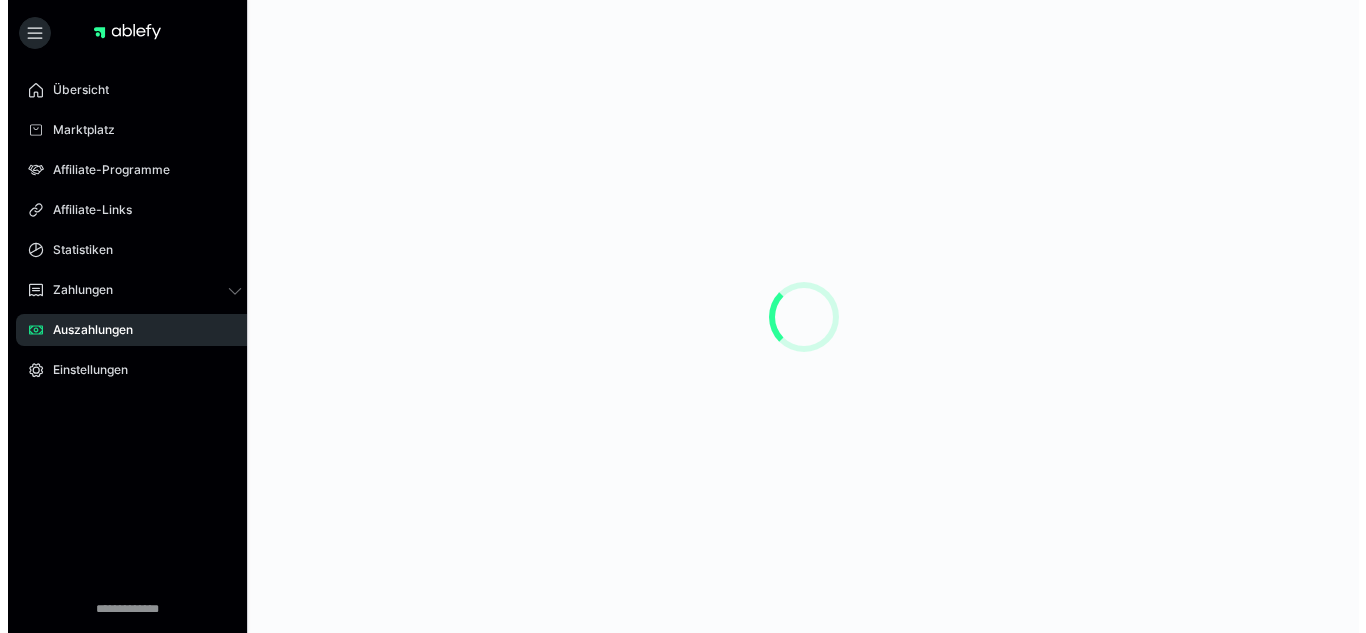 scroll, scrollTop: 0, scrollLeft: 0, axis: both 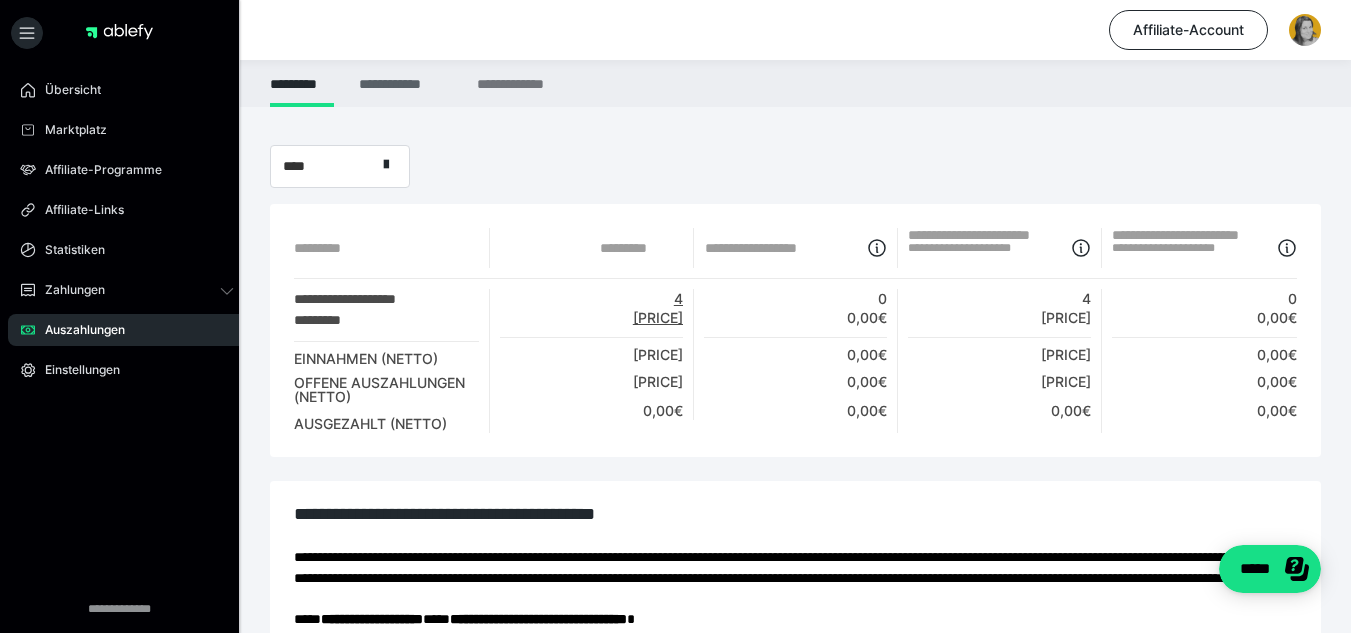 click on "**********" at bounding box center (405, 83) 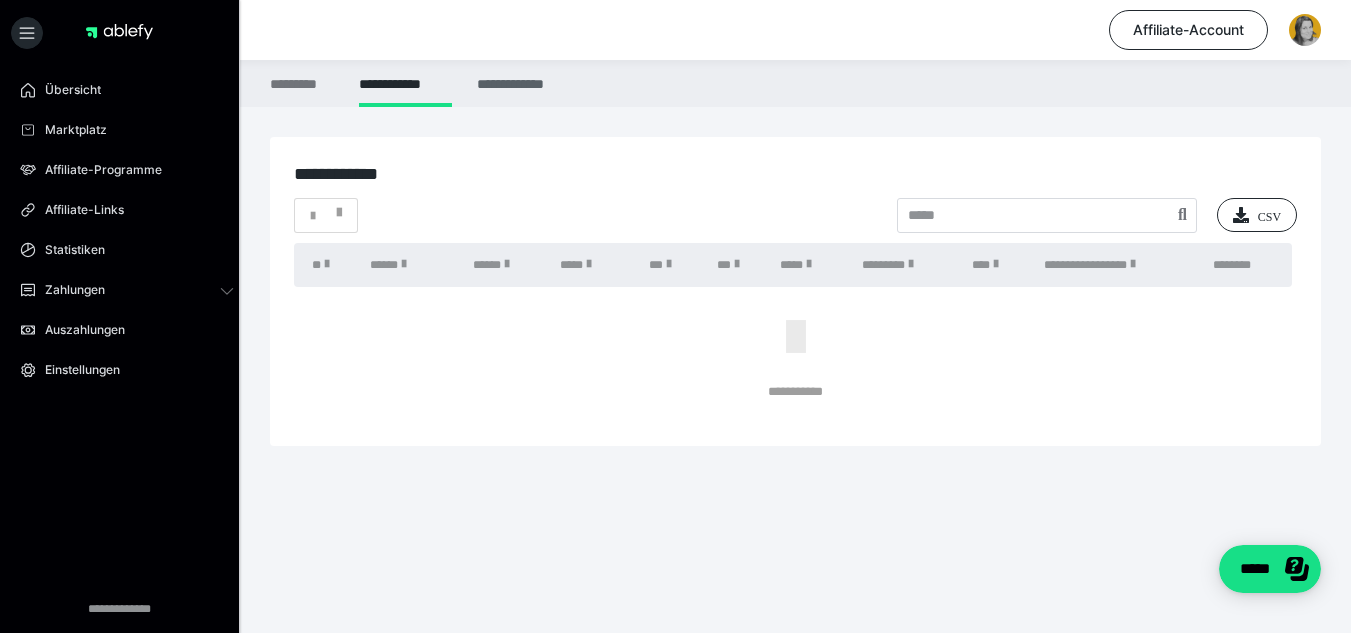 click on "**********" at bounding box center (521, 83) 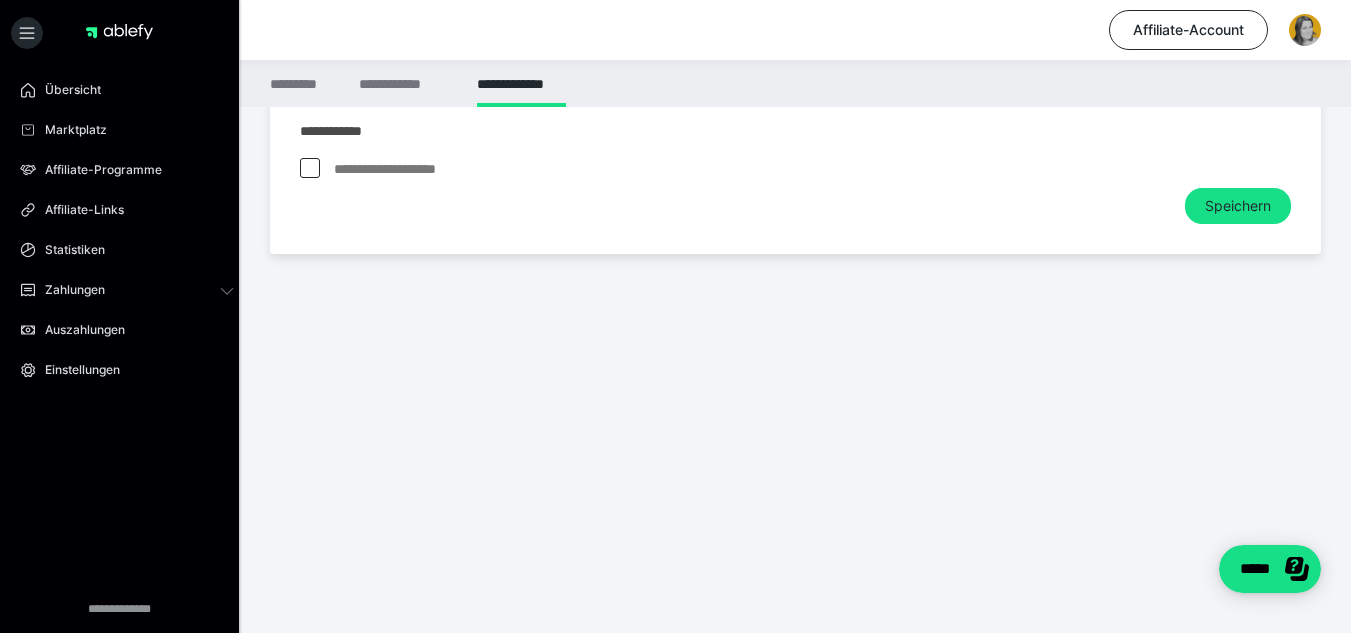 scroll, scrollTop: 44, scrollLeft: 0, axis: vertical 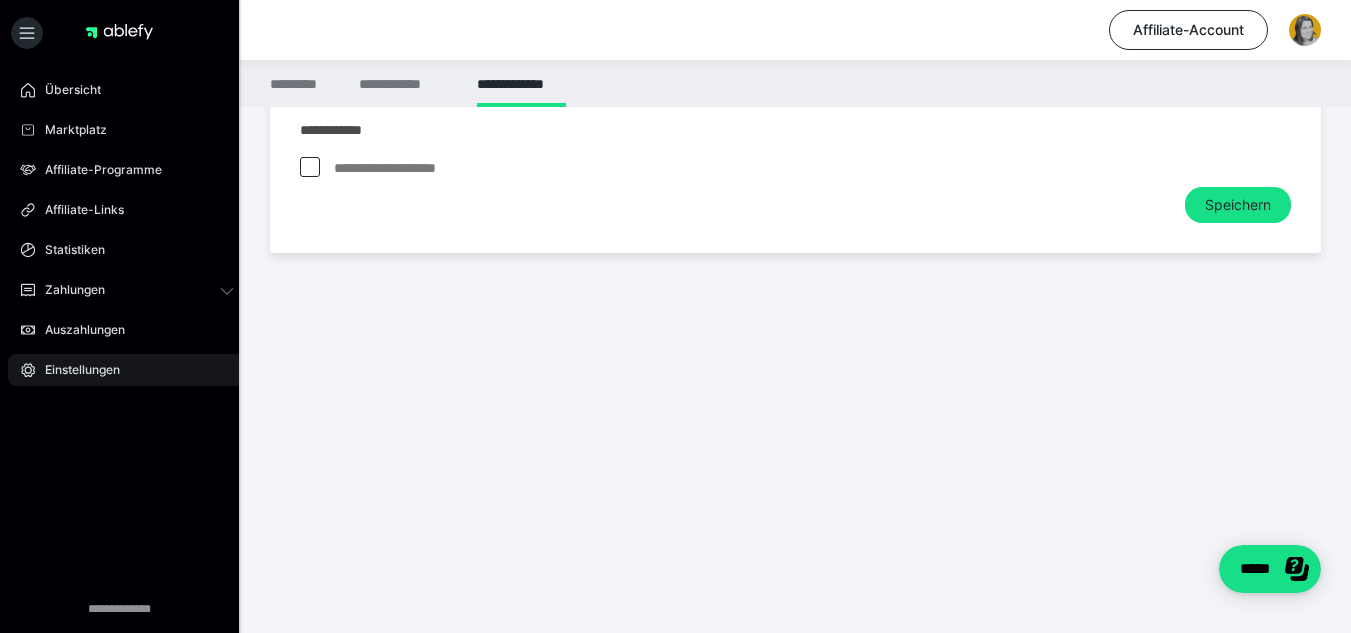 click on "Einstellungen" at bounding box center [75, 370] 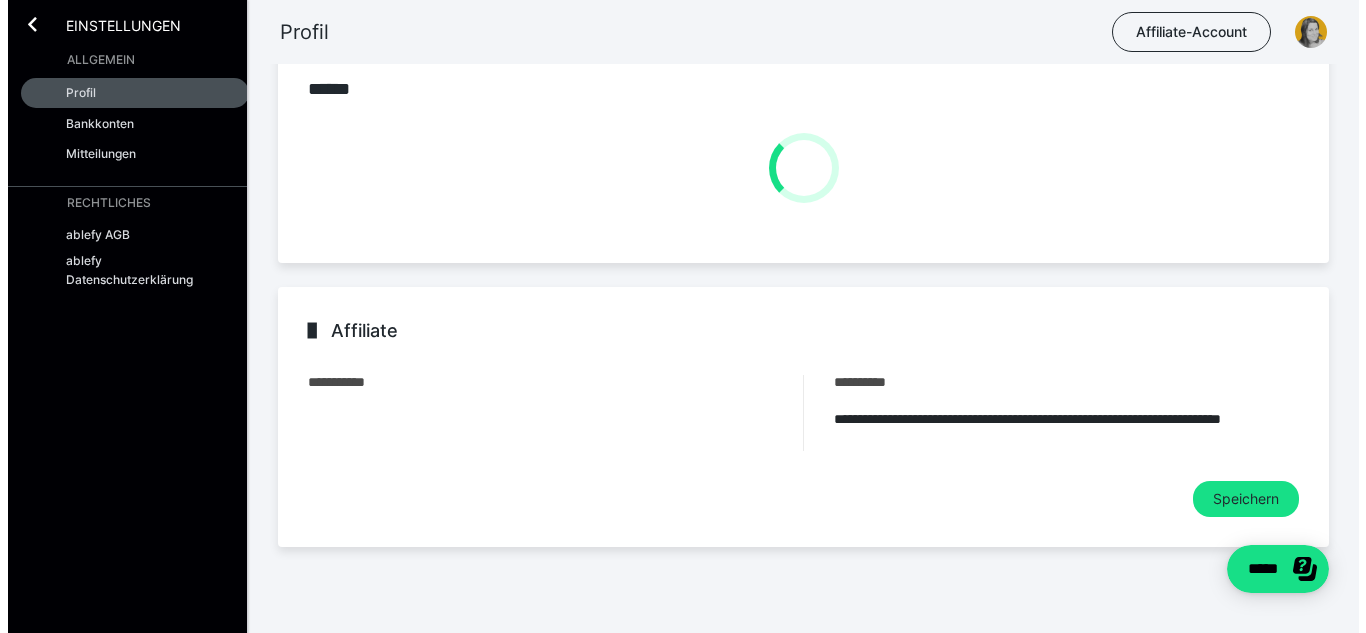 scroll, scrollTop: 0, scrollLeft: 0, axis: both 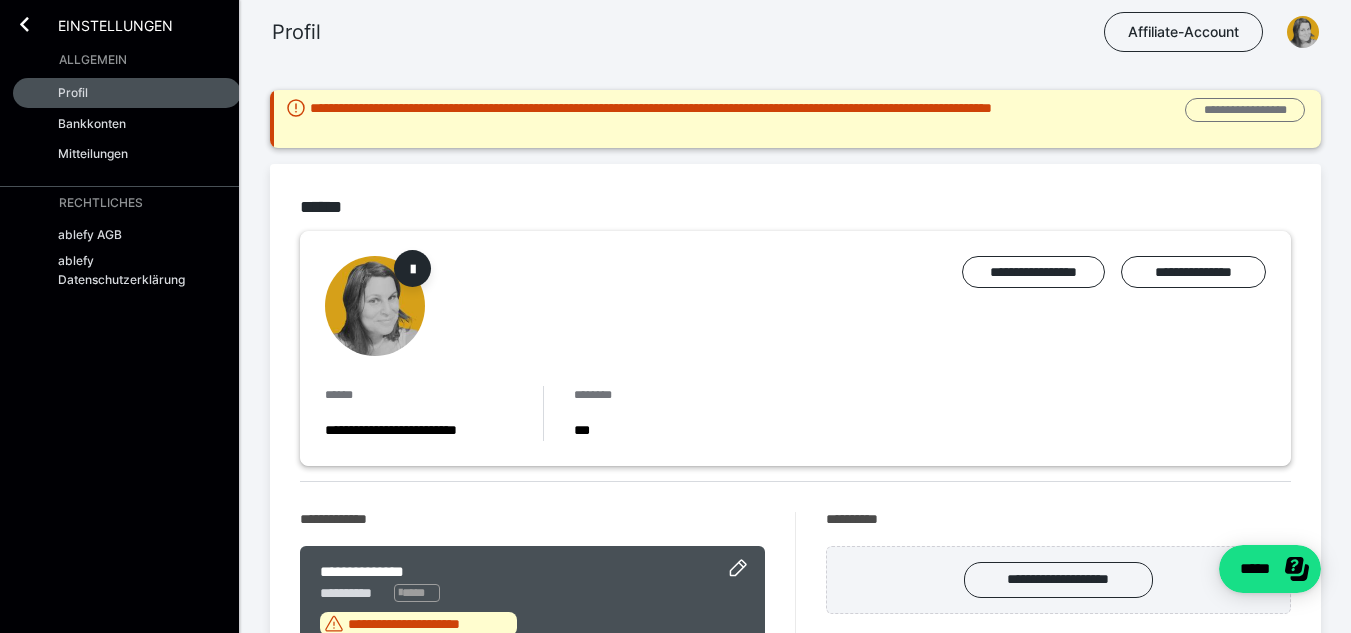 click on "**********" at bounding box center [1245, 110] 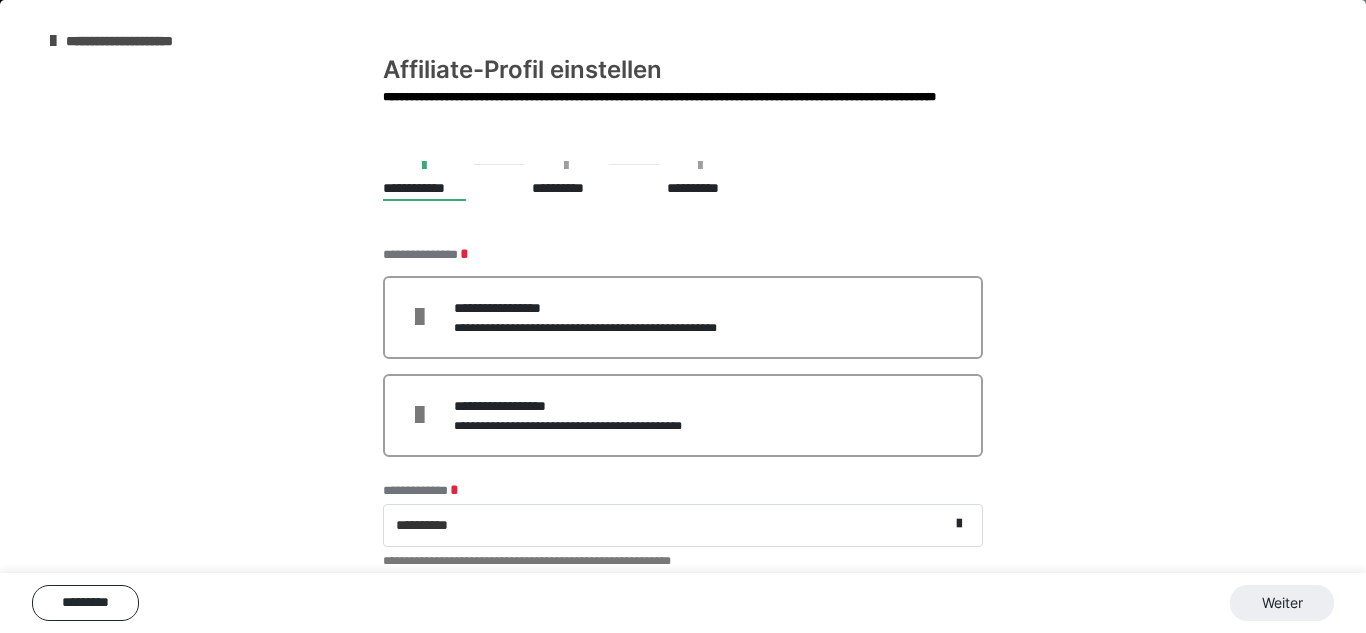 click at bounding box center (424, 166) 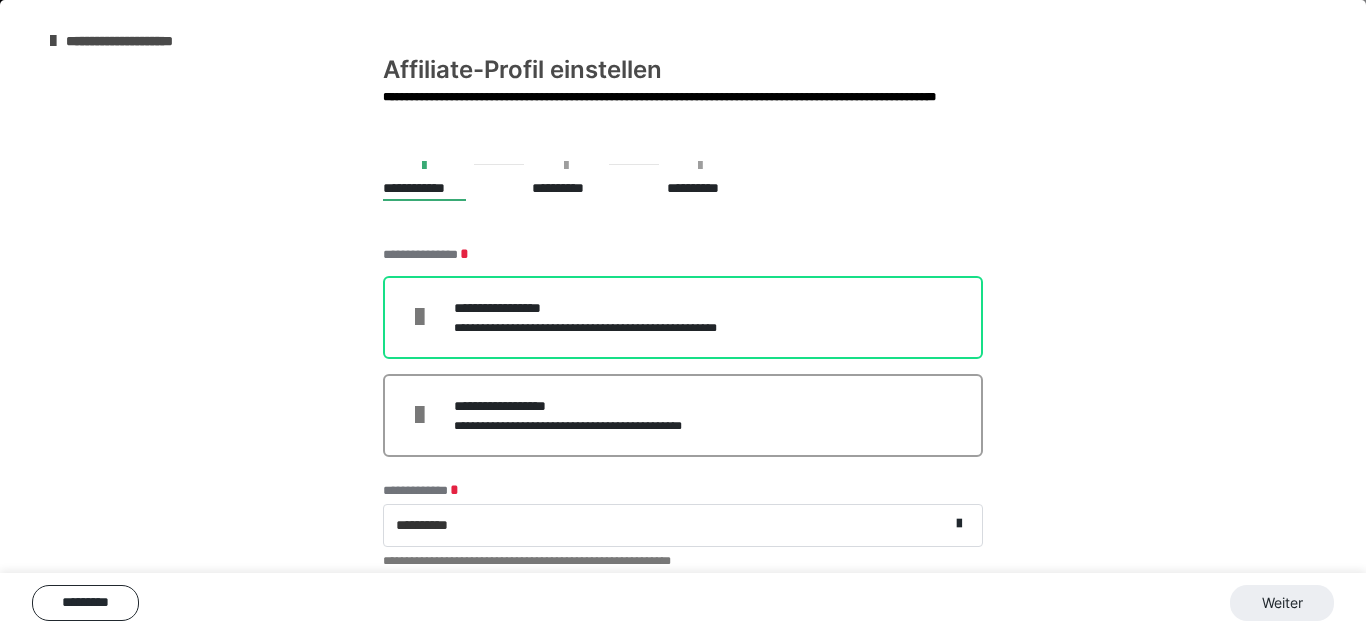 click on "**********" at bounding box center [611, 328] 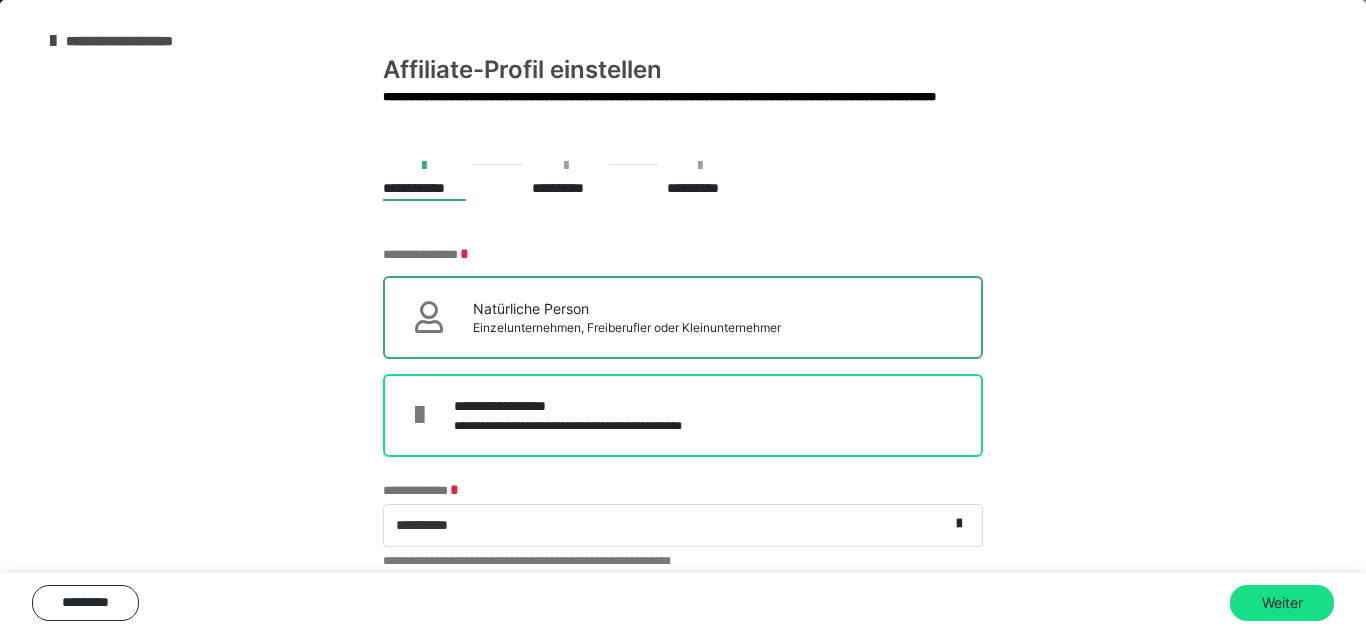 scroll, scrollTop: 17, scrollLeft: 0, axis: vertical 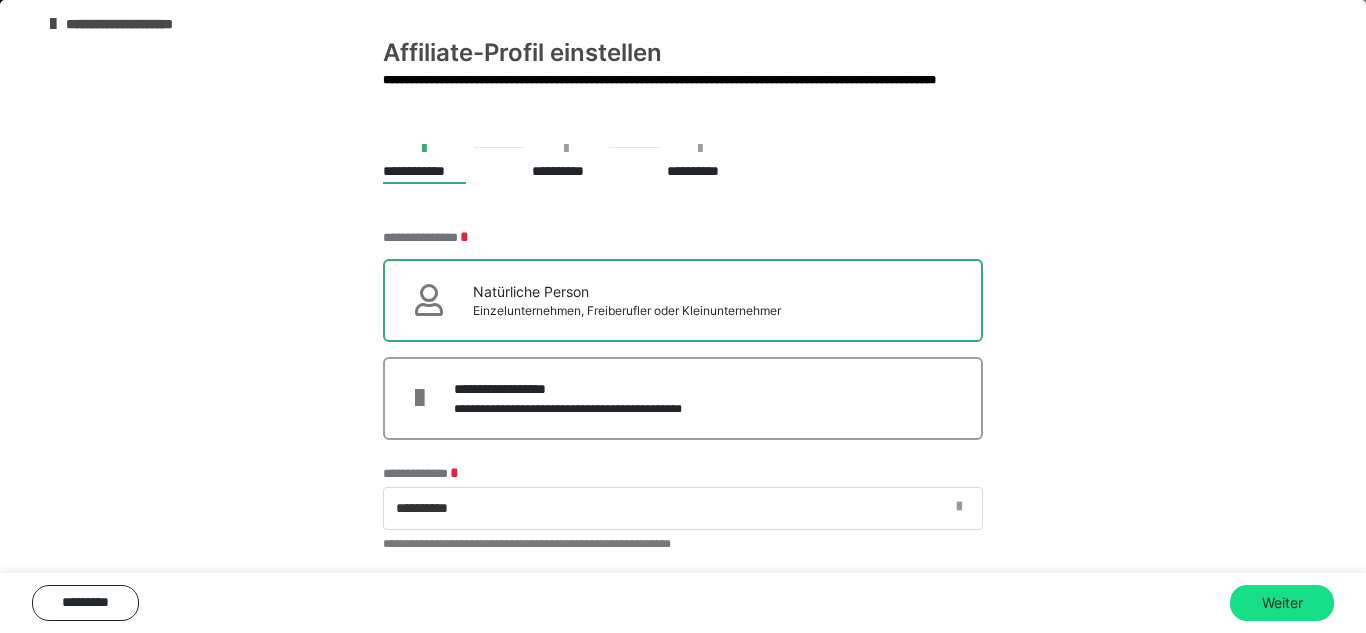click at bounding box center (959, 507) 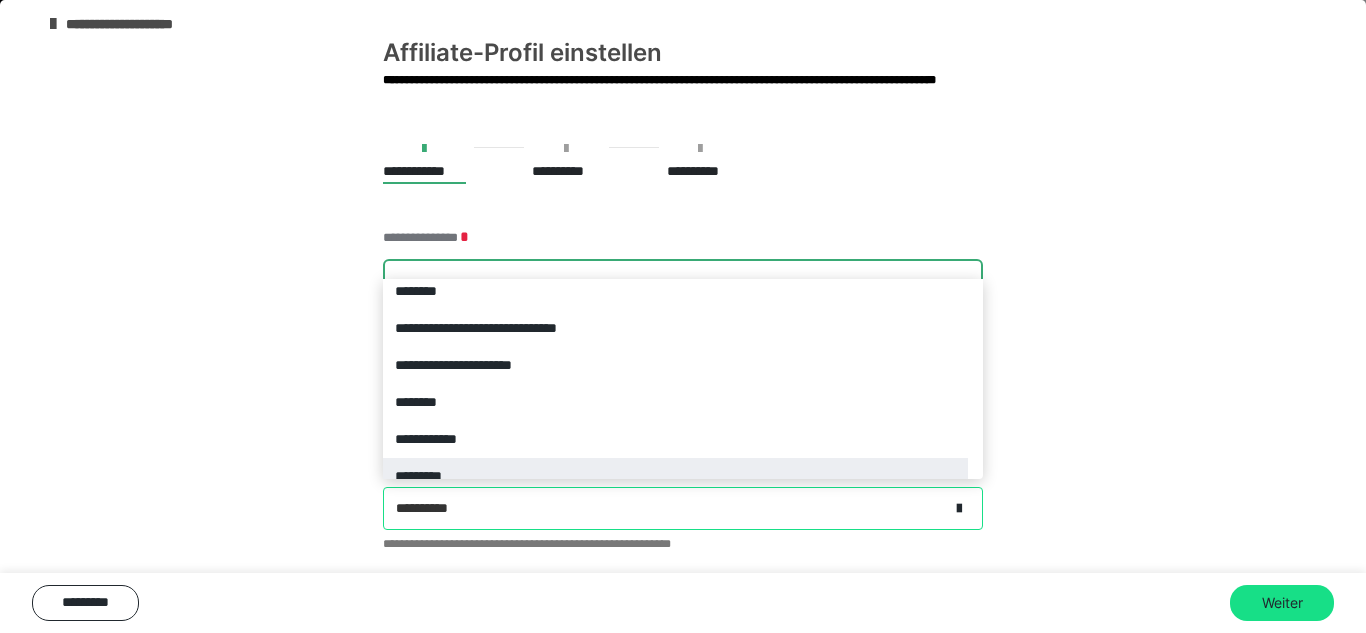 scroll, scrollTop: 43, scrollLeft: 0, axis: vertical 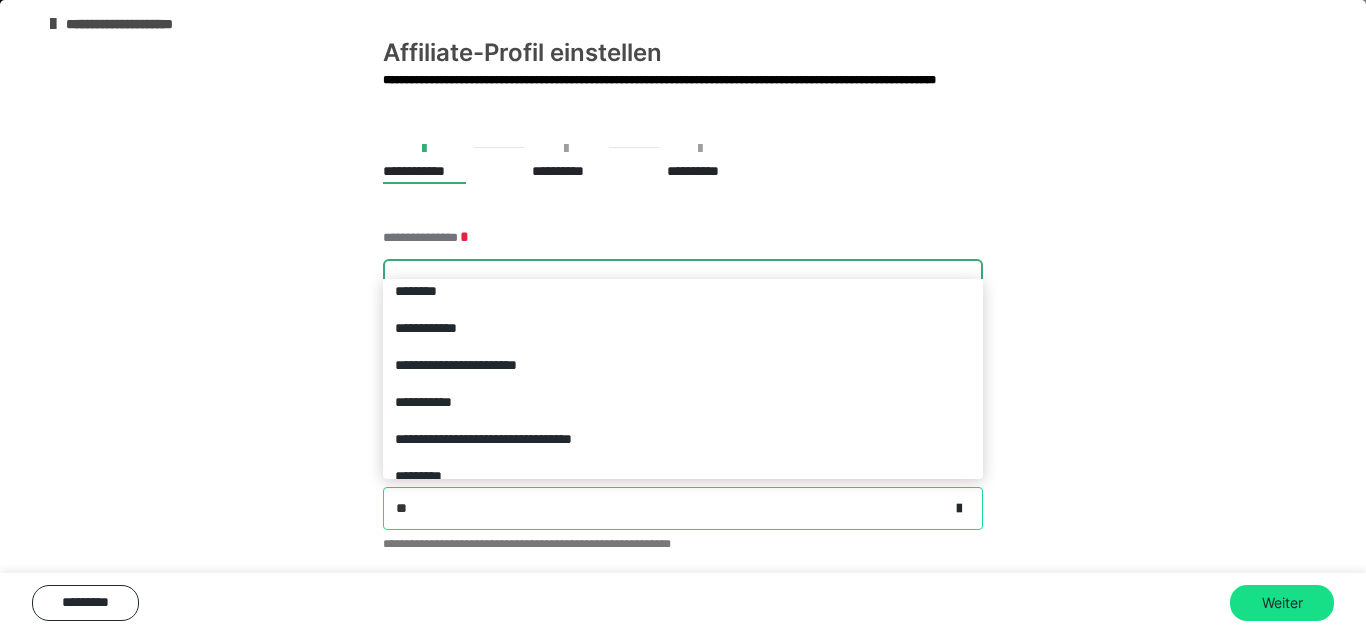 type on "***" 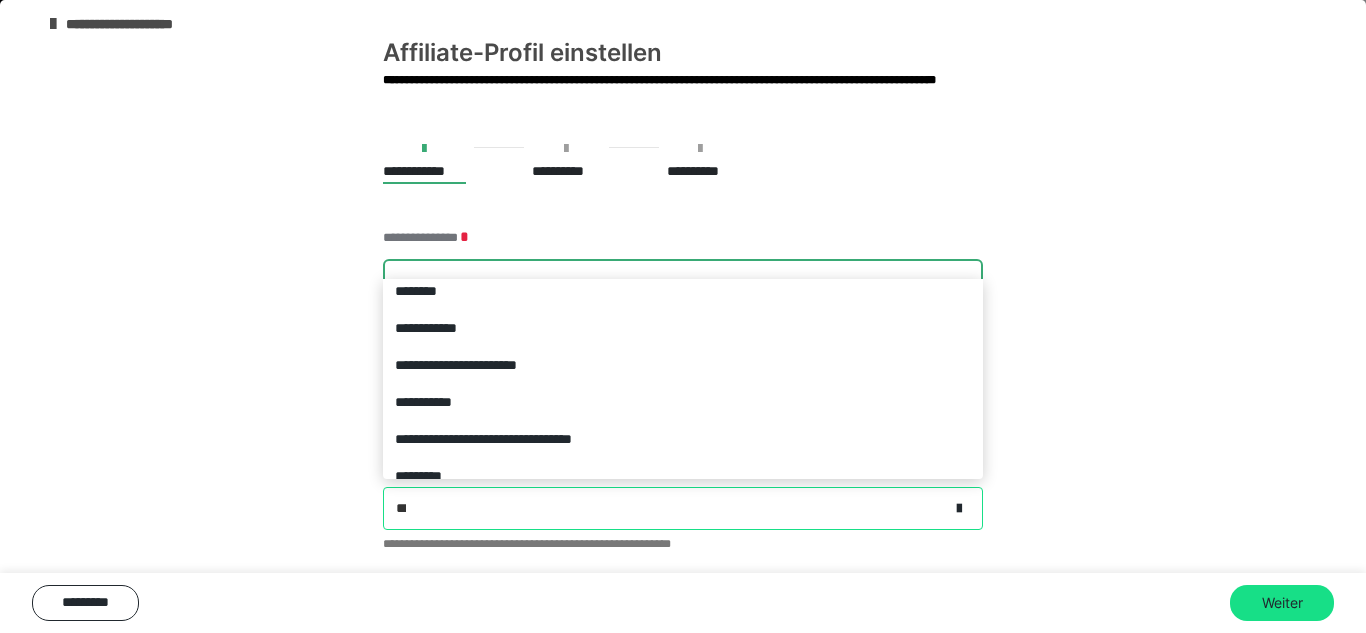 scroll, scrollTop: 0, scrollLeft: 0, axis: both 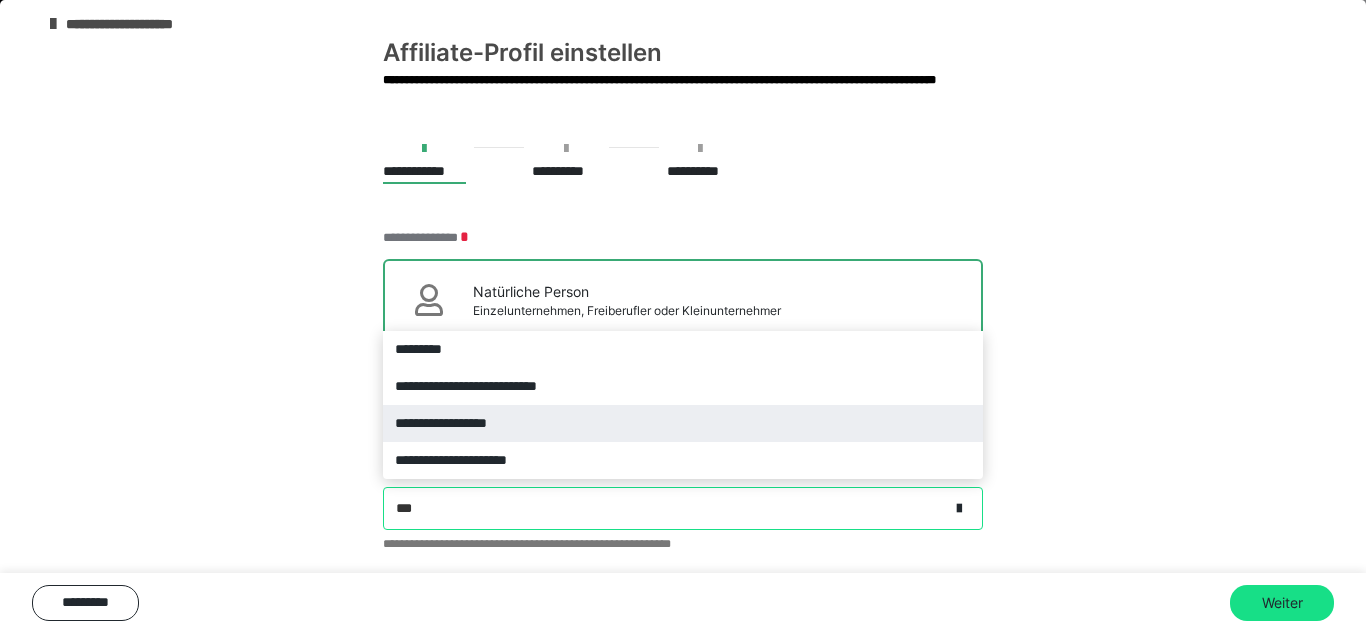 click on "**********" at bounding box center (683, 423) 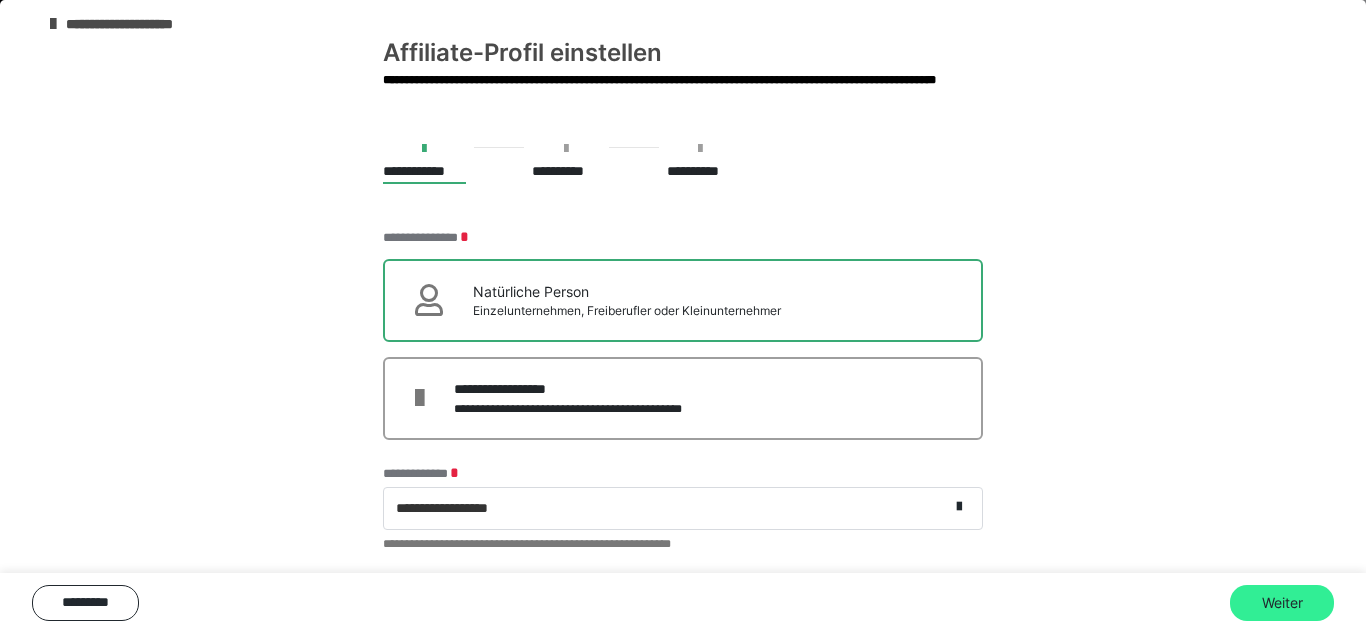 click on "Weiter" at bounding box center (1282, 603) 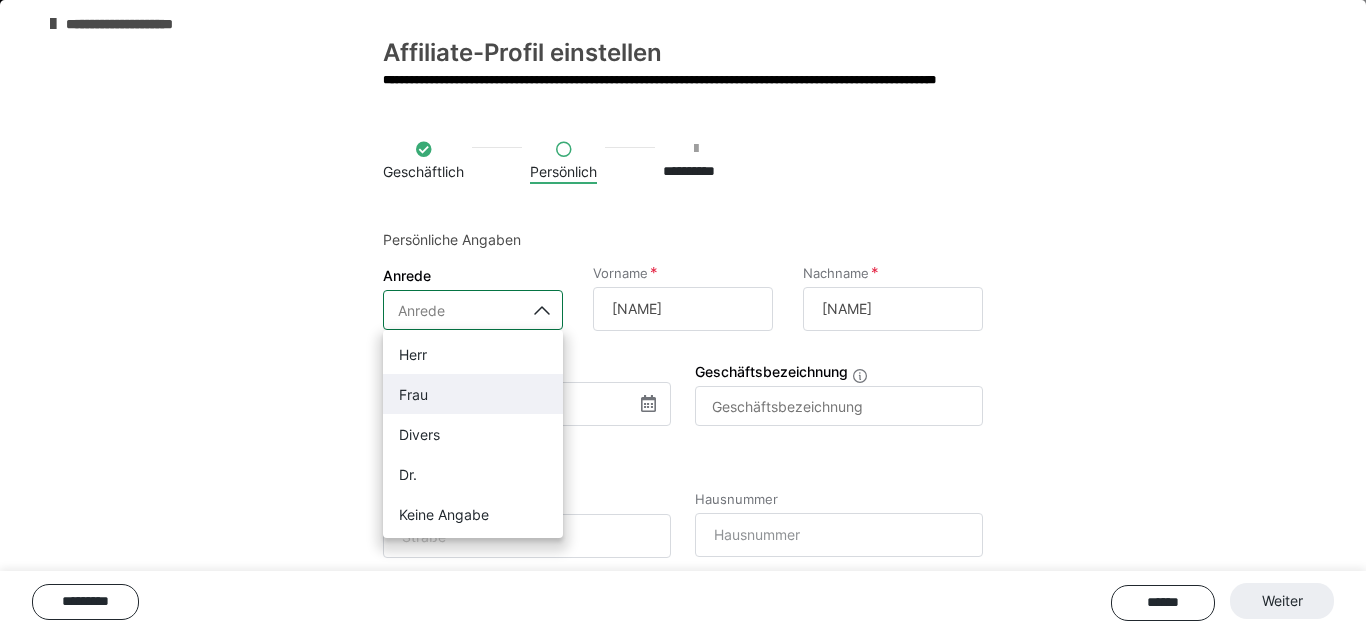 click on "Frau" at bounding box center (413, 394) 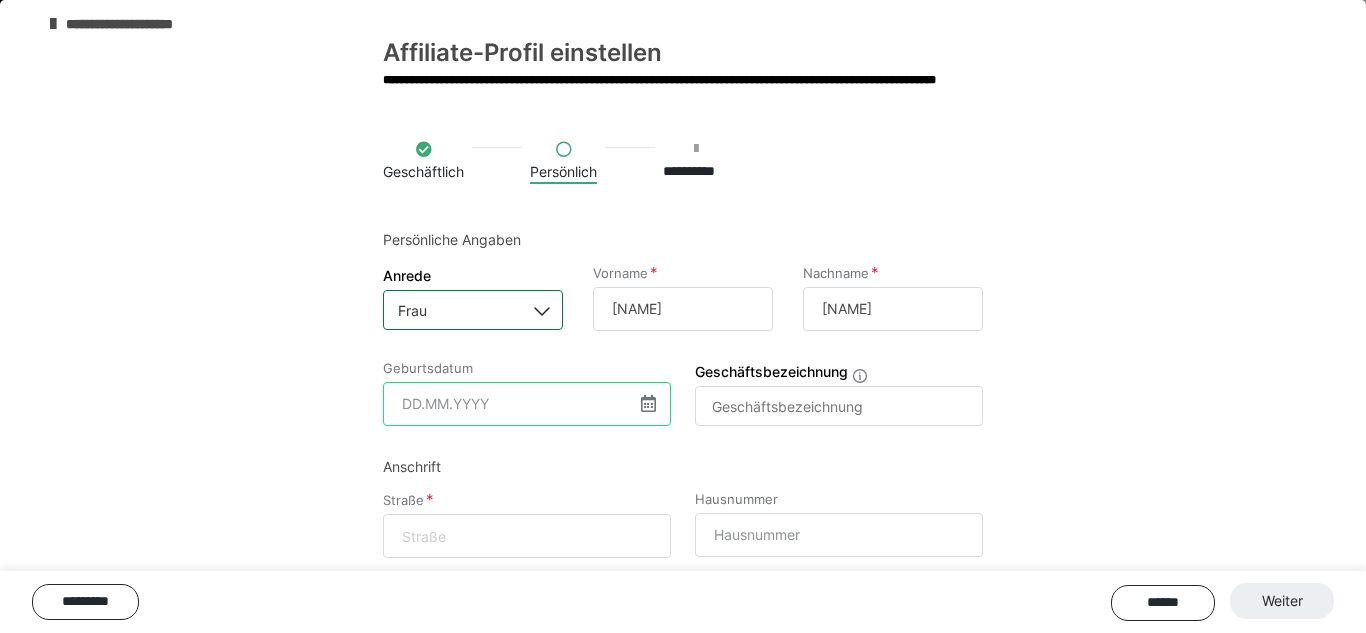 click at bounding box center (527, 404) 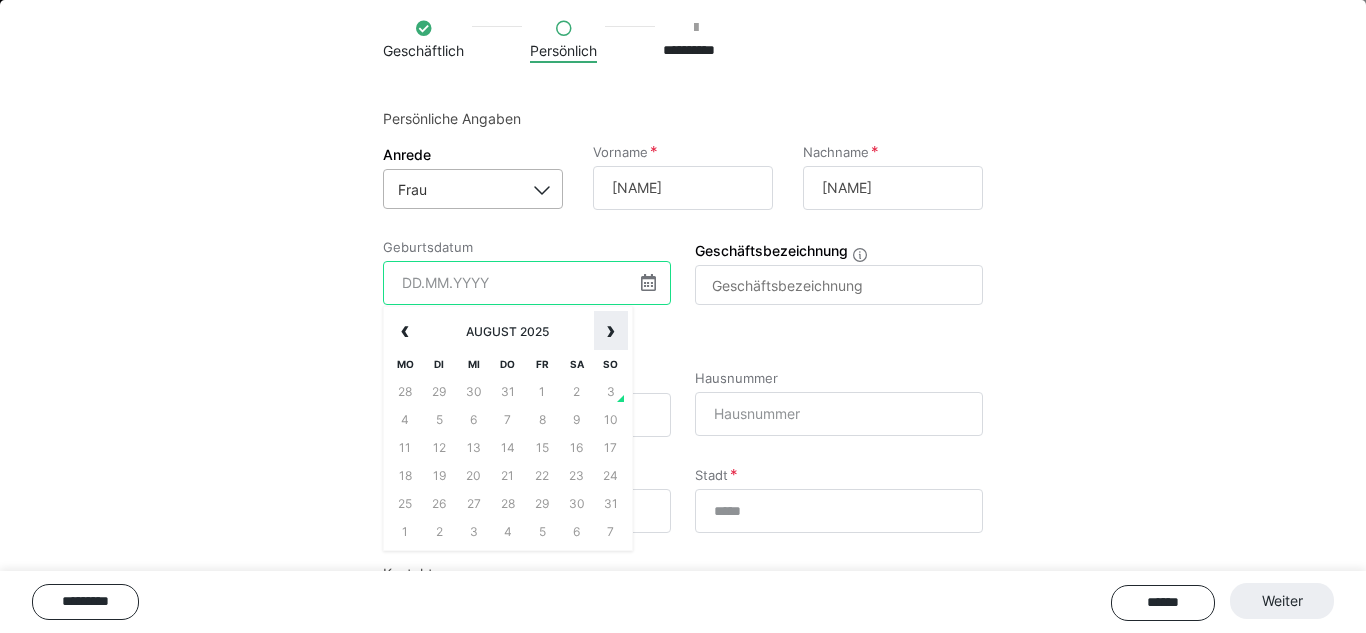 scroll, scrollTop: 140, scrollLeft: 0, axis: vertical 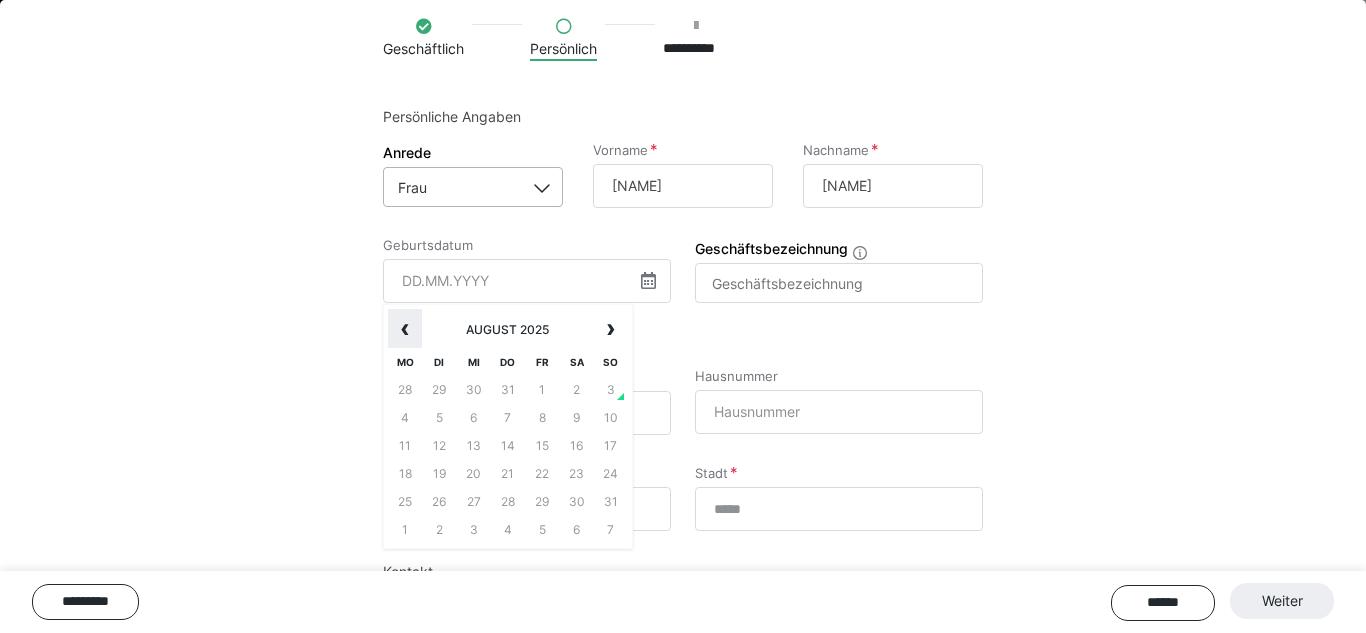 click on "‹" at bounding box center (405, 329) 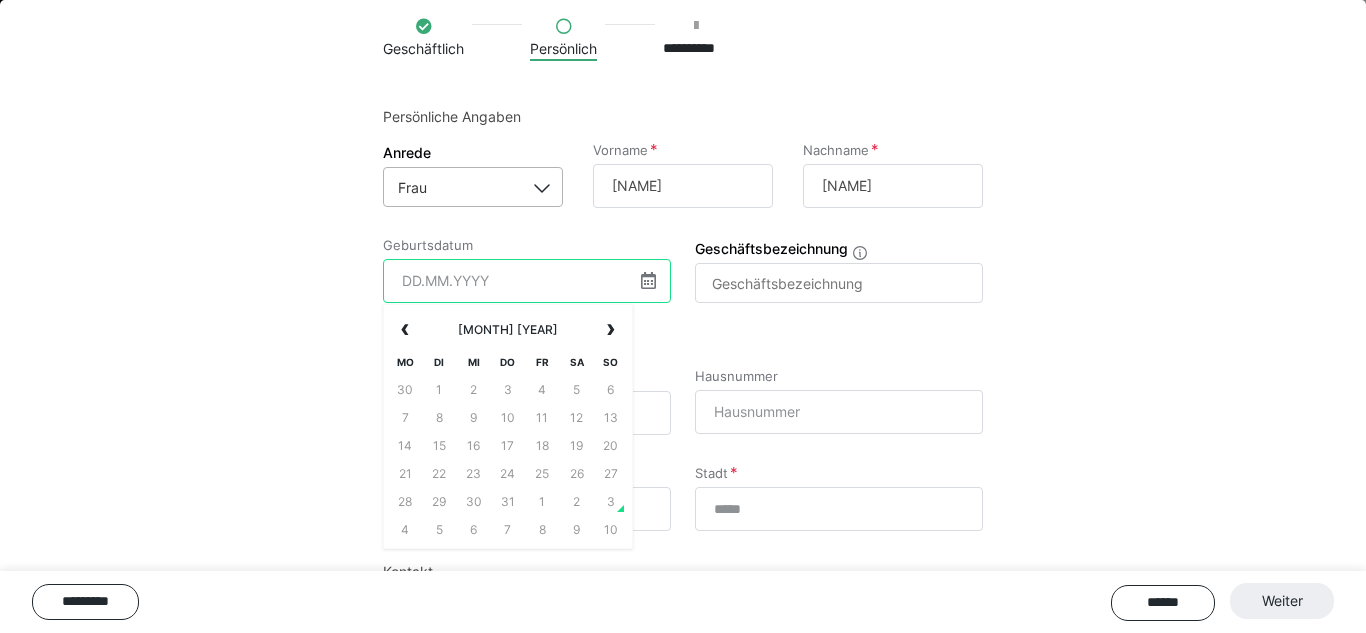 click at bounding box center (527, 281) 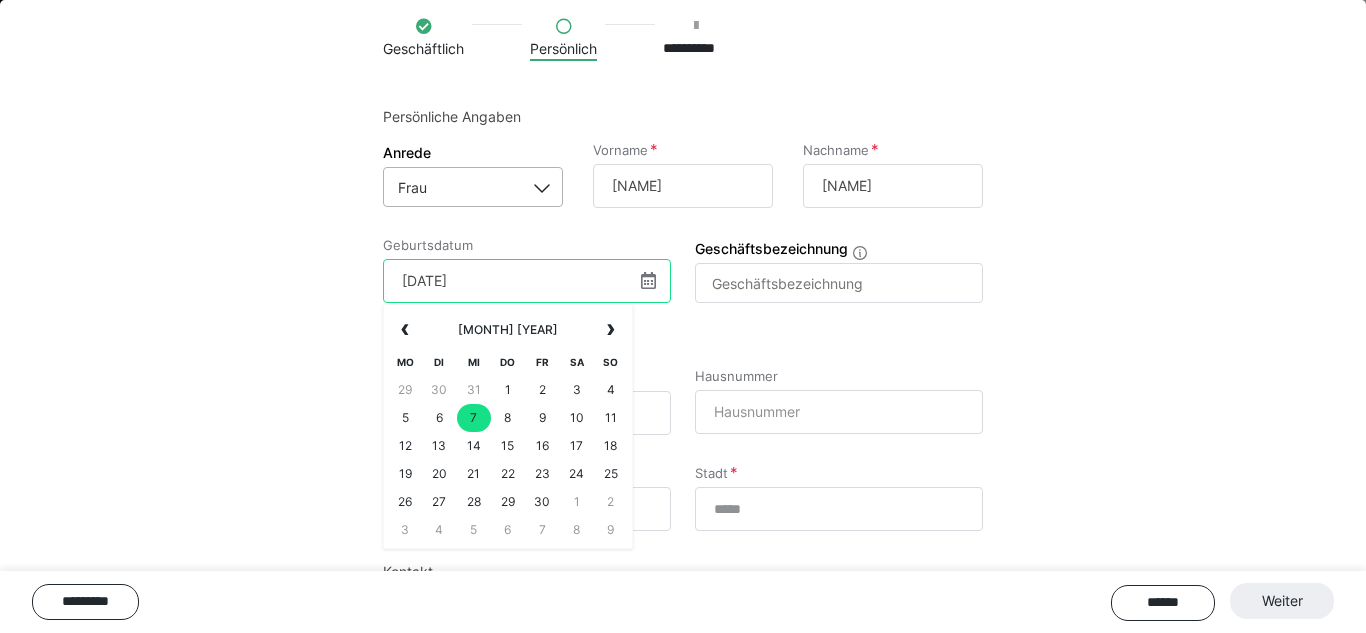 type on "[DATE]" 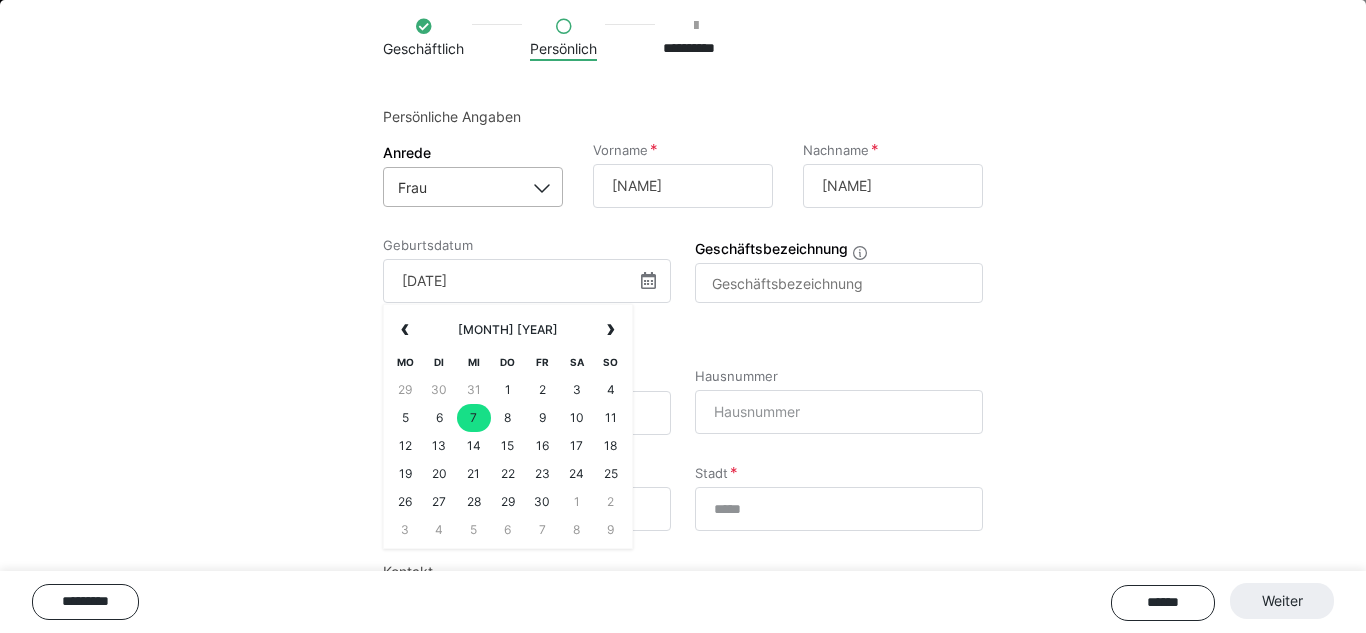 click on "7" at bounding box center (474, 418) 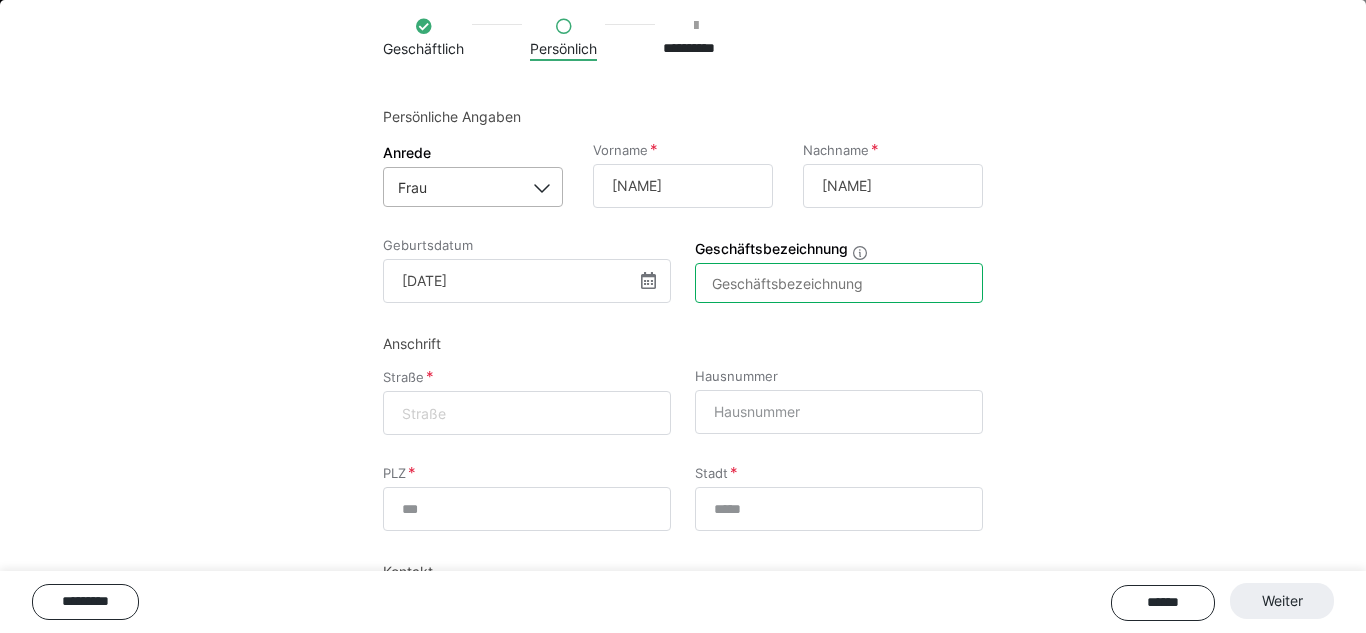 click on "Geschäftsbezeichnung" at bounding box center (839, 283) 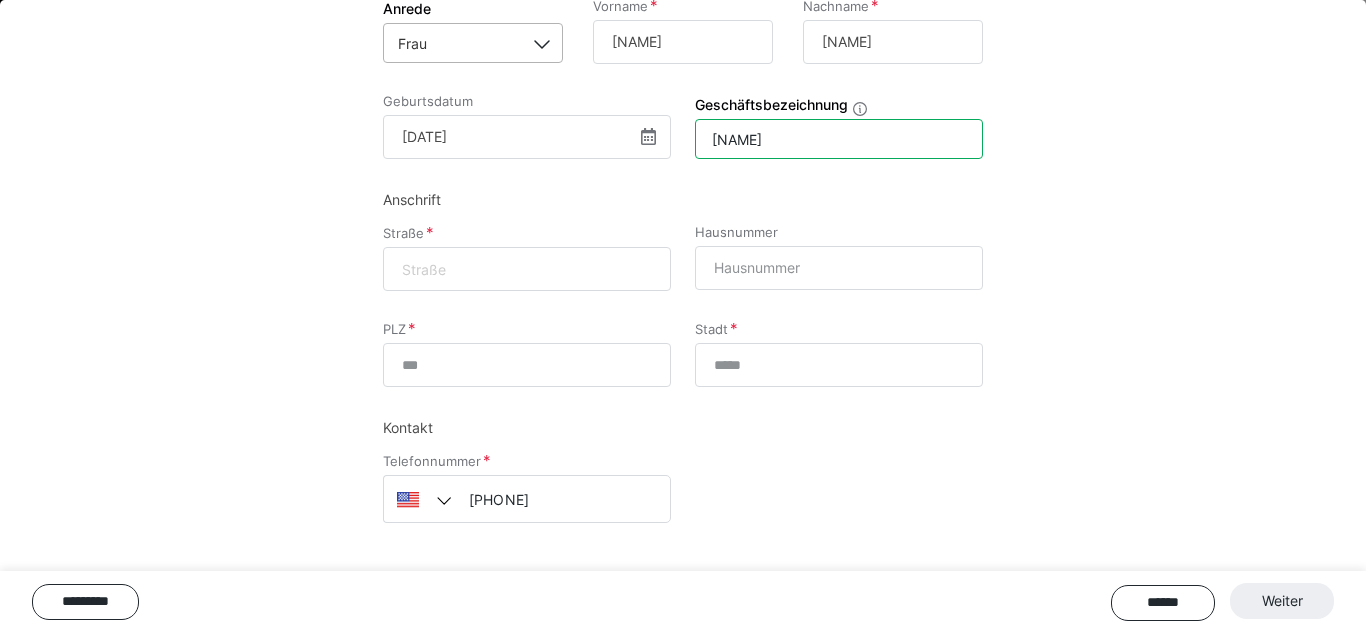 scroll, scrollTop: 283, scrollLeft: 0, axis: vertical 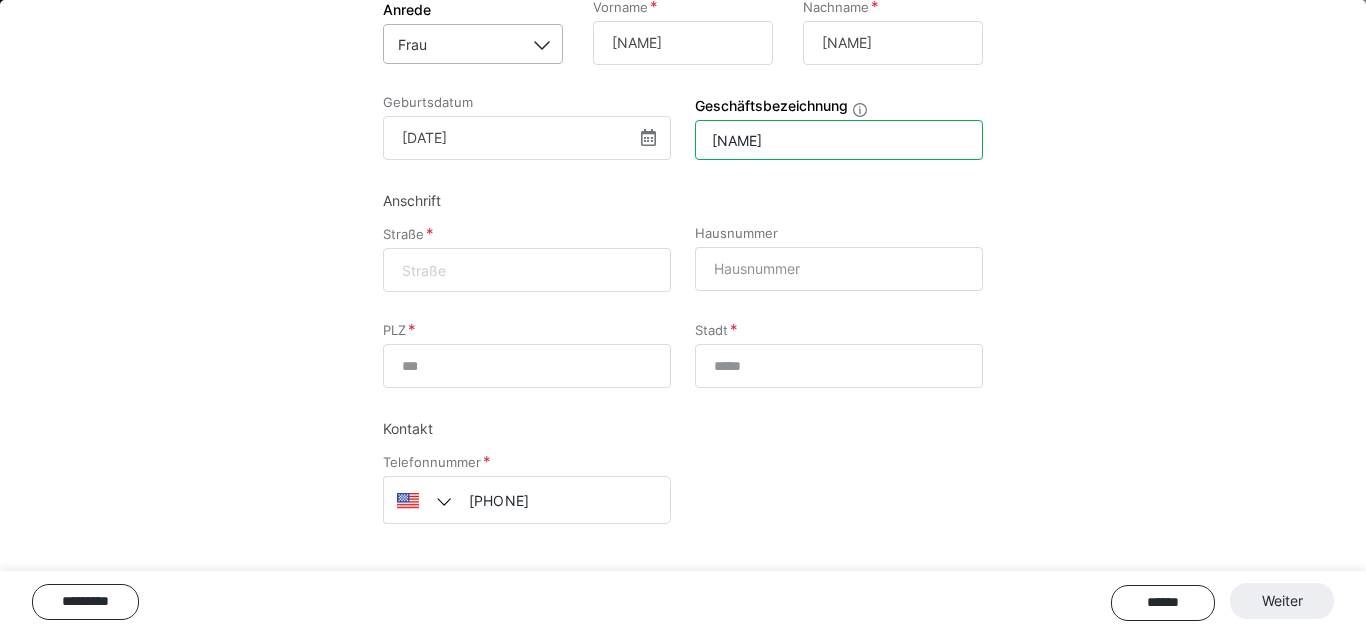 type on "[NAME]" 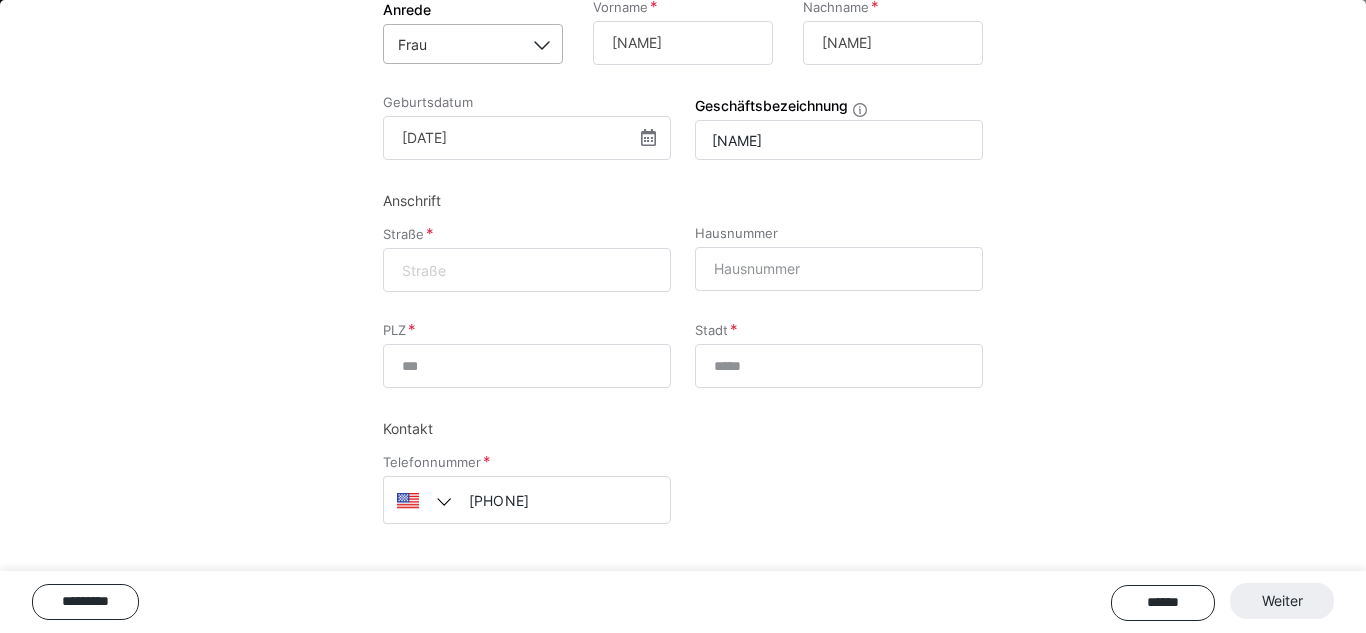click at bounding box center (447, 502) 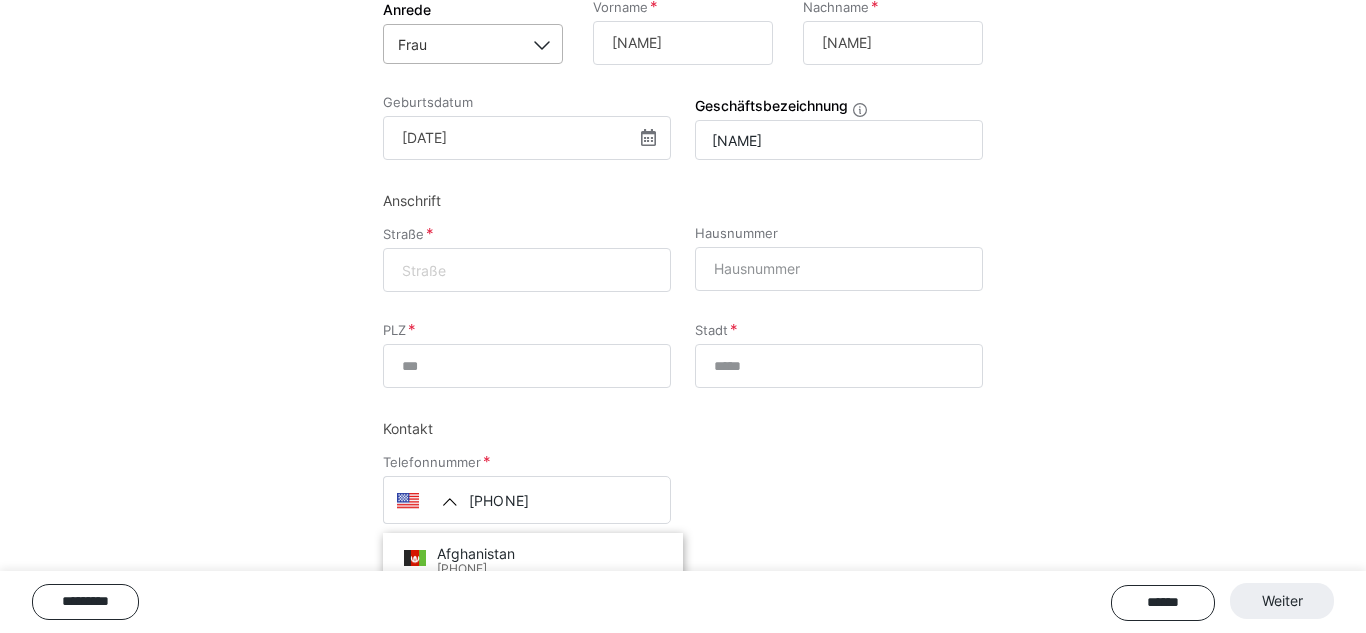scroll, scrollTop: 383, scrollLeft: 0, axis: vertical 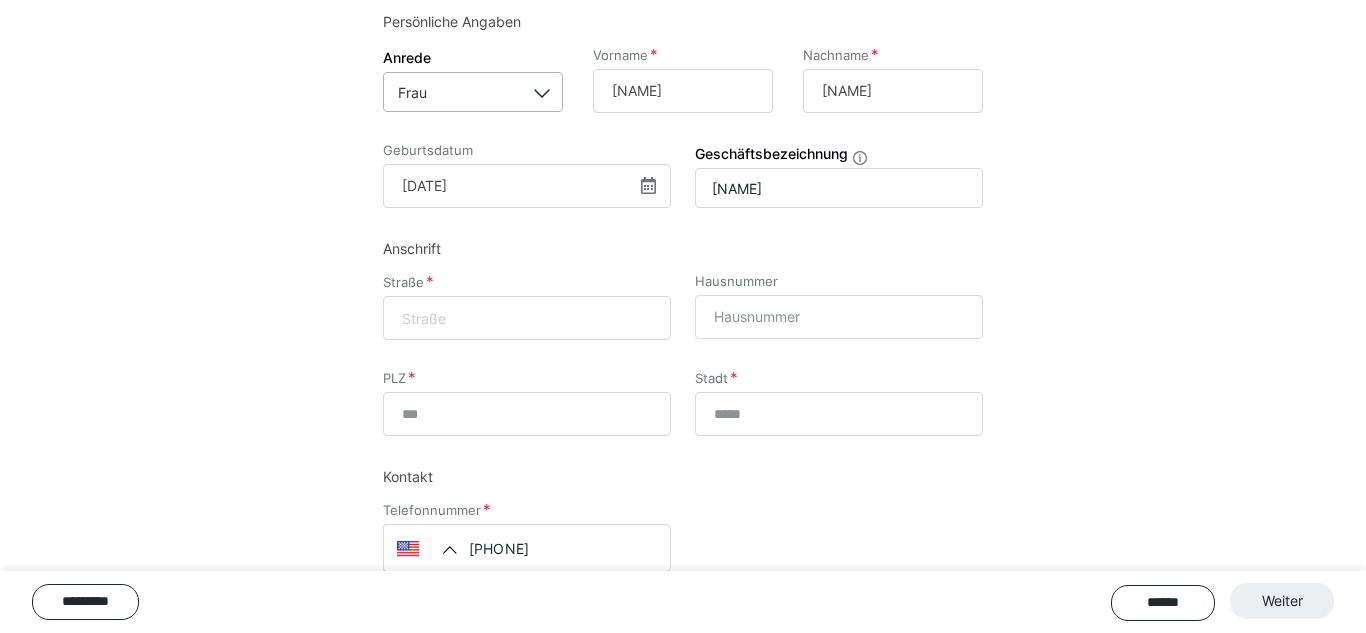 click at bounding box center [447, 550] 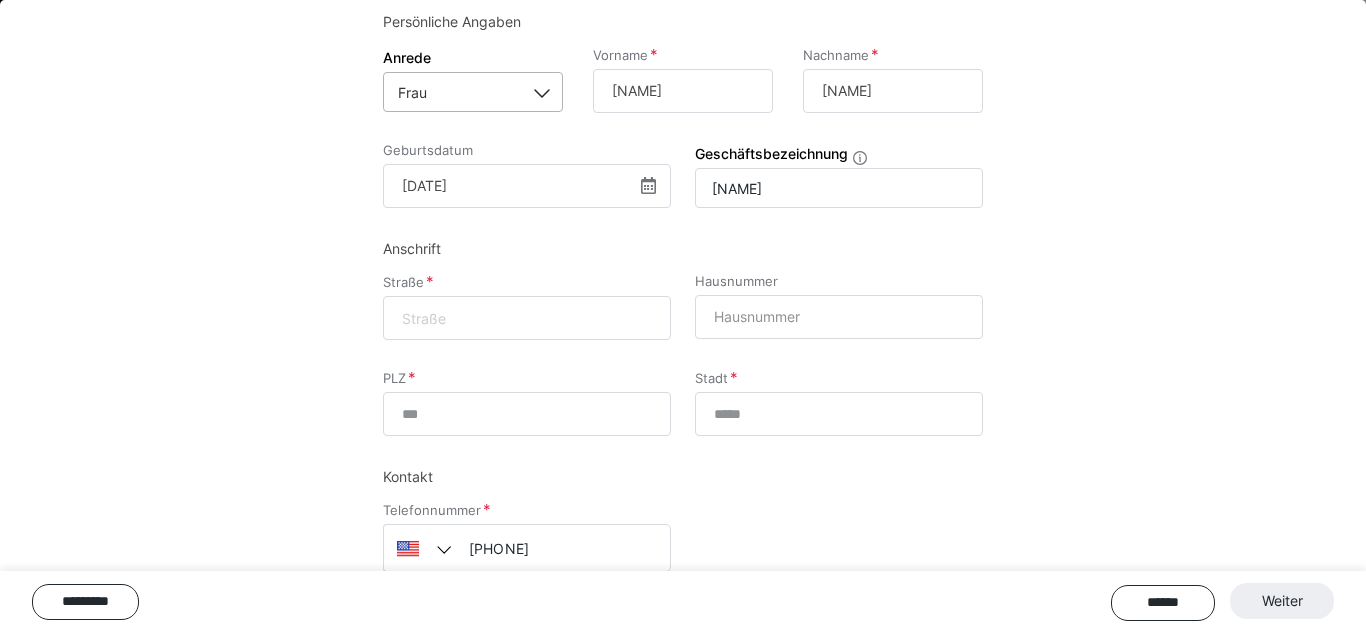 click at bounding box center [447, 550] 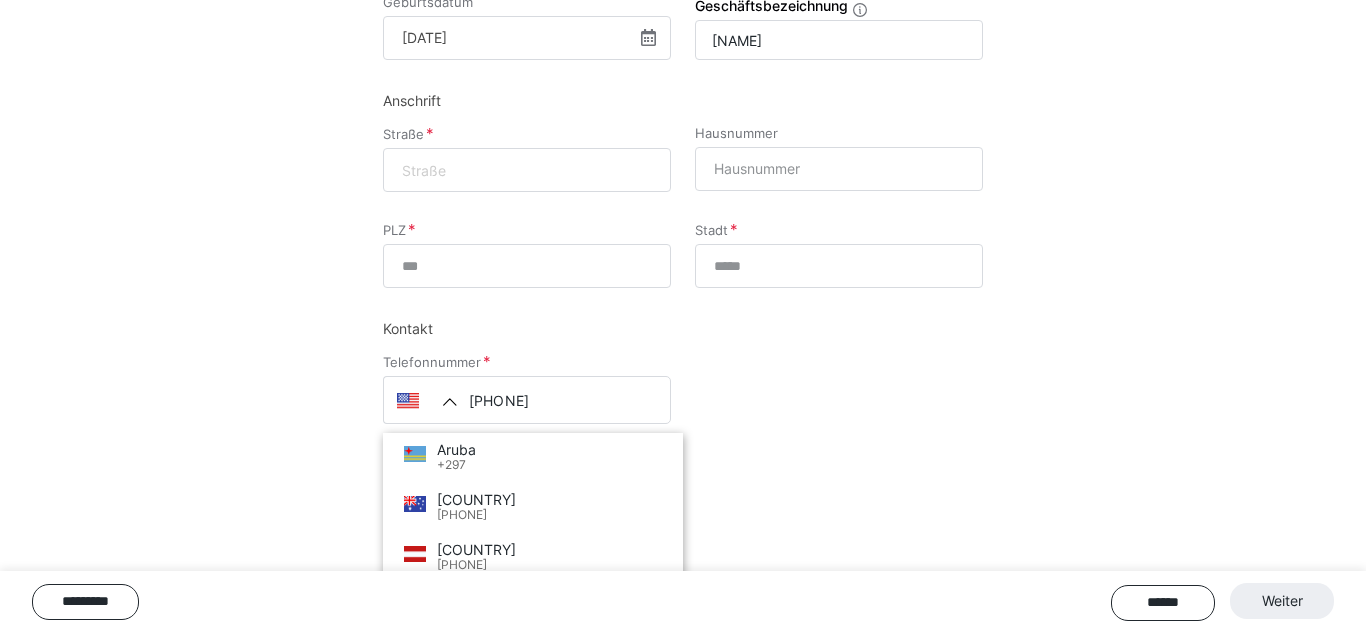scroll, scrollTop: 446, scrollLeft: 0, axis: vertical 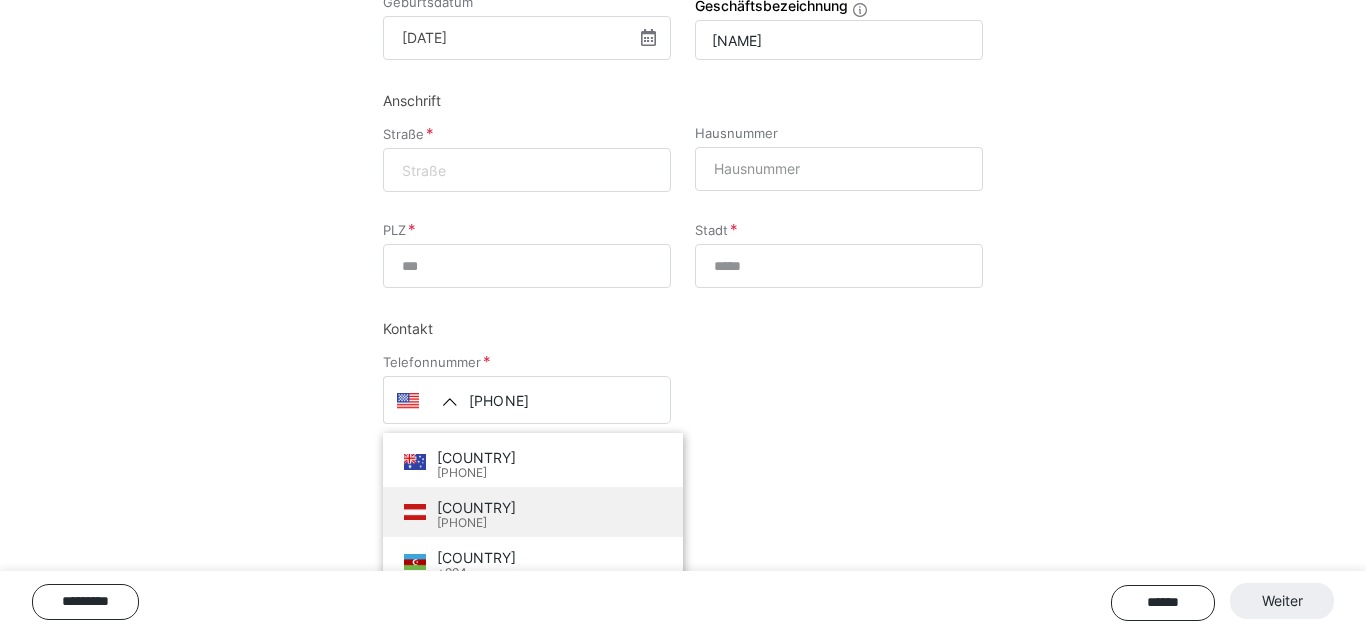 click on "[COUNTRY]" at bounding box center (476, 507) 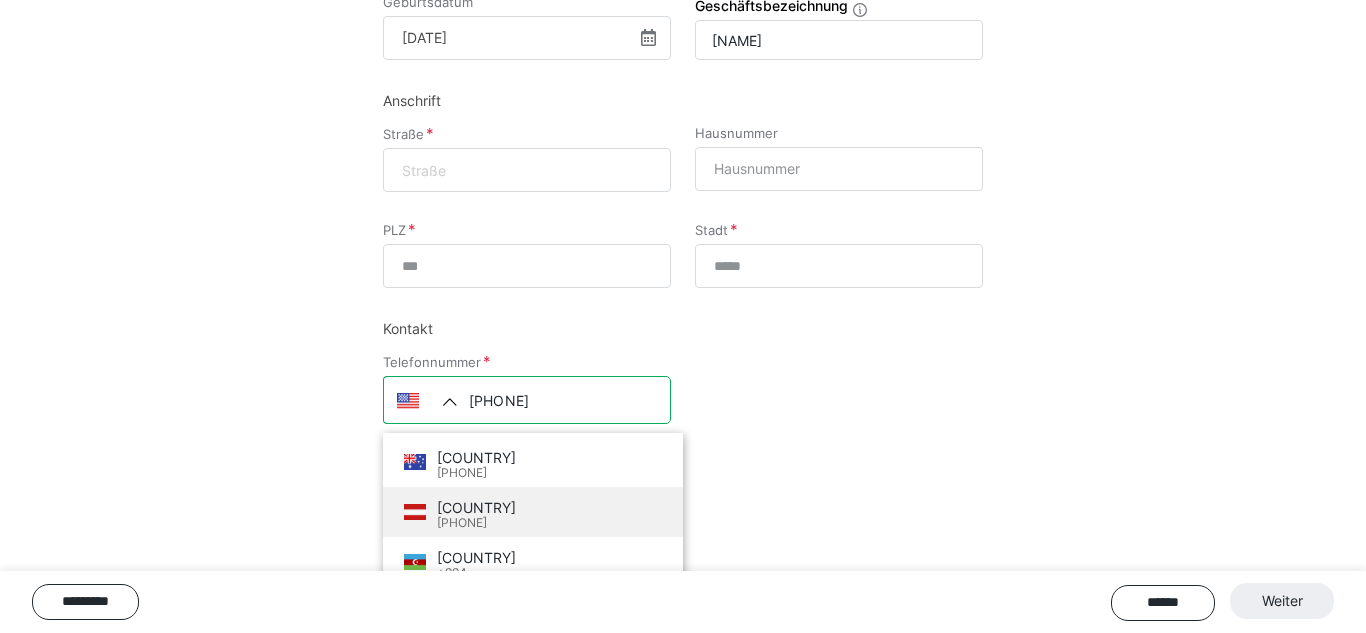 click on "[PHONE]" at bounding box center (527, 400) 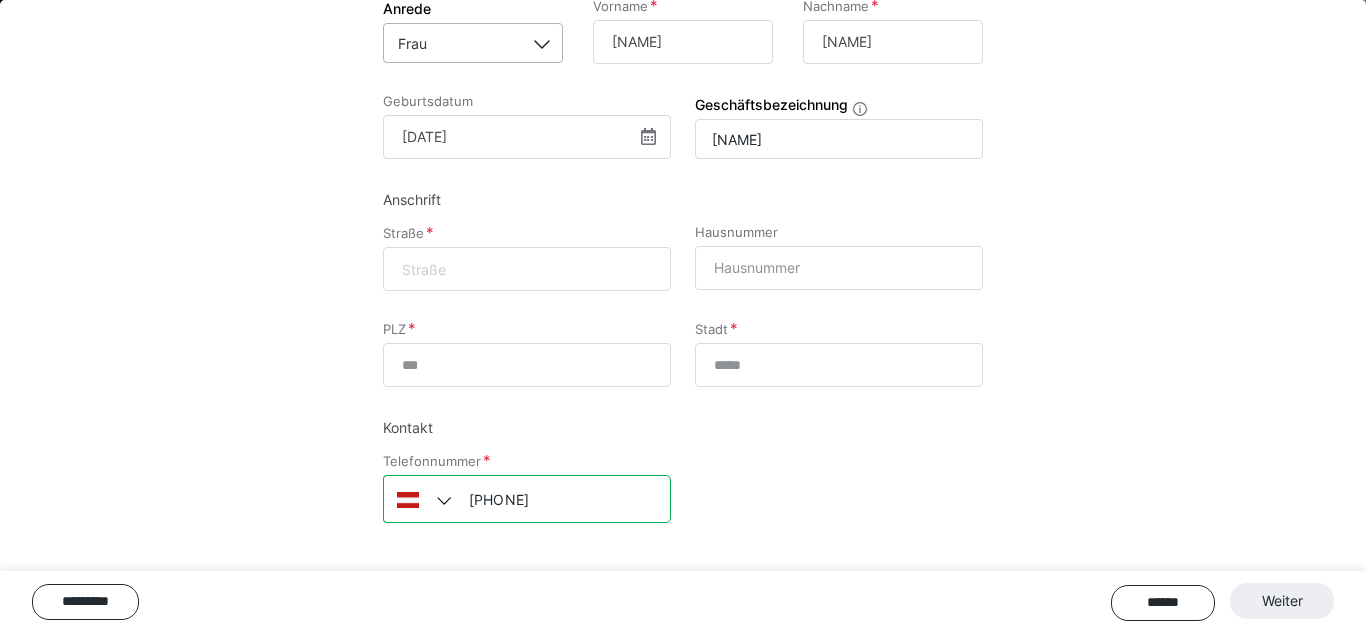 scroll, scrollTop: 284, scrollLeft: 0, axis: vertical 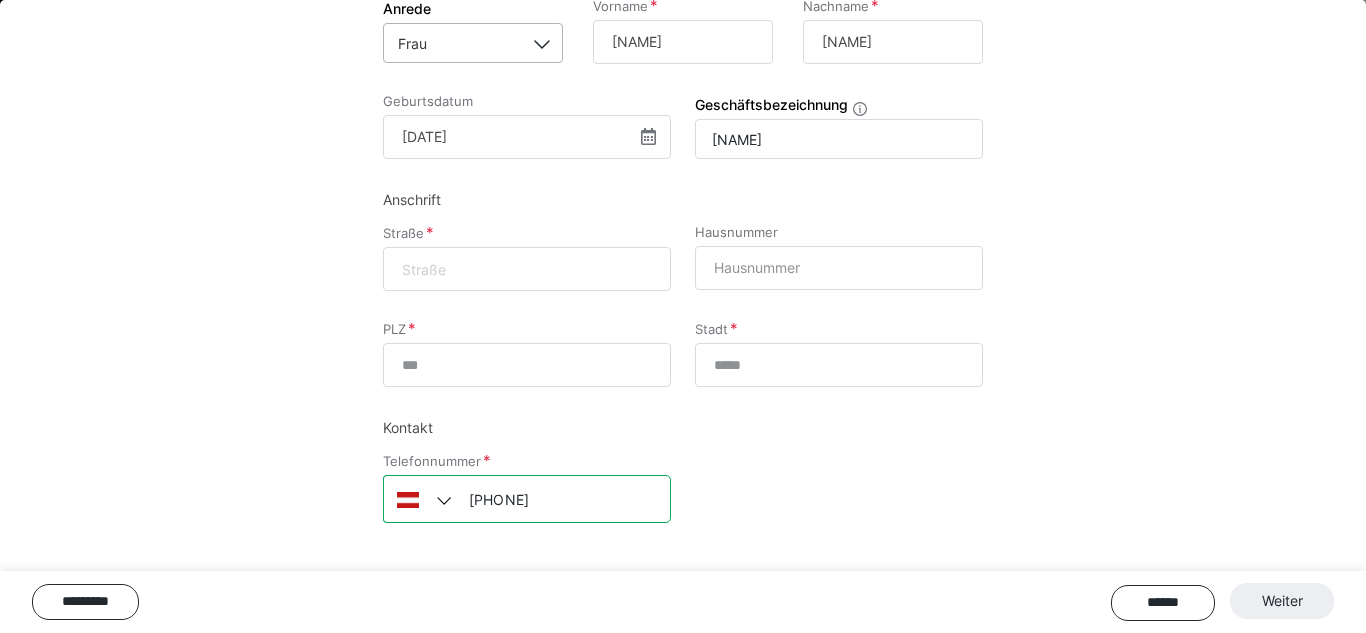 type on "[PHONE]" 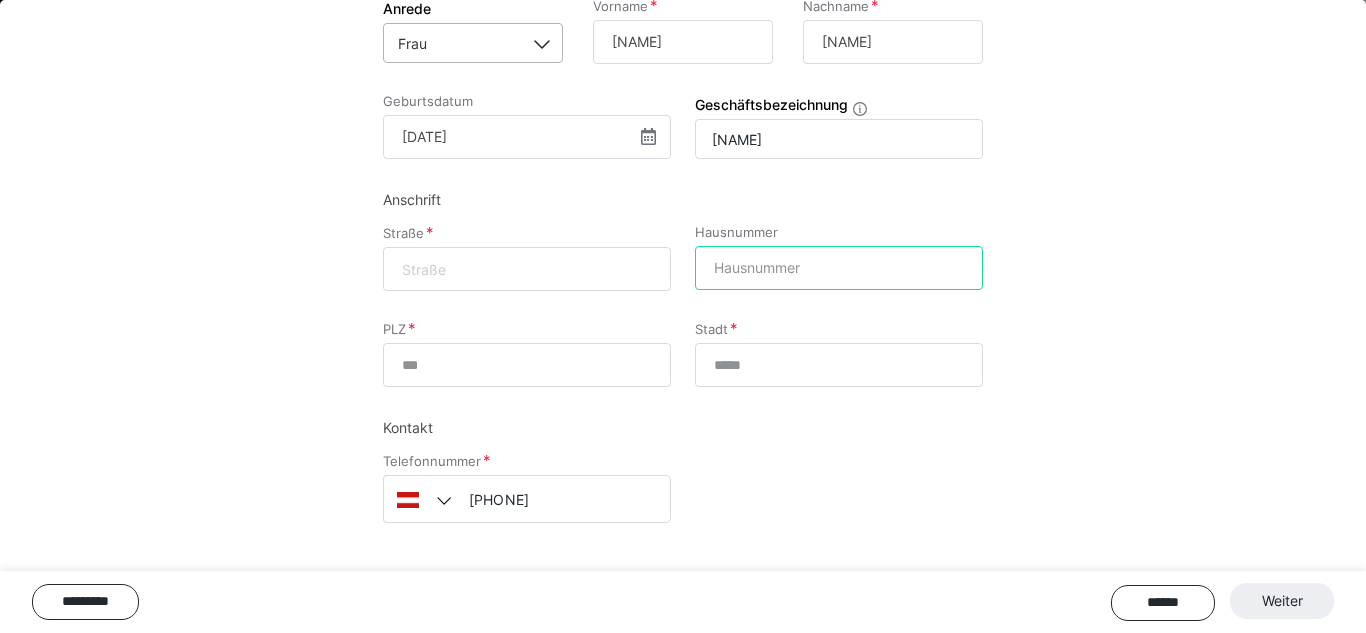 click on "Hausnummer" at bounding box center [839, 268] 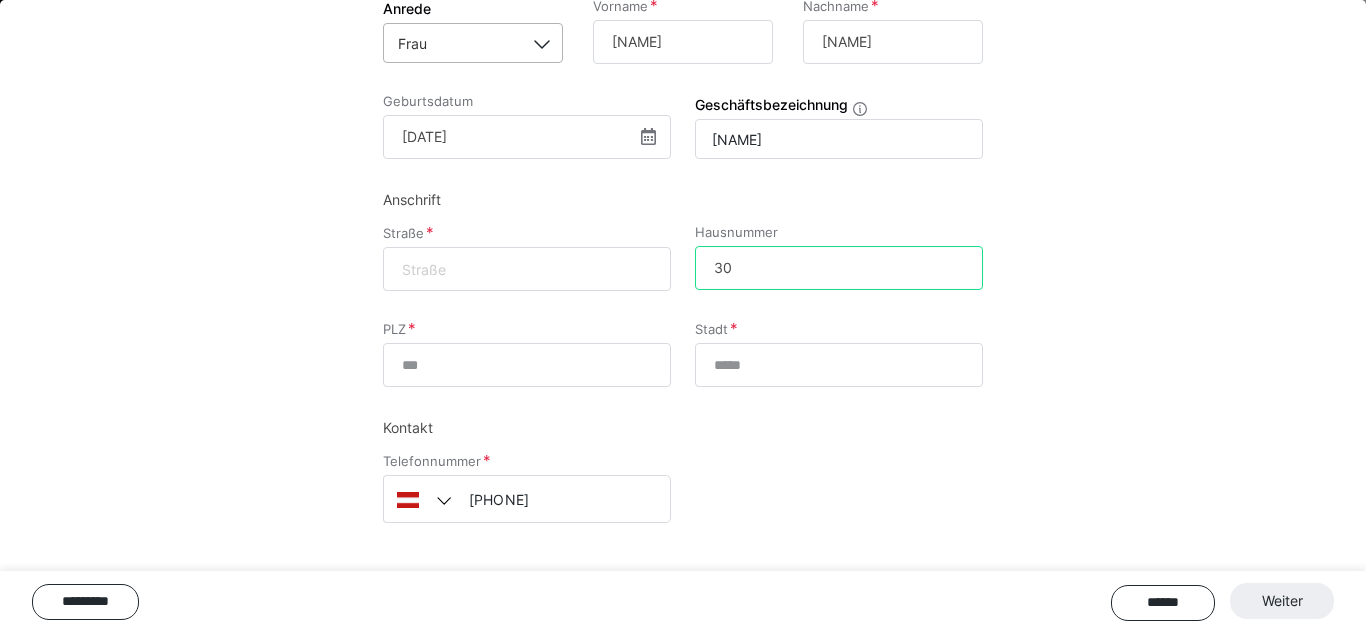 type on "30" 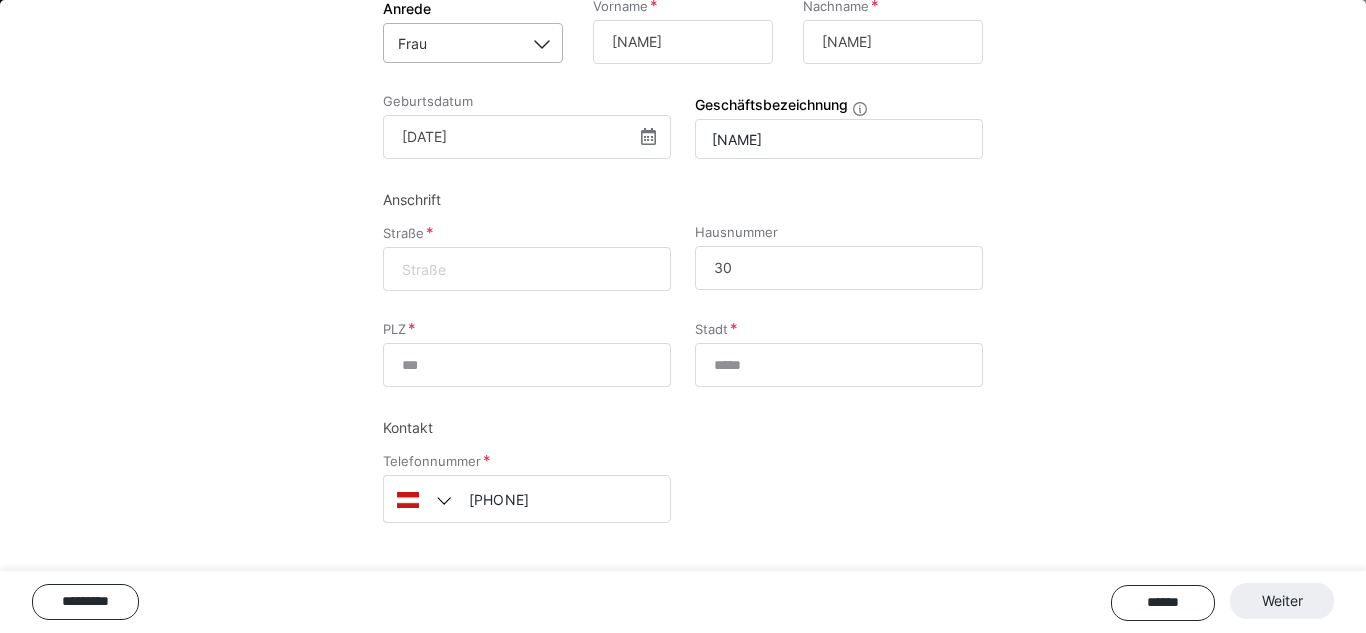 click at bounding box center [527, 269] 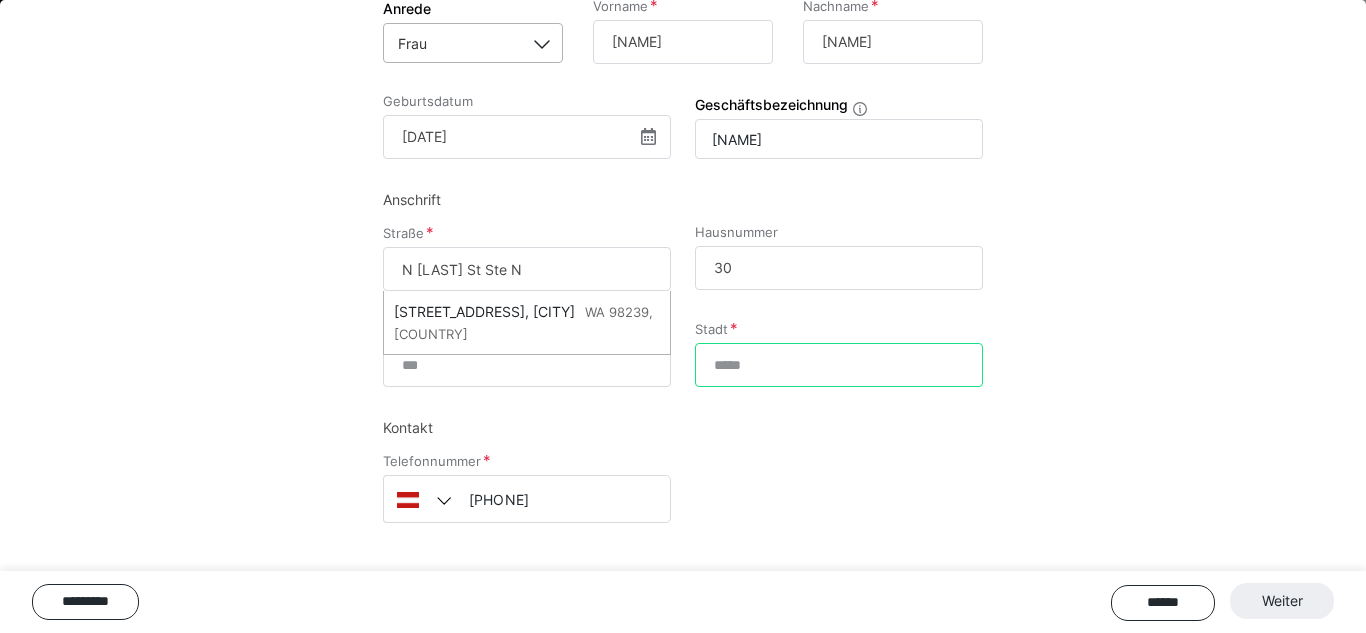 click on "Stadt" at bounding box center [839, 365] 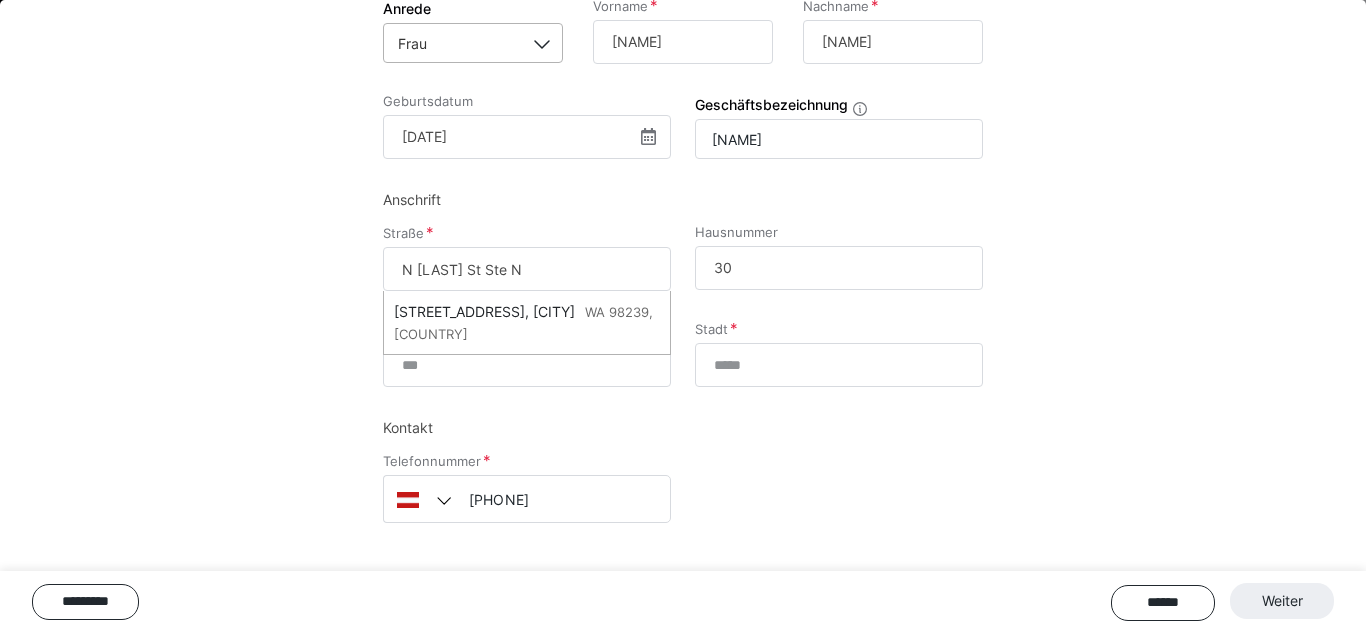 click on "N [LAST] St Ste N" at bounding box center [527, 269] 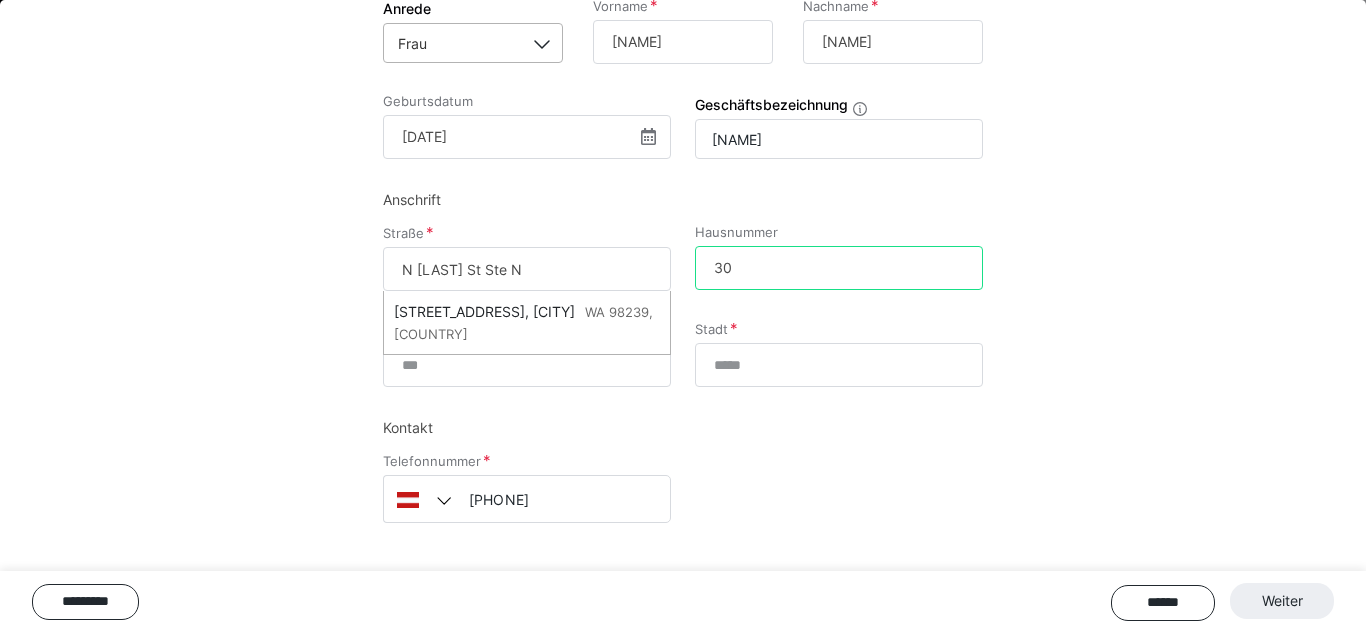 click on "30" at bounding box center [839, 268] 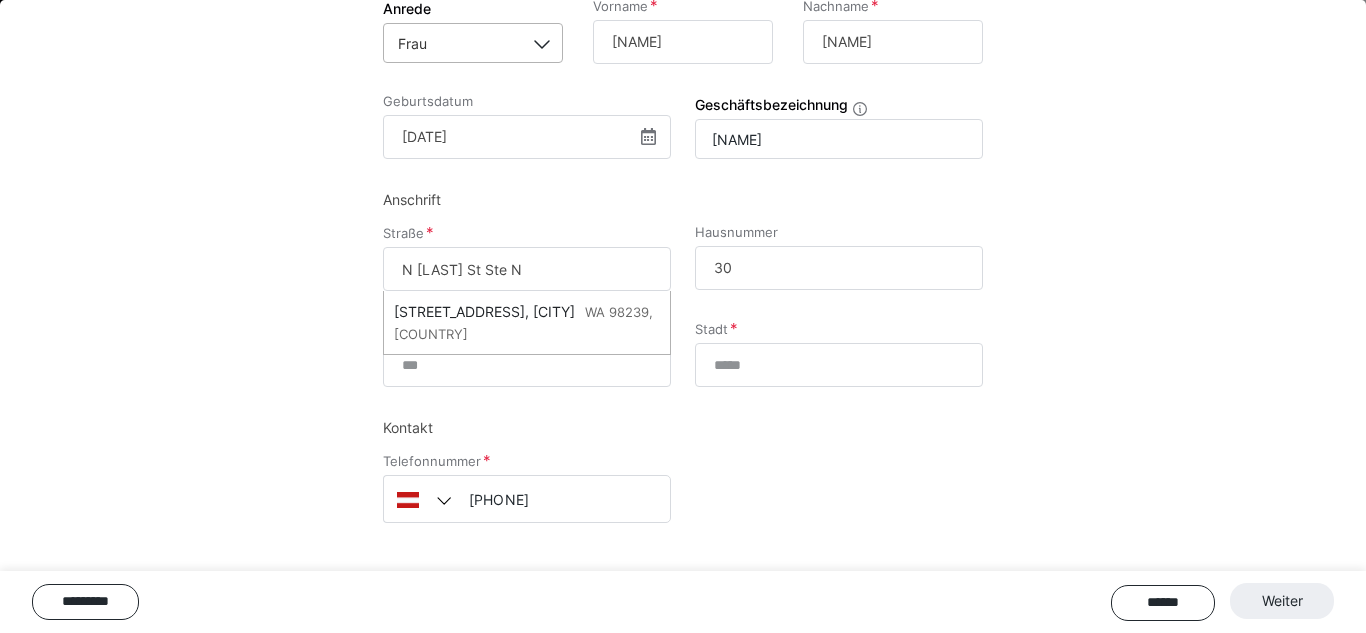 click on "N [LAST] St Ste N" at bounding box center (527, 269) 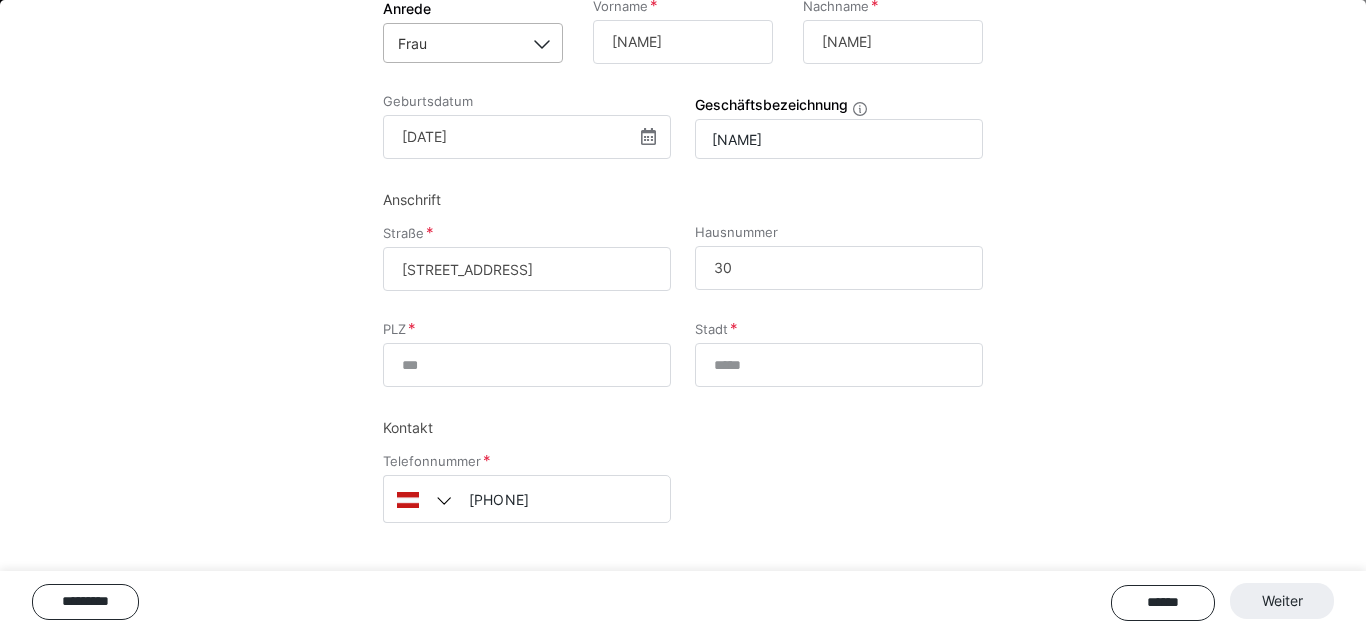 type on "N [LAST] St Ste N" 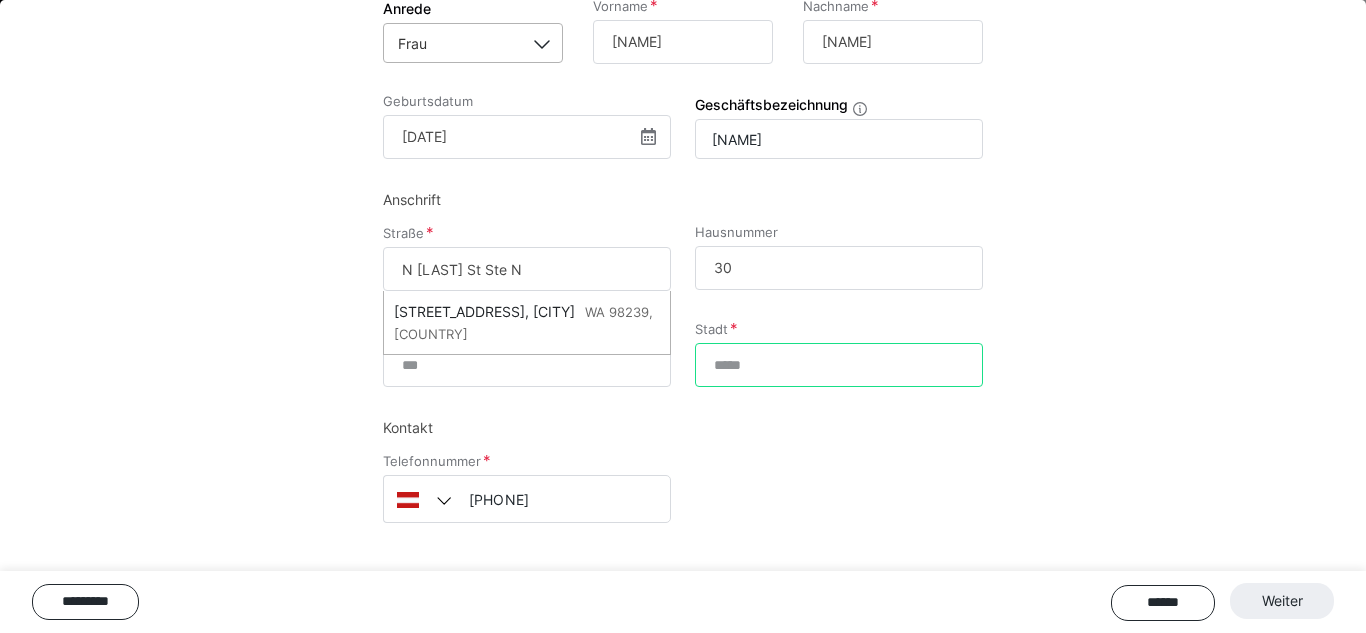click on "Stadt" at bounding box center (839, 365) 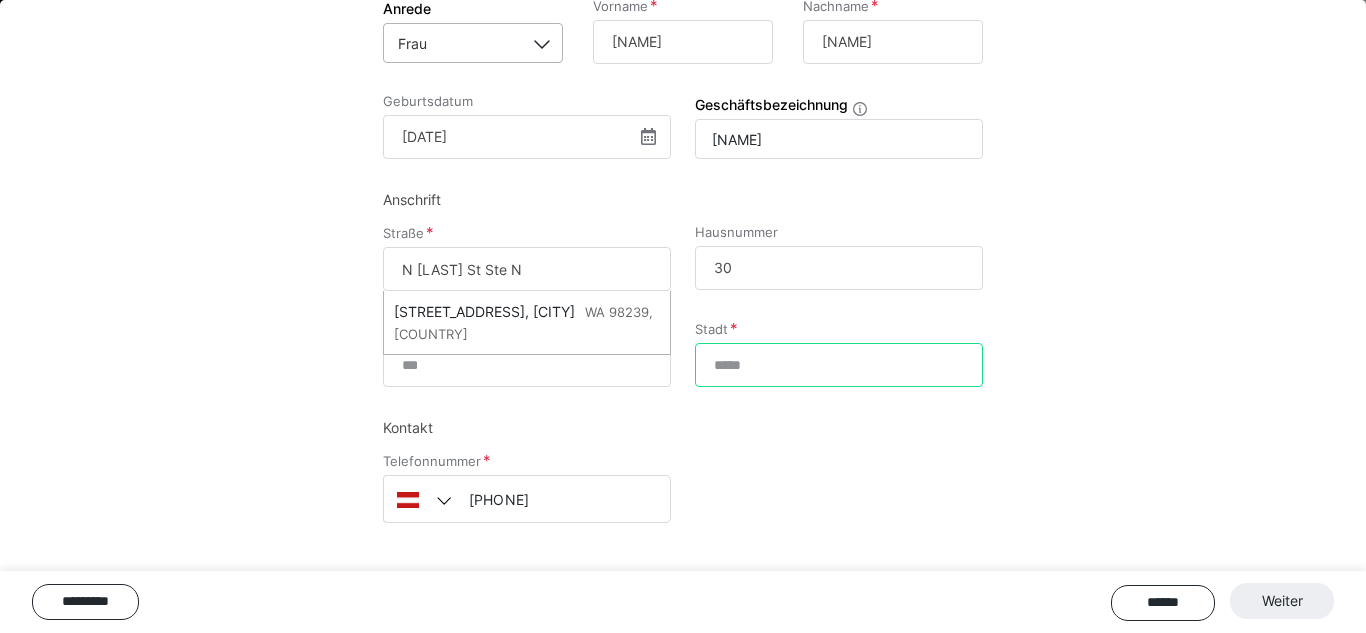 click on "Stadt" at bounding box center [839, 365] 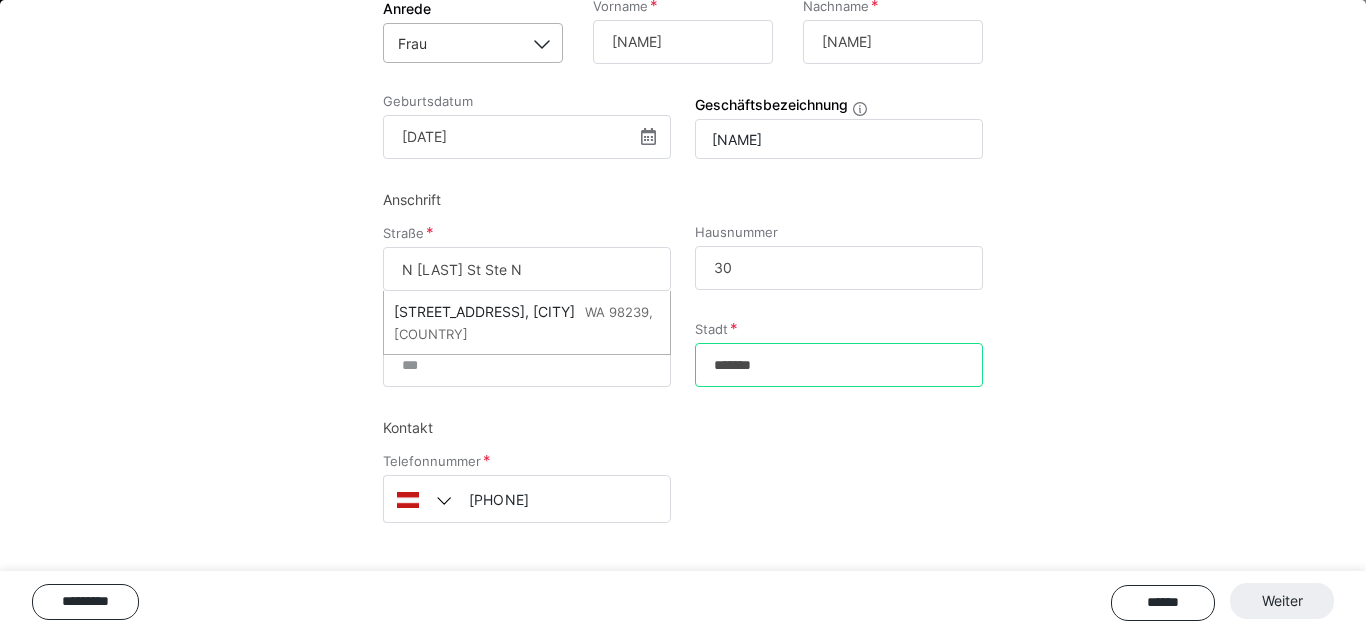 type on "*******" 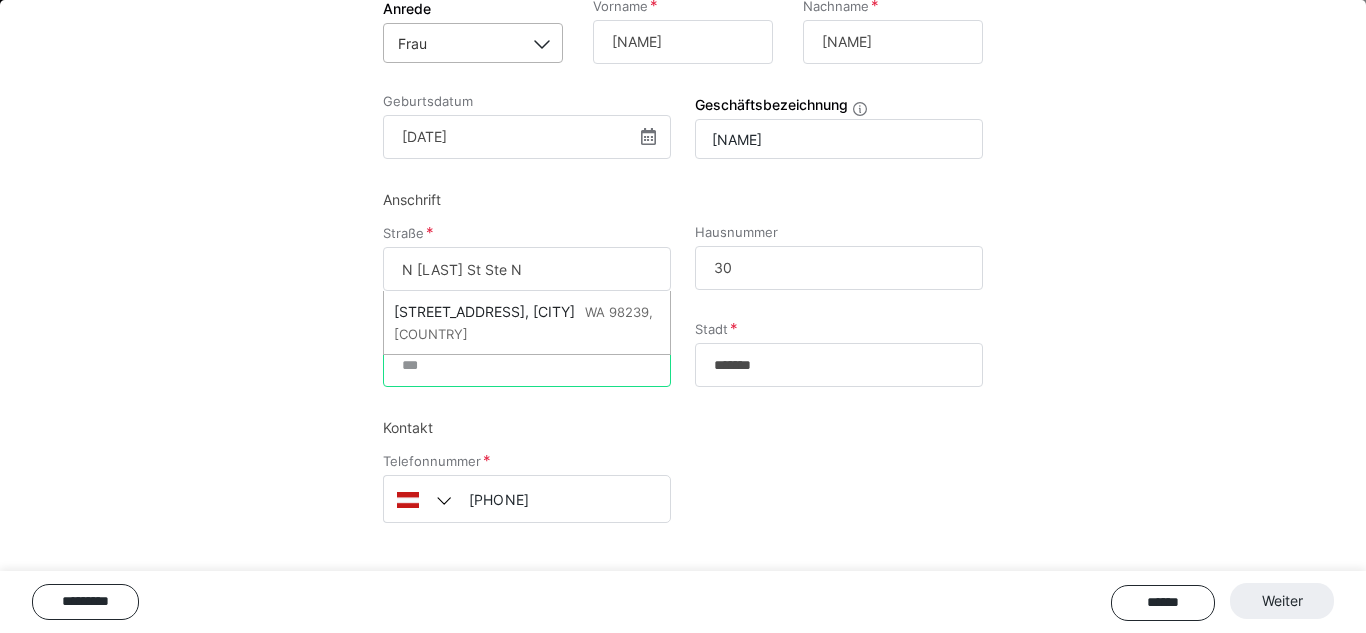 click on "PLZ" at bounding box center (527, 365) 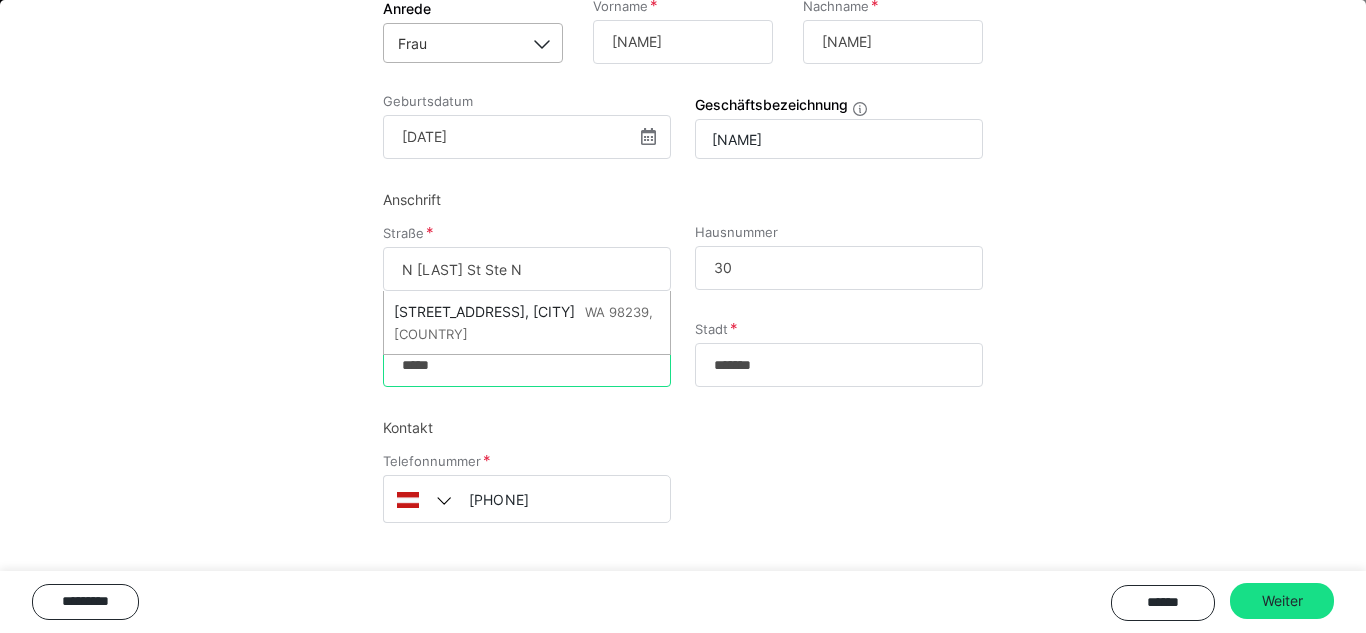 type on "*****" 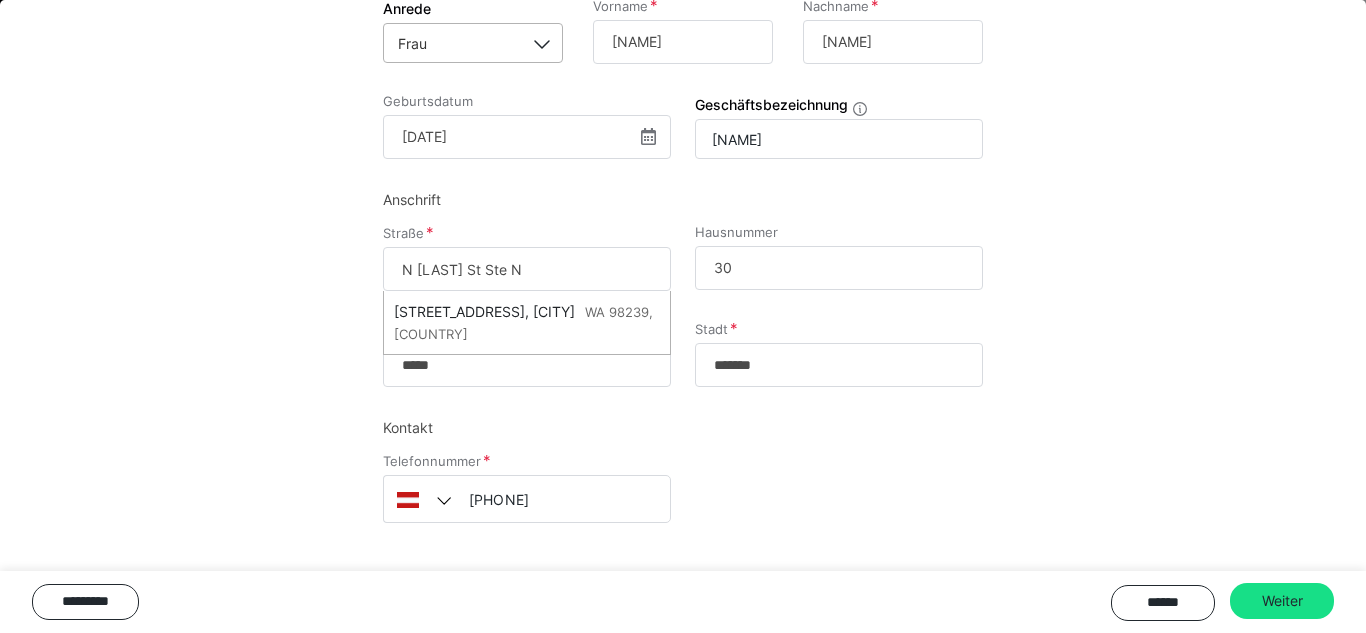 click on "N [LAST] St Ste N" at bounding box center (527, 269) 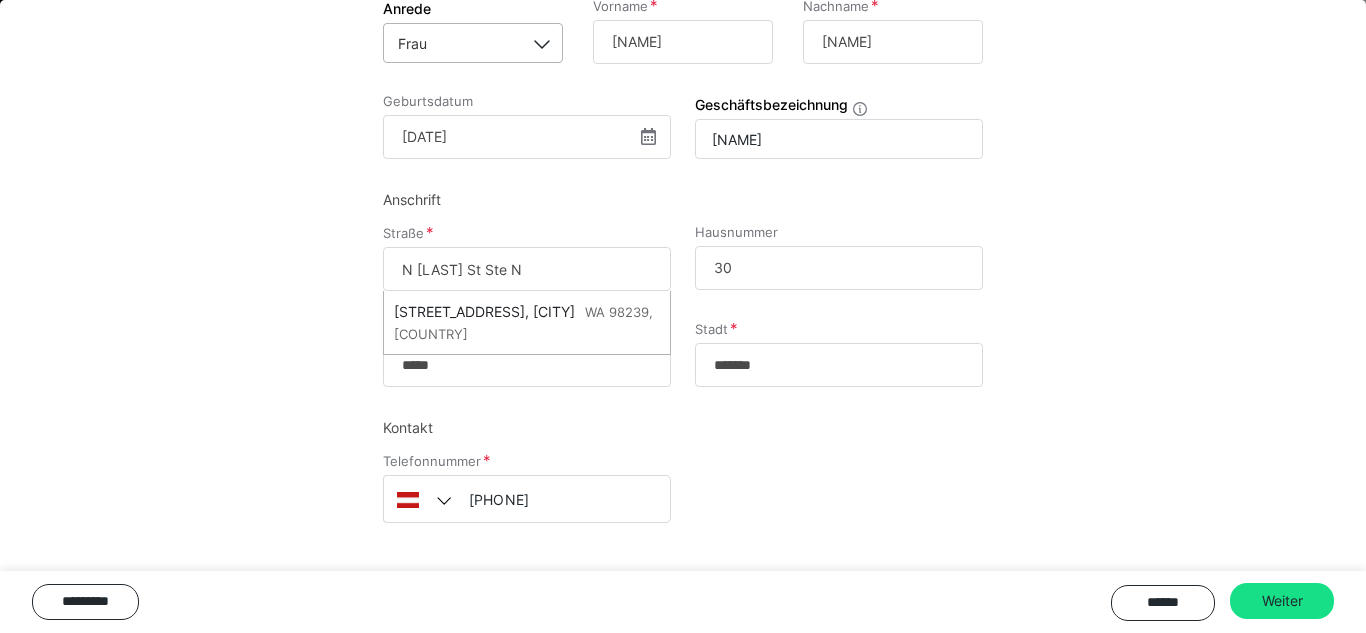 click on "N [LAST] St Ste N" at bounding box center [527, 269] 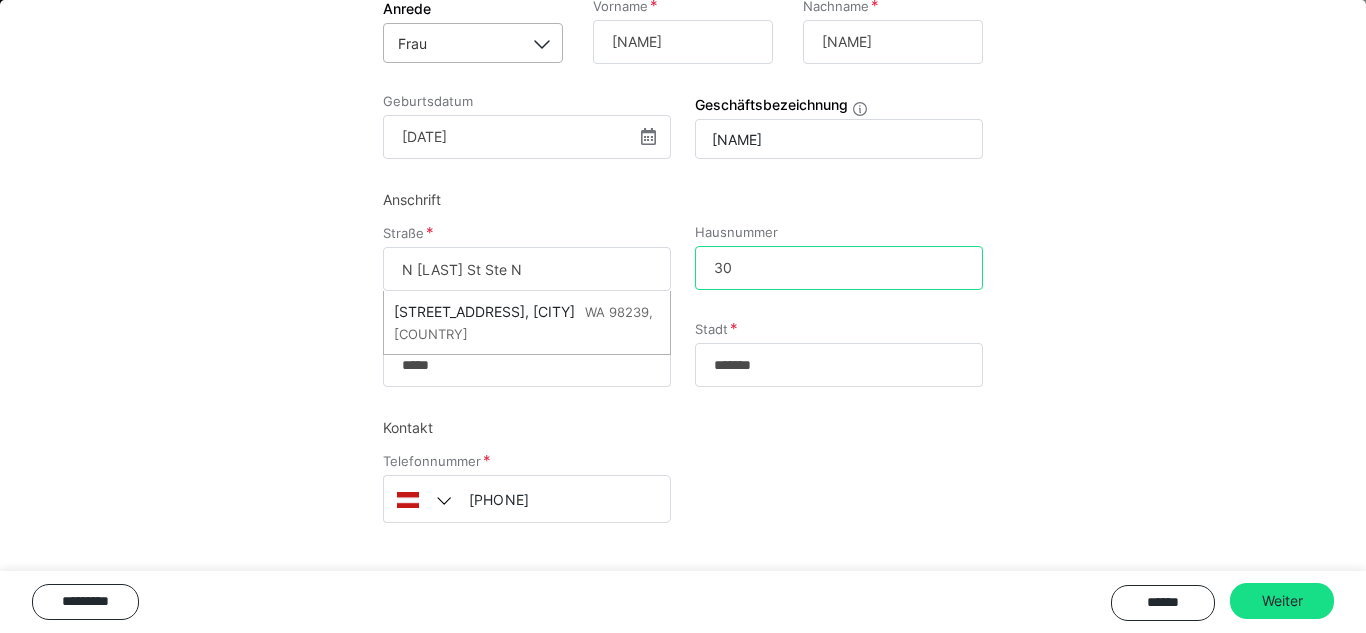 click on "30" at bounding box center (839, 268) 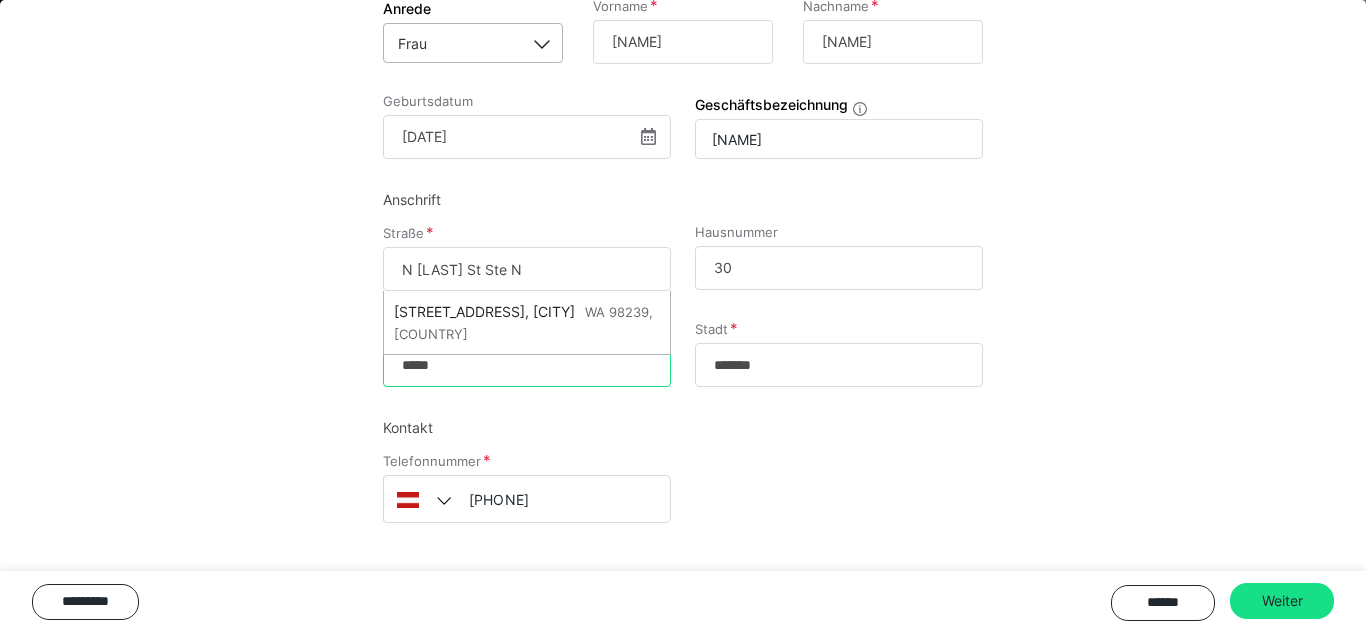 click on "*****" at bounding box center (527, 365) 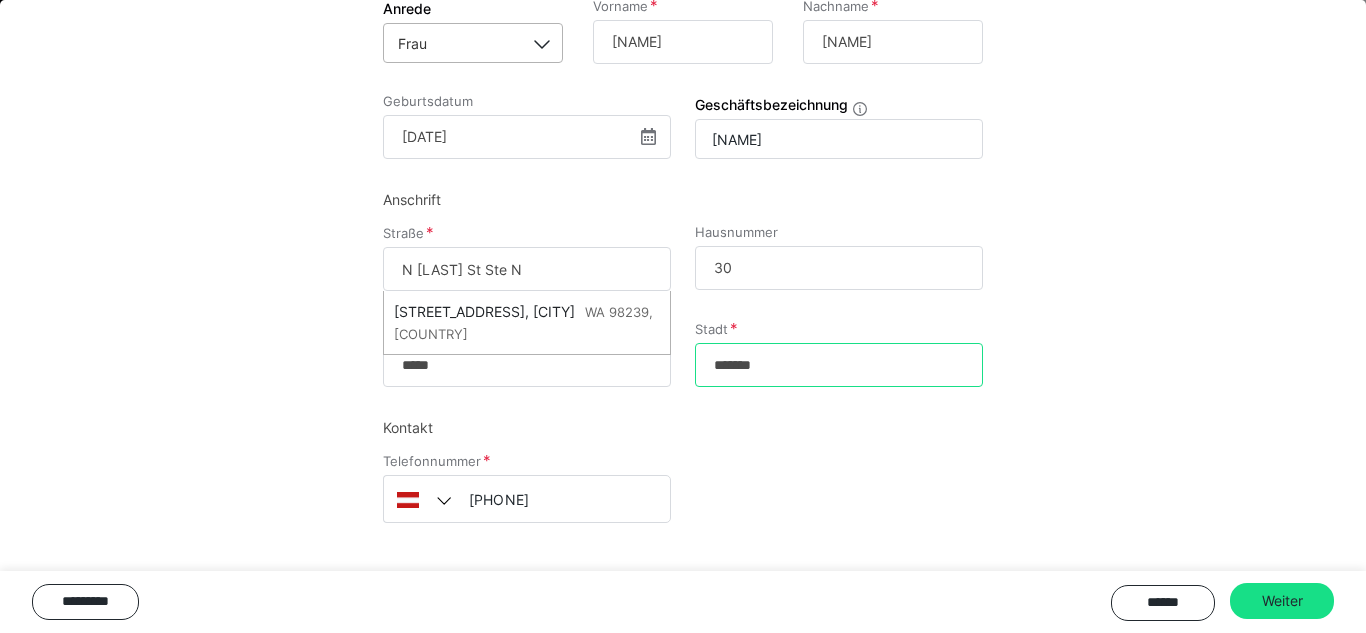 click on "*******" at bounding box center (839, 365) 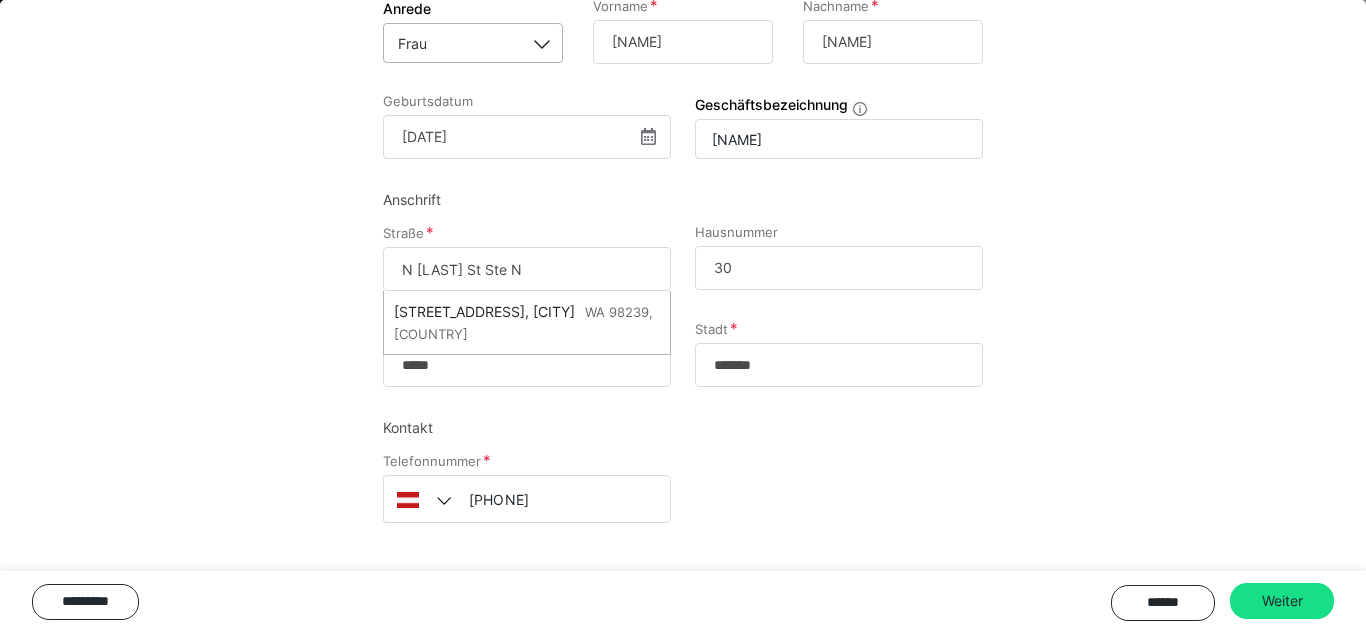 click on "N [LAST] St Ste N" at bounding box center [527, 269] 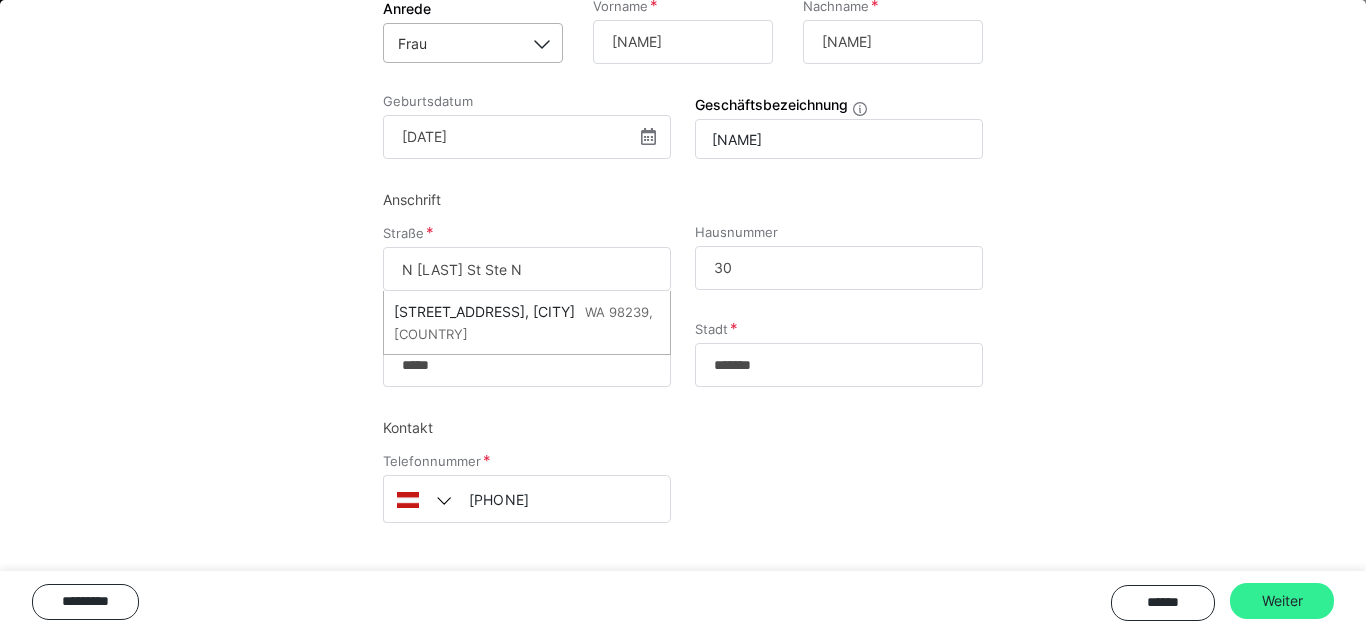 click on "Weiter" at bounding box center [1282, 601] 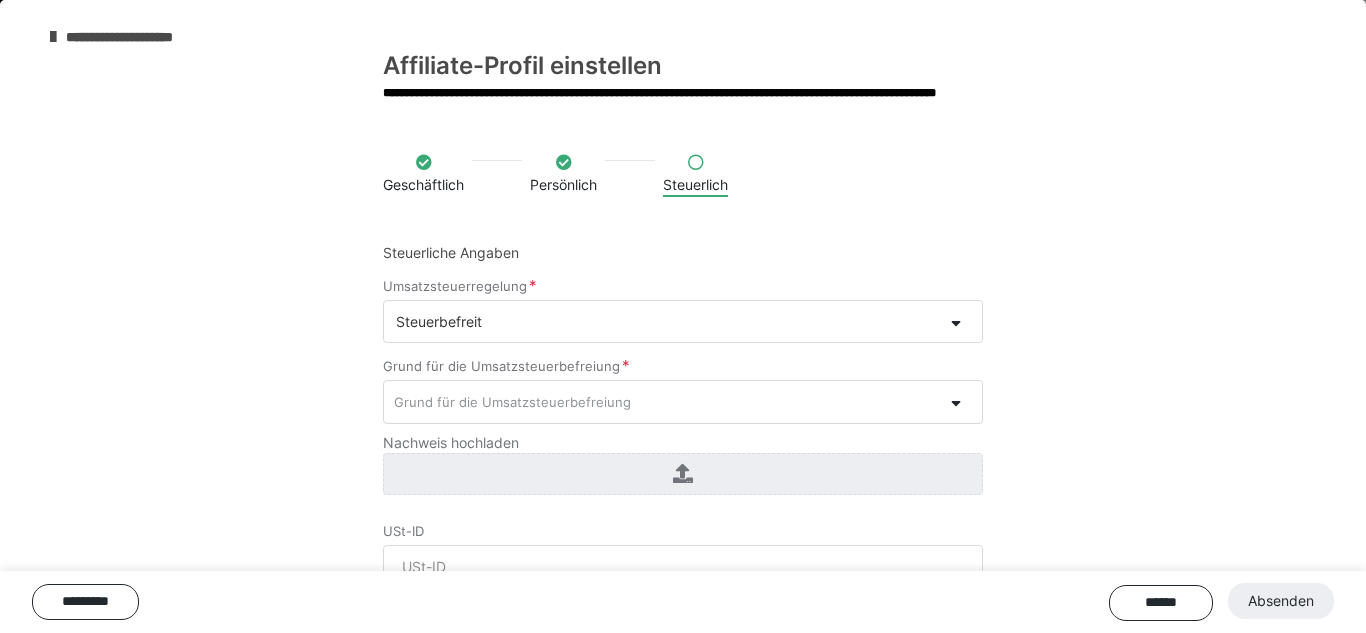 scroll, scrollTop: 3, scrollLeft: 0, axis: vertical 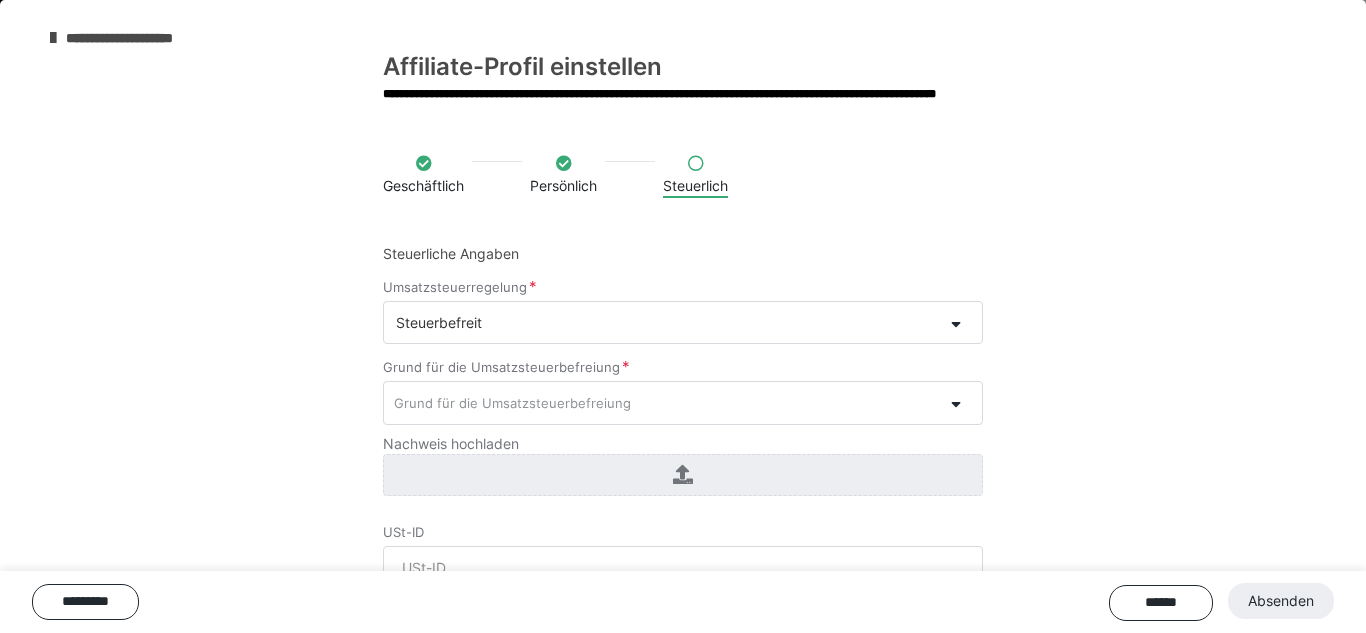 click at bounding box center [564, 163] 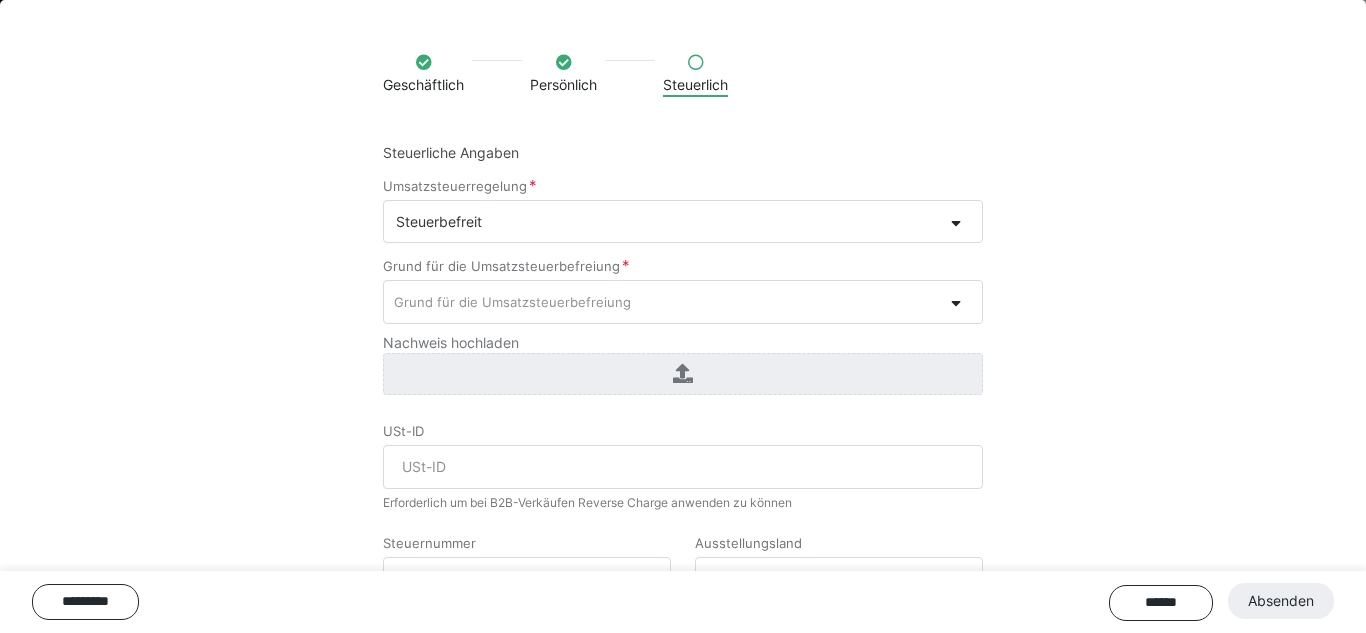 scroll, scrollTop: 105, scrollLeft: 0, axis: vertical 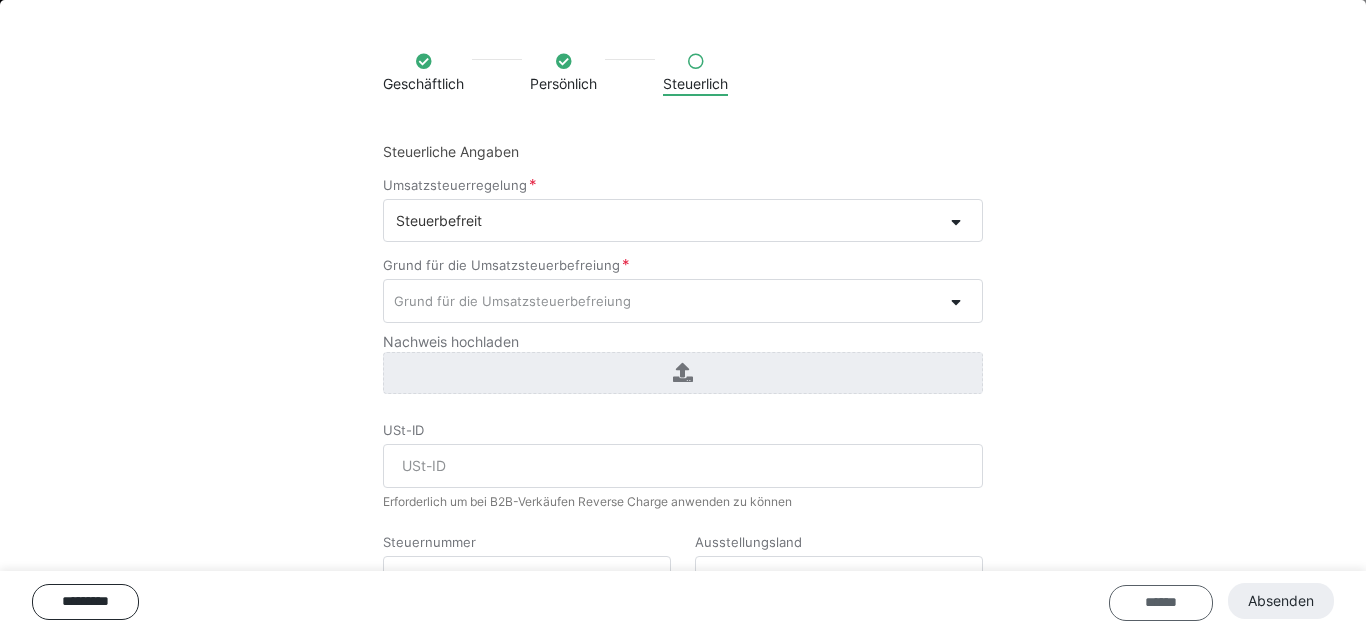click on "******" at bounding box center [1161, 603] 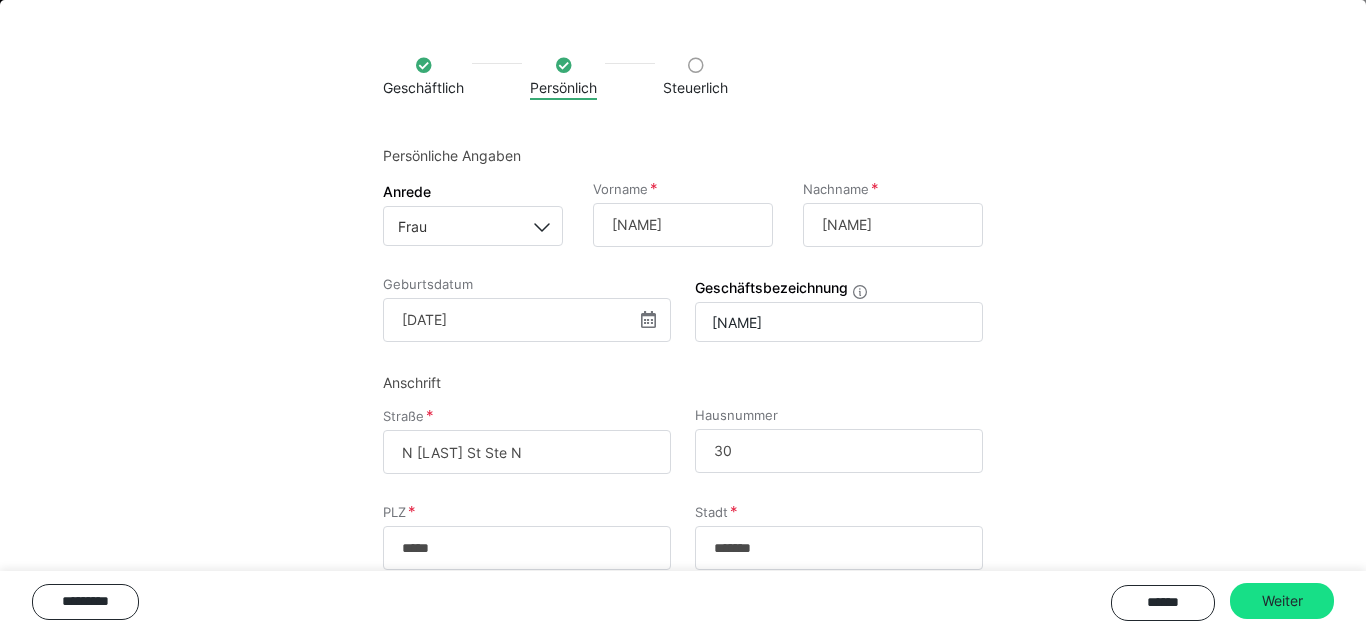 scroll, scrollTop: 0, scrollLeft: 0, axis: both 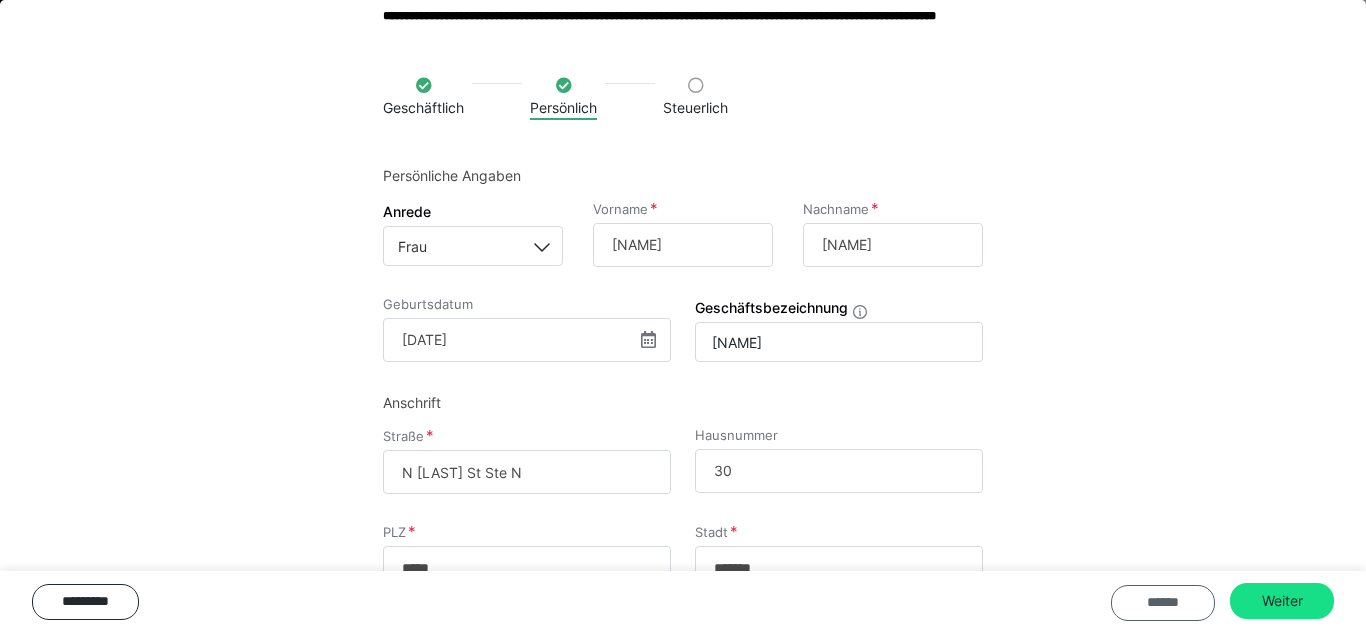 click on "******" at bounding box center [1163, 603] 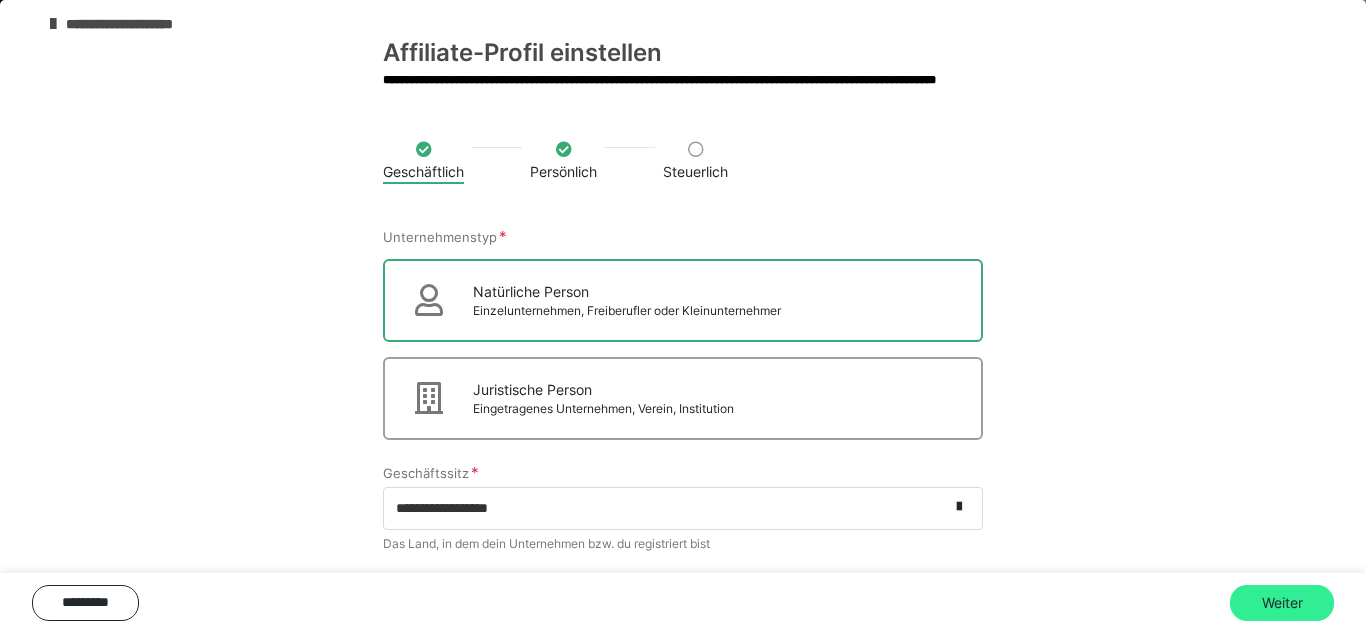 click on "Weiter" at bounding box center (1282, 603) 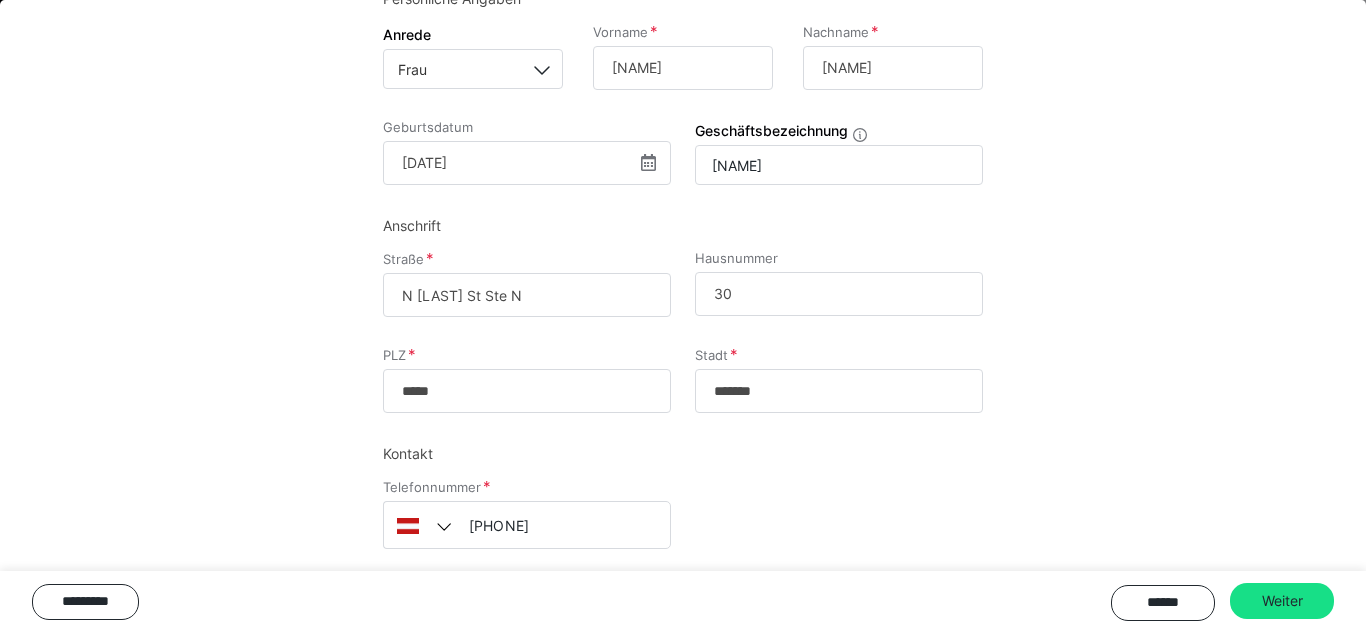 scroll, scrollTop: 259, scrollLeft: 0, axis: vertical 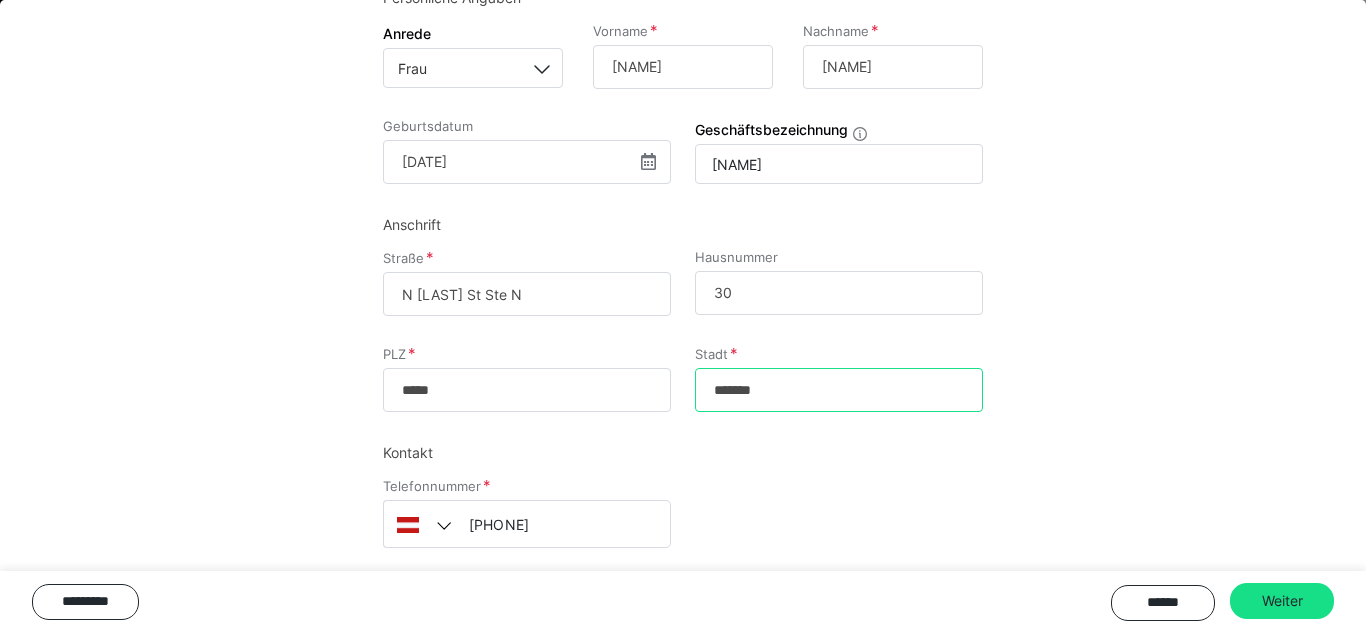drag, startPoint x: 791, startPoint y: 393, endPoint x: 567, endPoint y: 399, distance: 224.08034 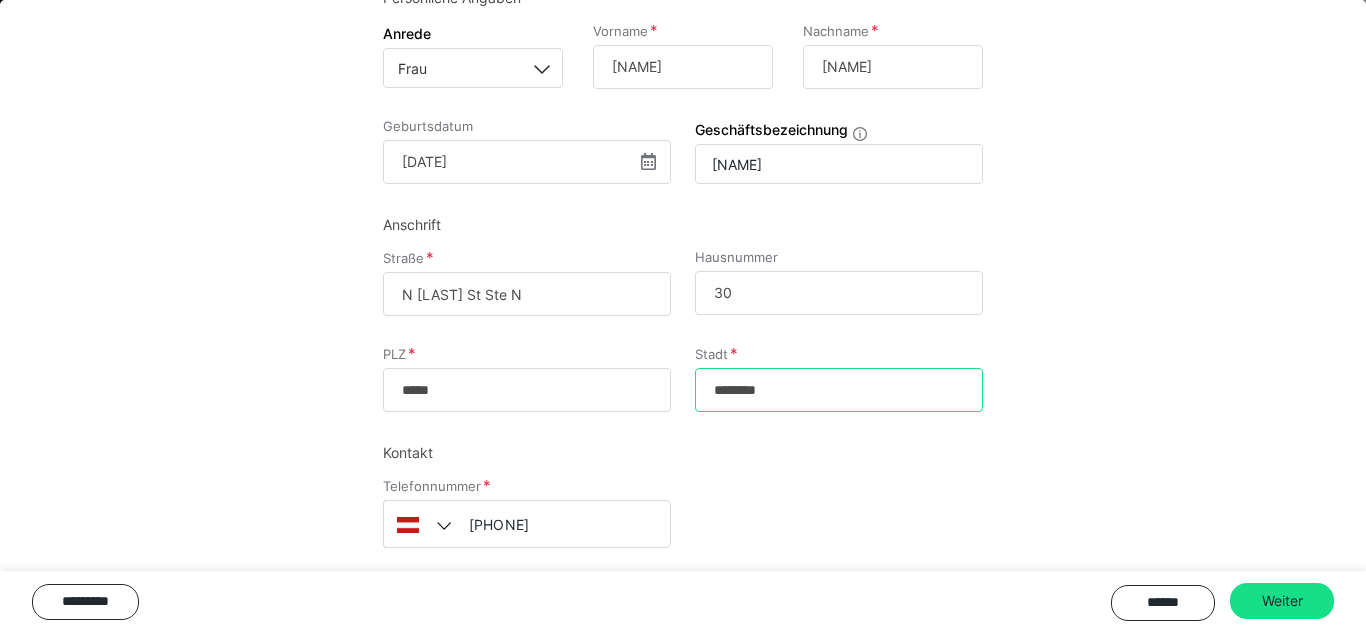 type on "********" 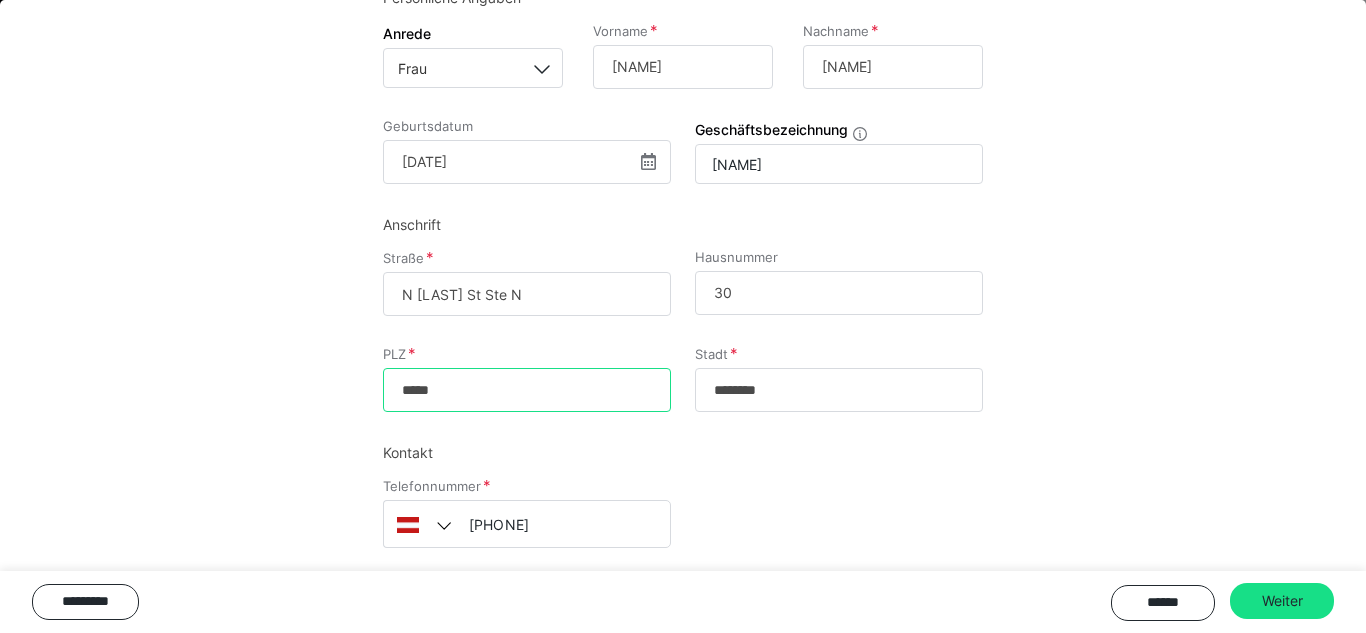 click on "*****" at bounding box center (527, 390) 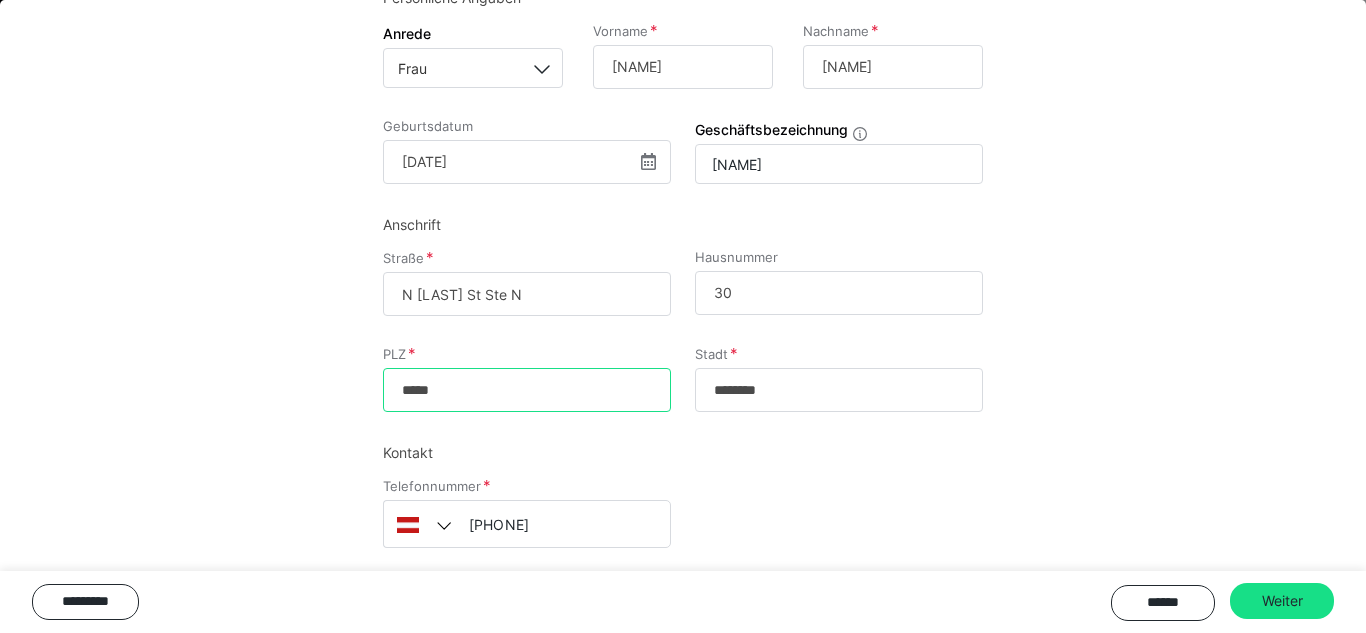scroll, scrollTop: 284, scrollLeft: 0, axis: vertical 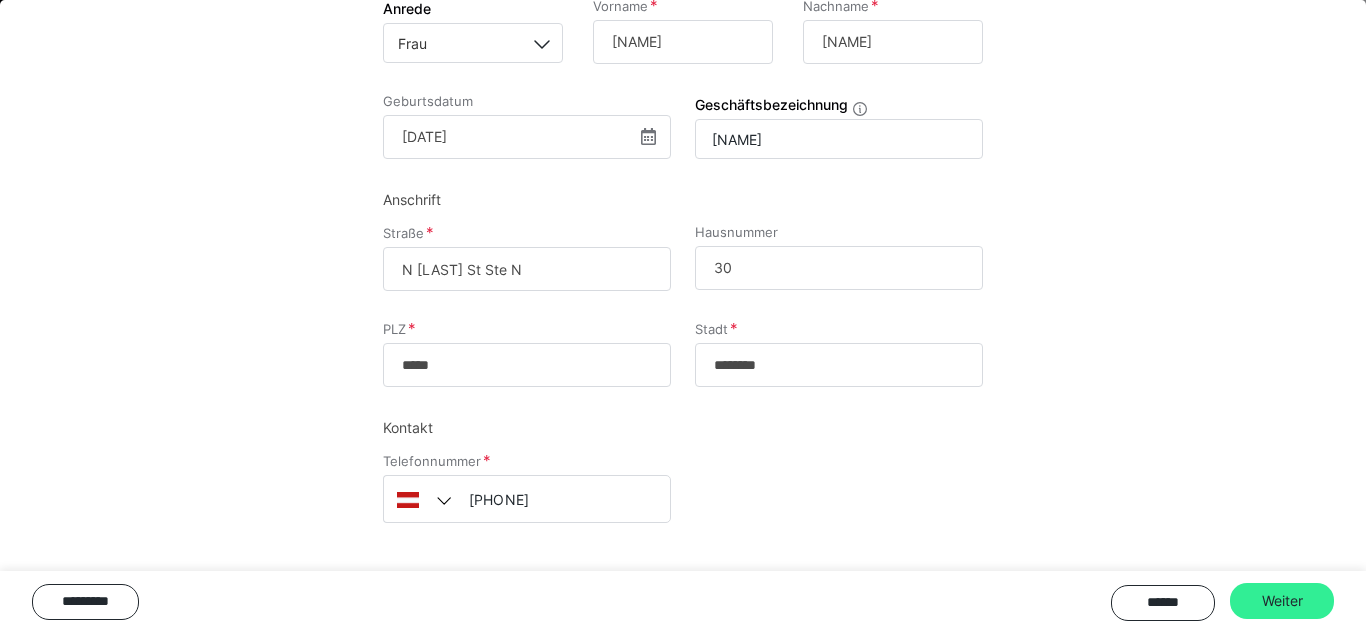click on "Weiter" at bounding box center (1282, 601) 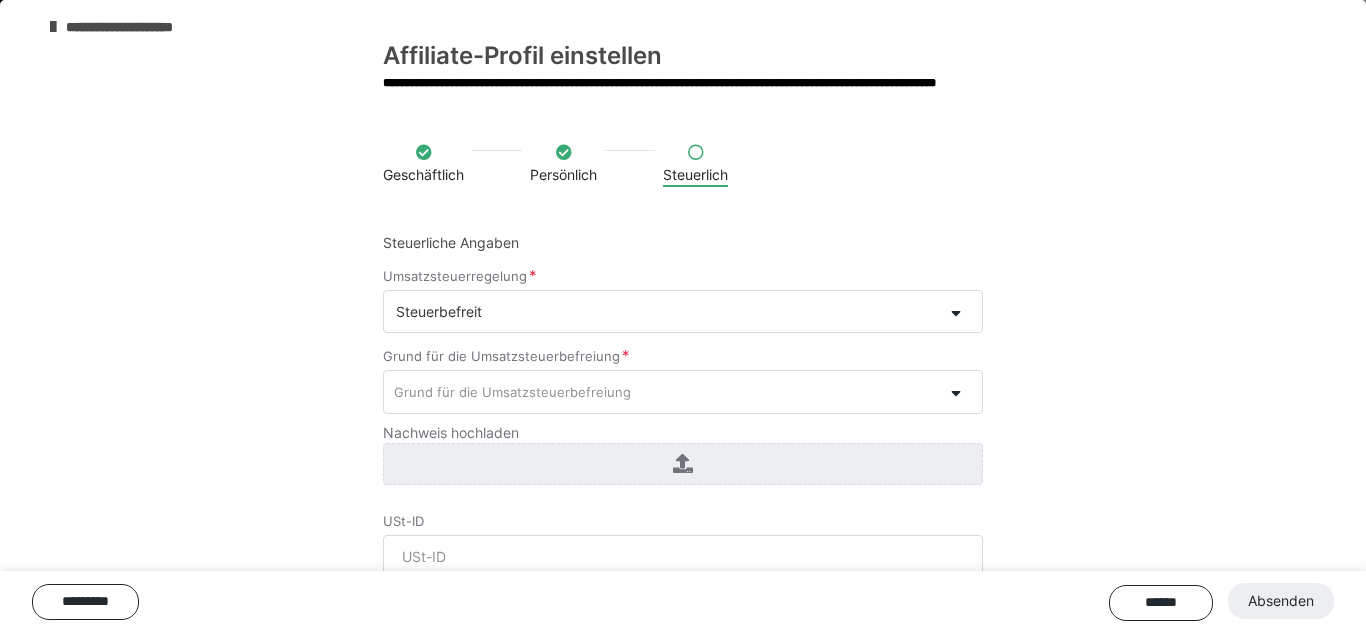scroll, scrollTop: 0, scrollLeft: 0, axis: both 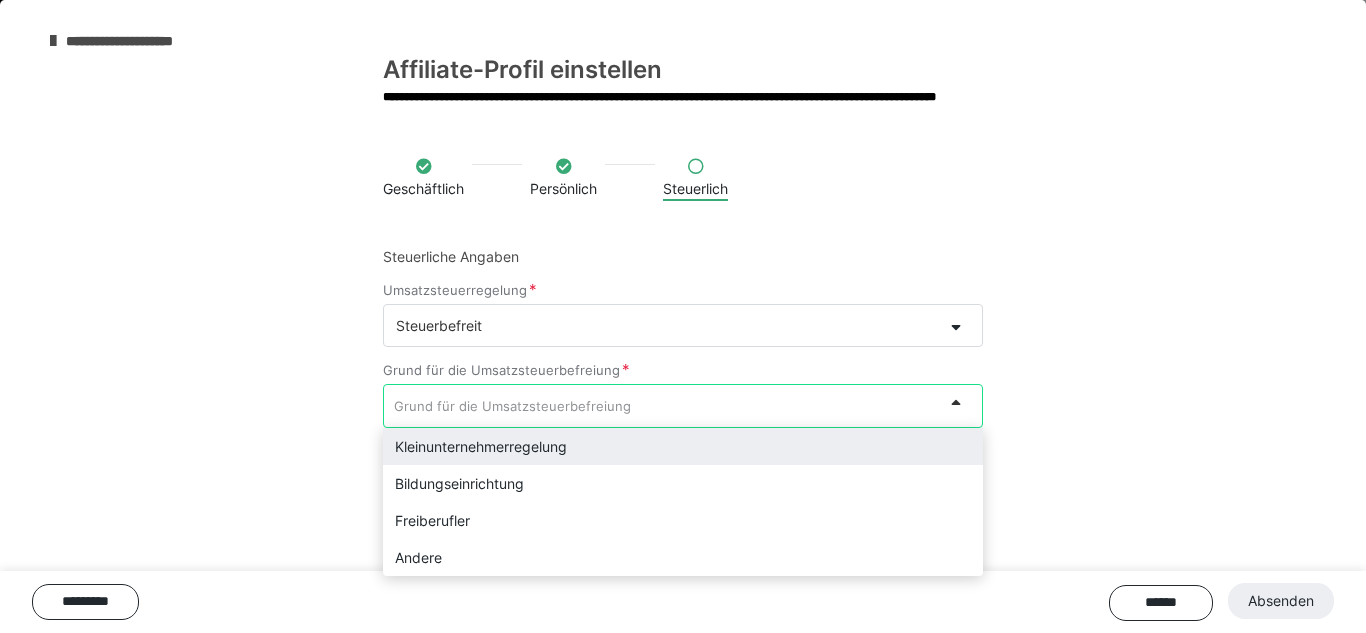 click at bounding box center [962, 405] 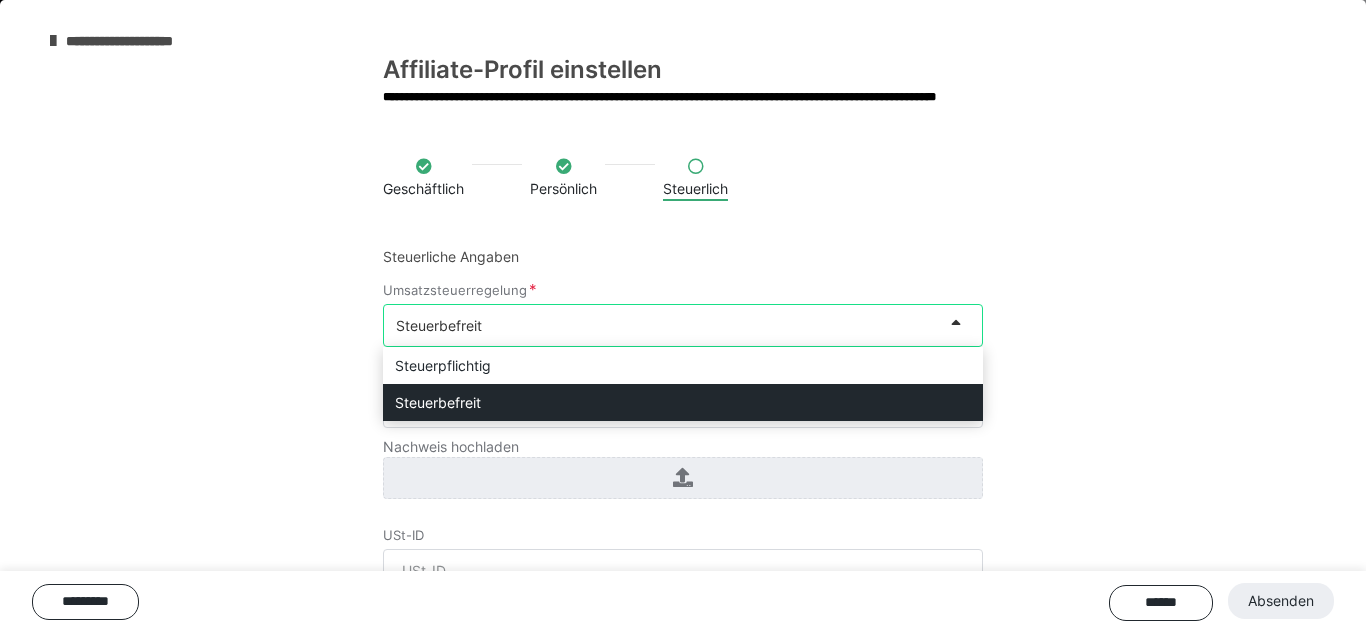 click at bounding box center [962, 325] 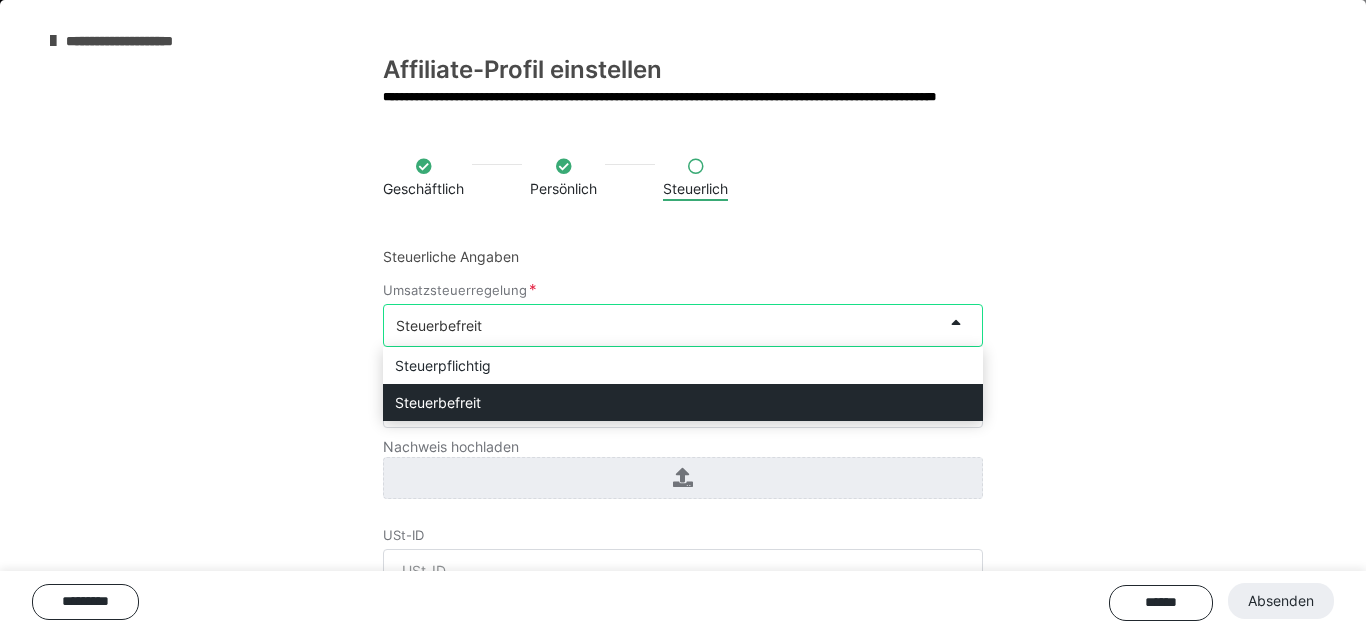 click on "Steuerbefreit" at bounding box center [683, 402] 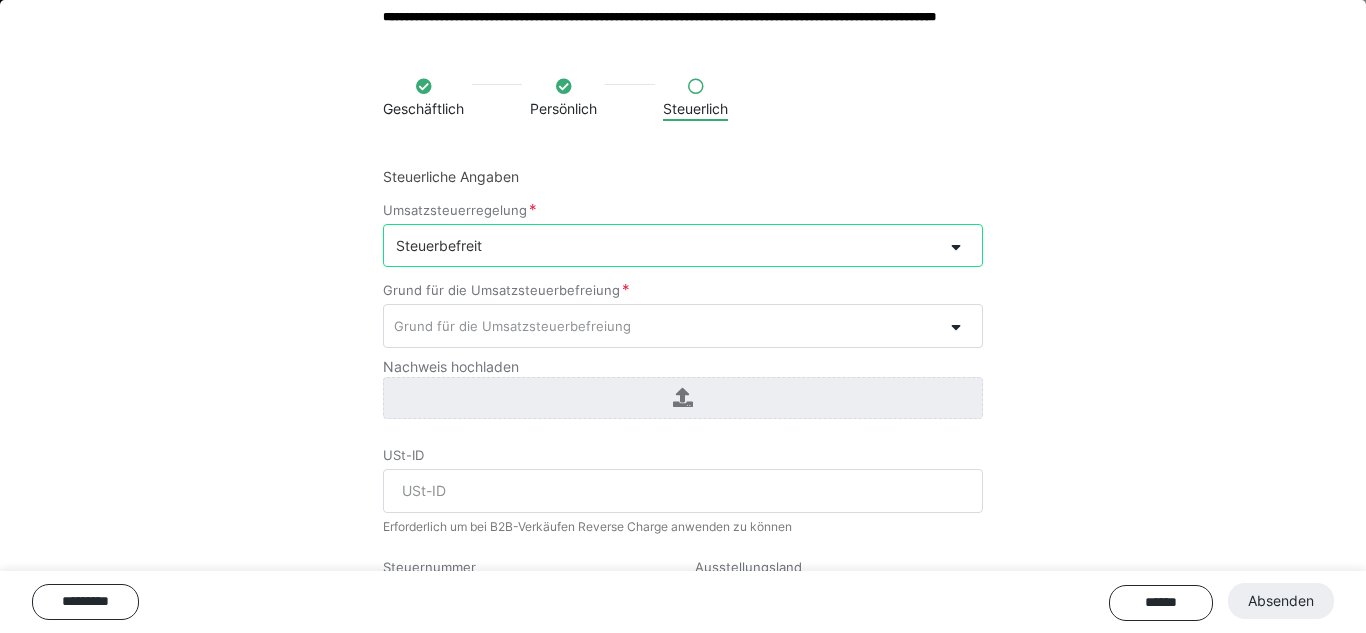 scroll, scrollTop: 83, scrollLeft: 0, axis: vertical 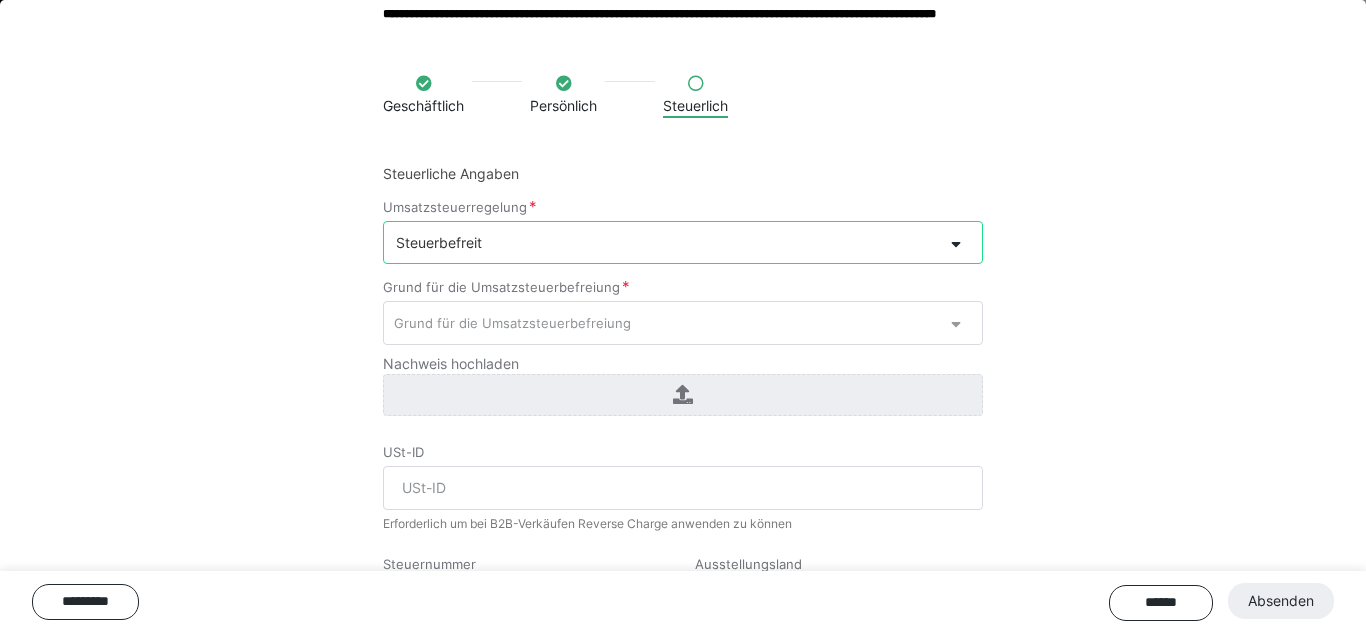 click at bounding box center (962, 323) 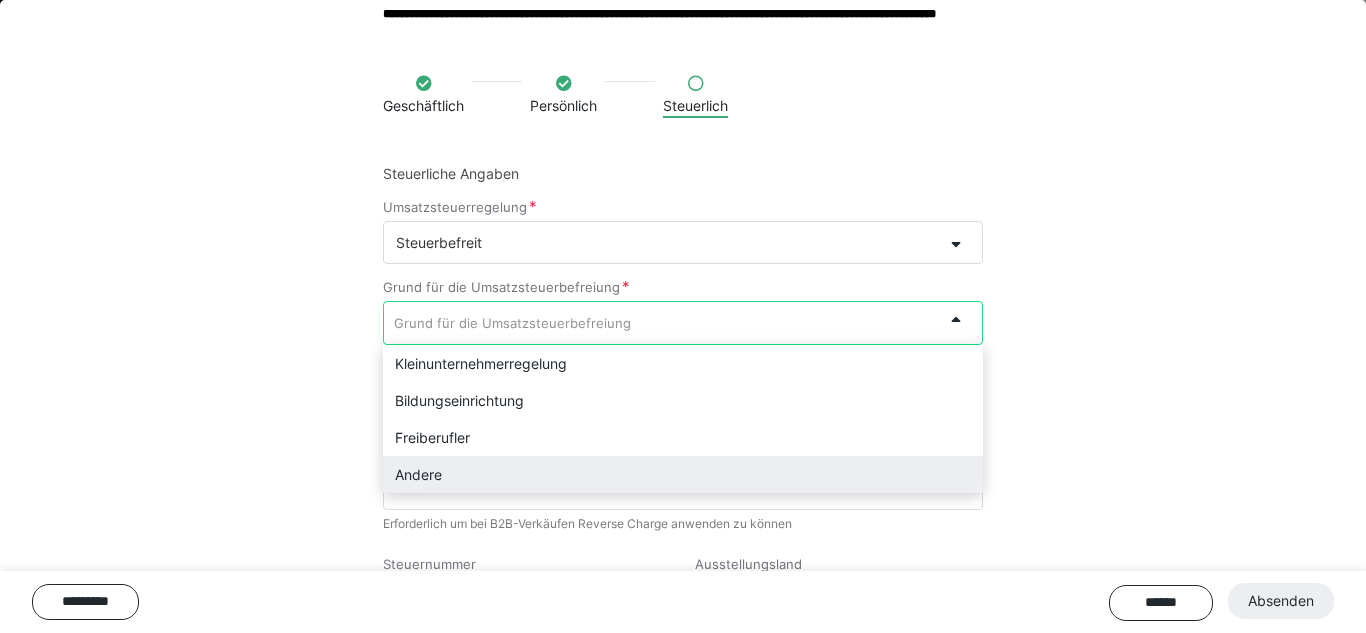 click on "Andere" at bounding box center (683, 474) 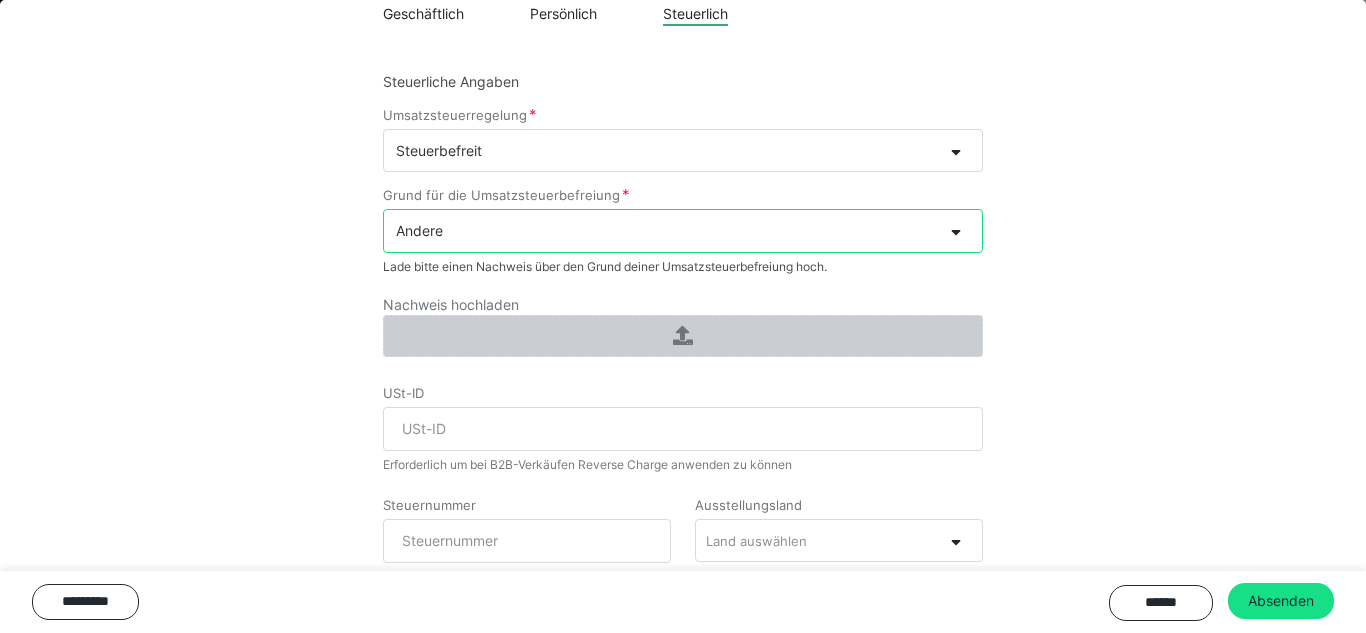 scroll, scrollTop: 290, scrollLeft: 0, axis: vertical 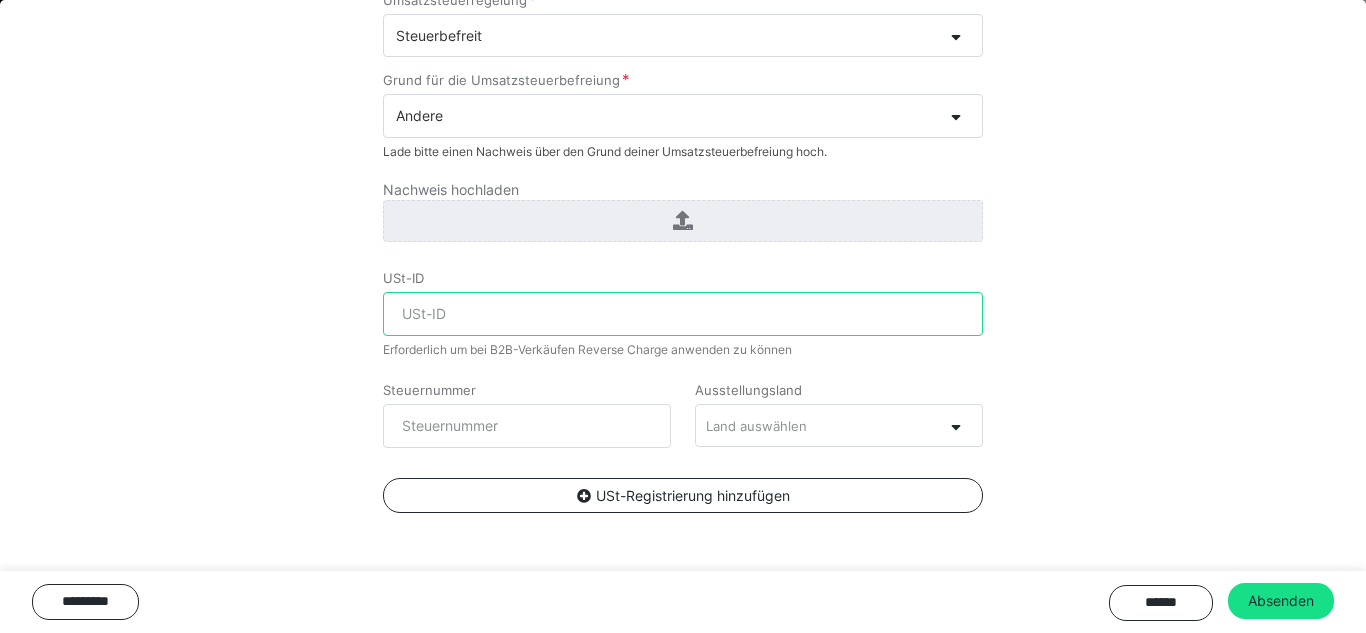 click on "USt-ID" at bounding box center [683, 314] 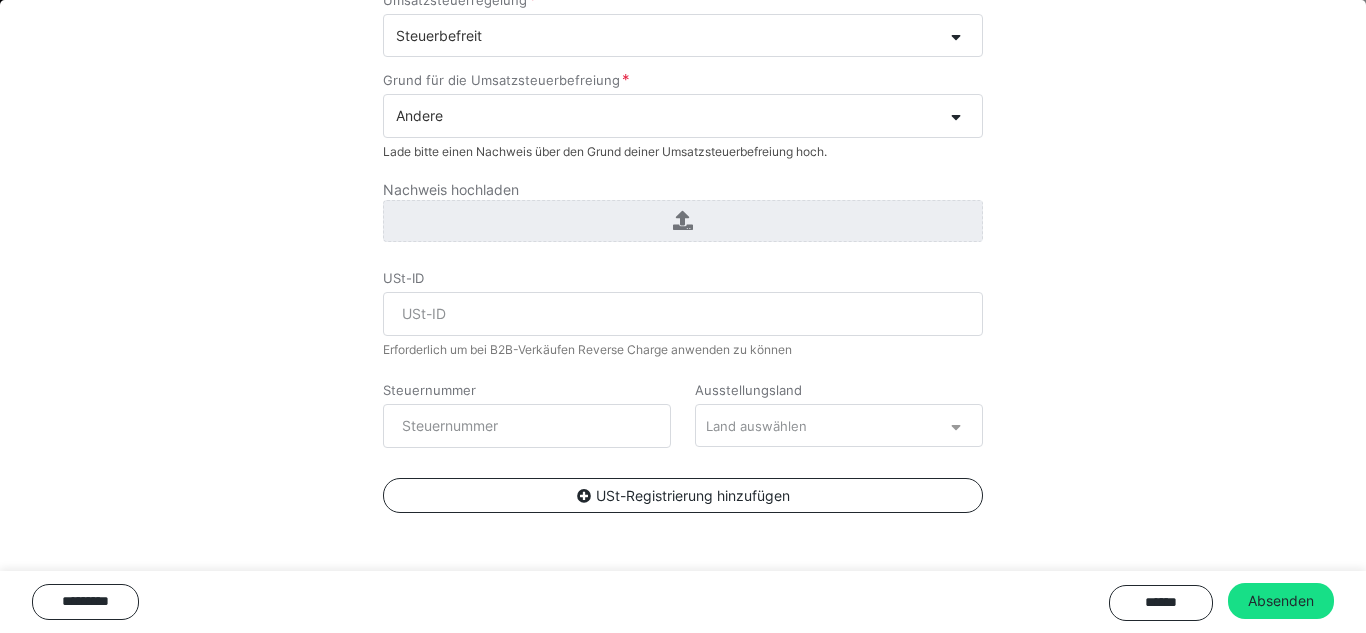 click at bounding box center (962, 426) 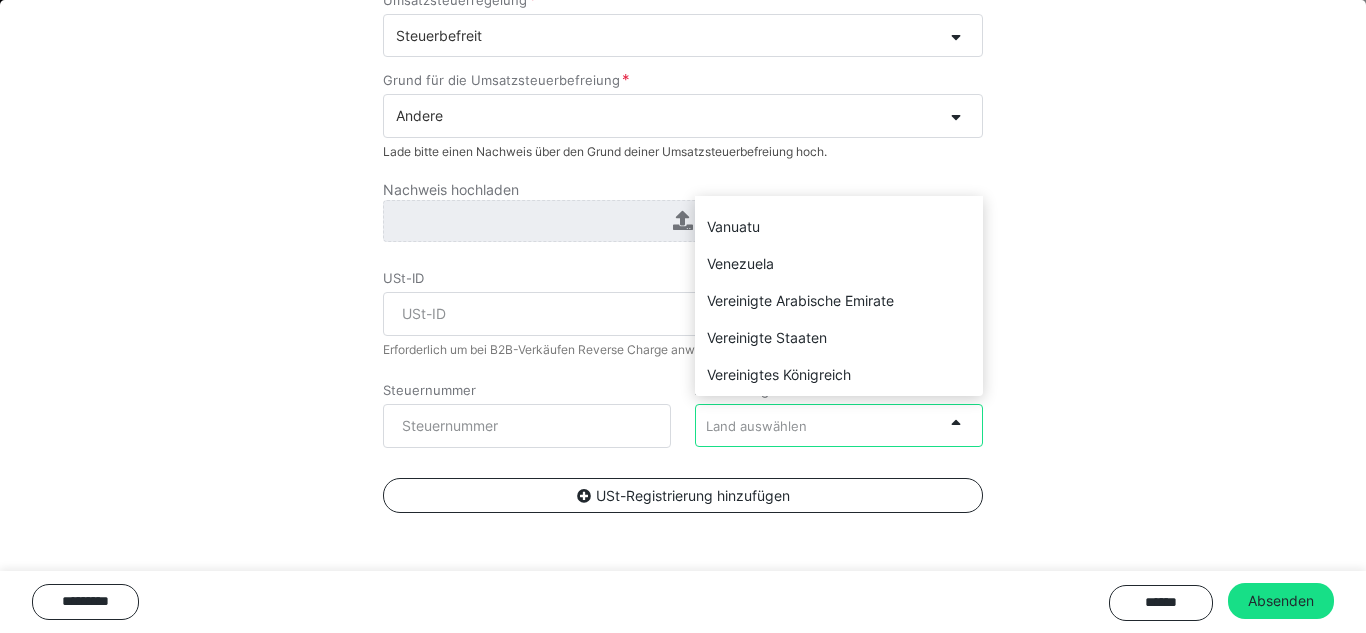 scroll, scrollTop: 8697, scrollLeft: 0, axis: vertical 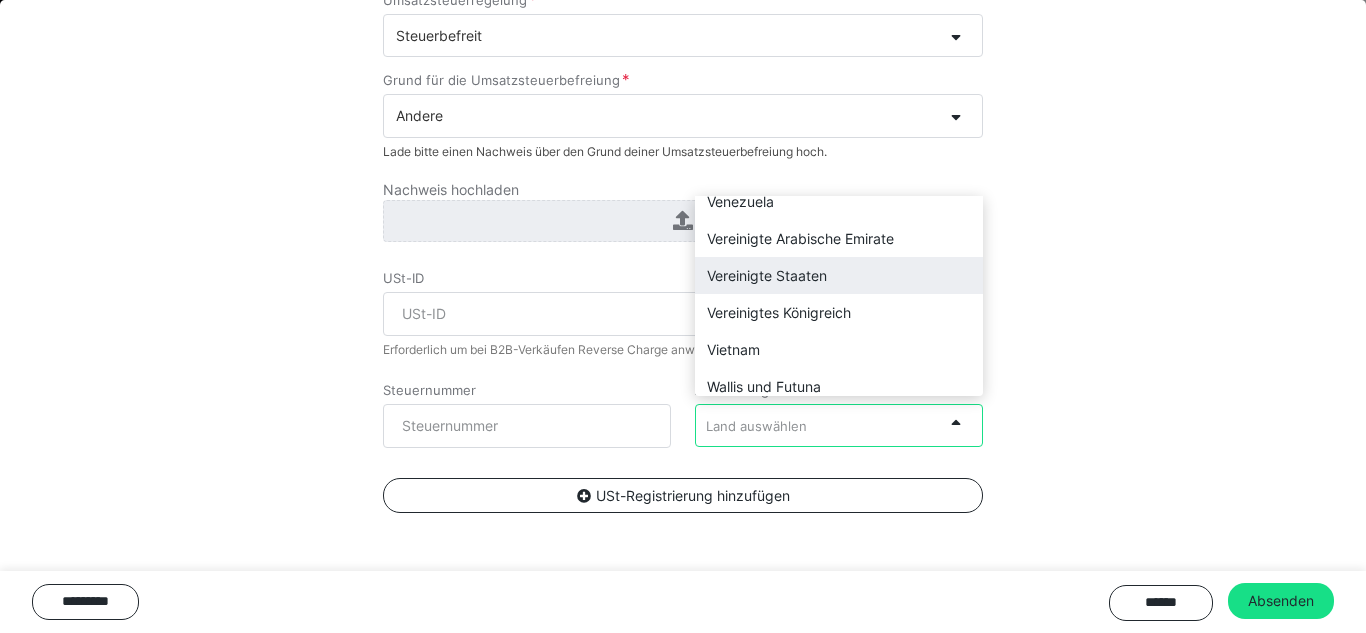 click on "Vereinigte Staaten" at bounding box center [839, 275] 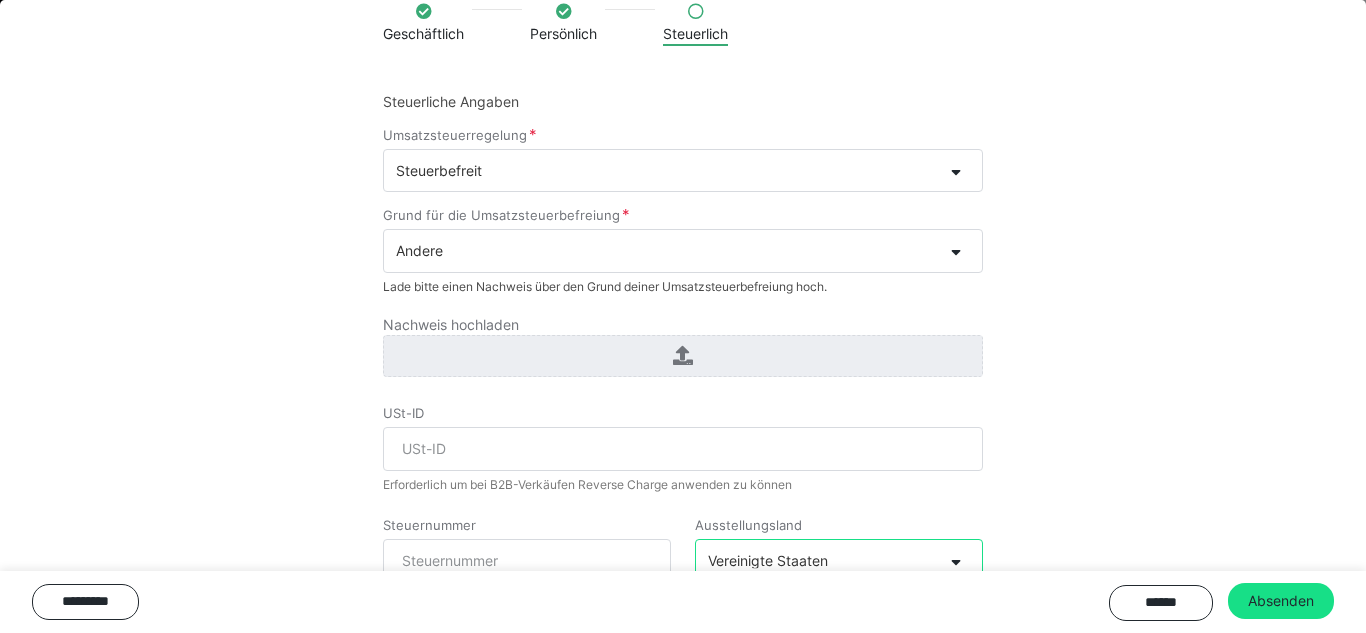 scroll, scrollTop: 154, scrollLeft: 0, axis: vertical 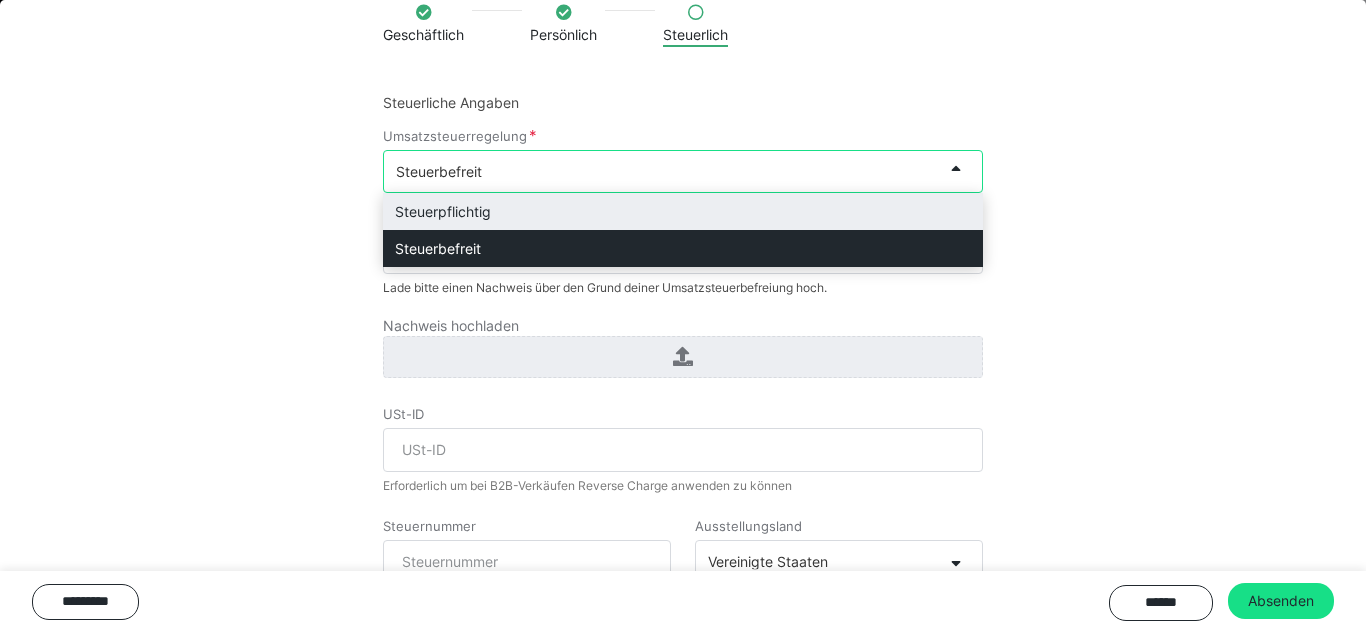 click on "Steuerbefreit" at bounding box center (663, 171) 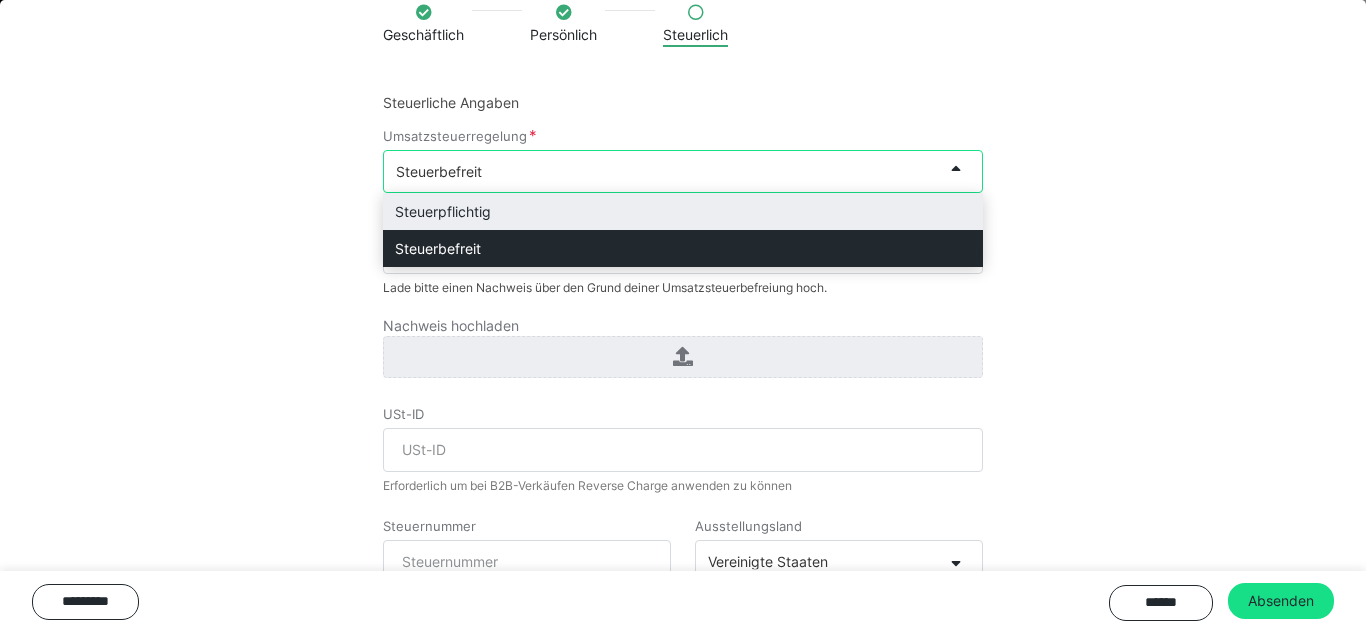 click on "Steuerpflichtig" at bounding box center [683, 211] 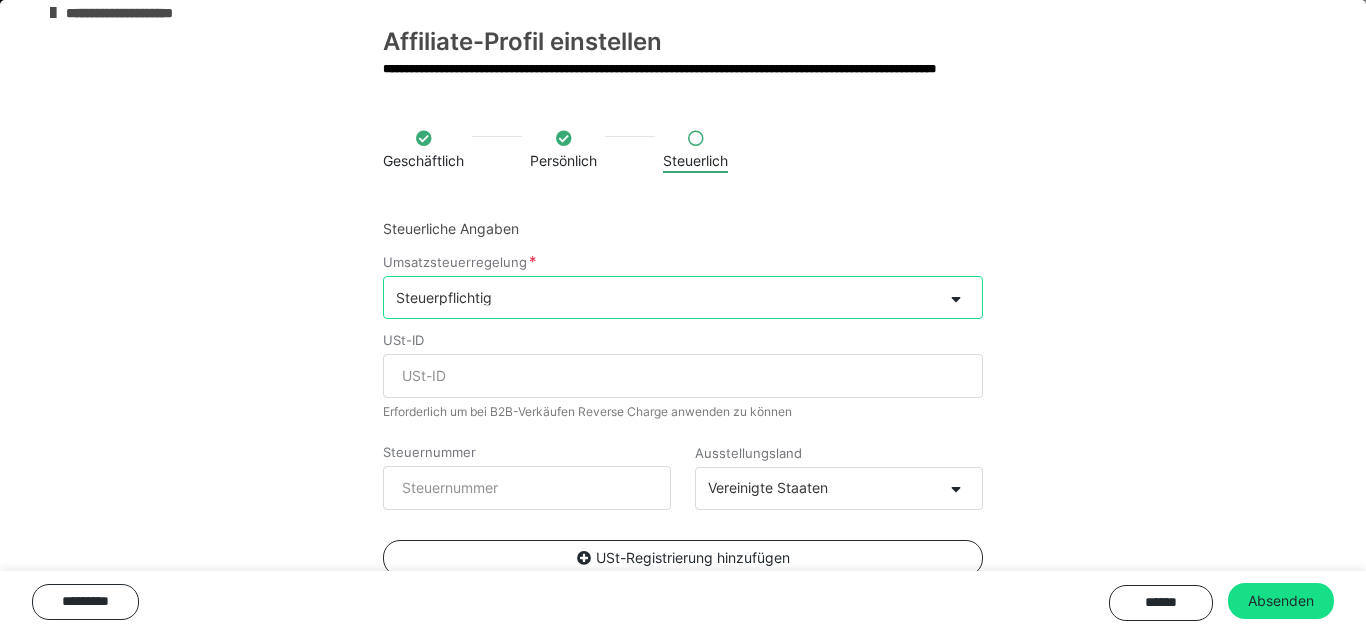 scroll, scrollTop: 91, scrollLeft: 0, axis: vertical 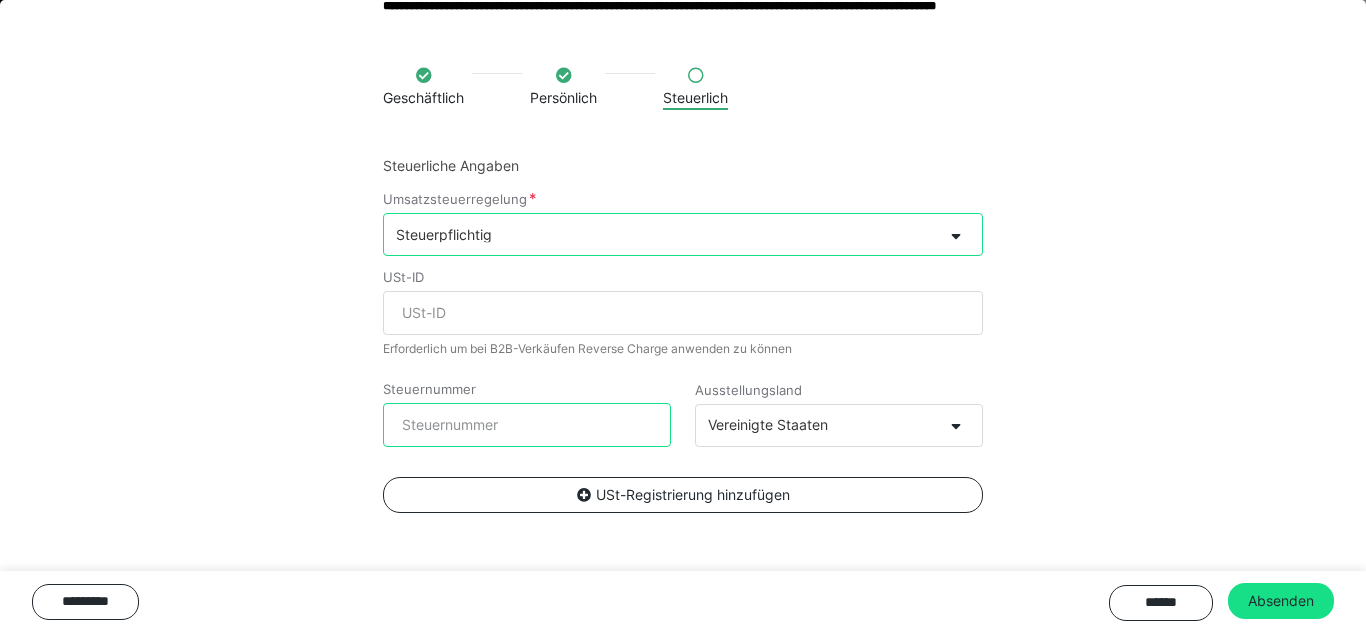 click on "Steuernummer" at bounding box center [527, 425] 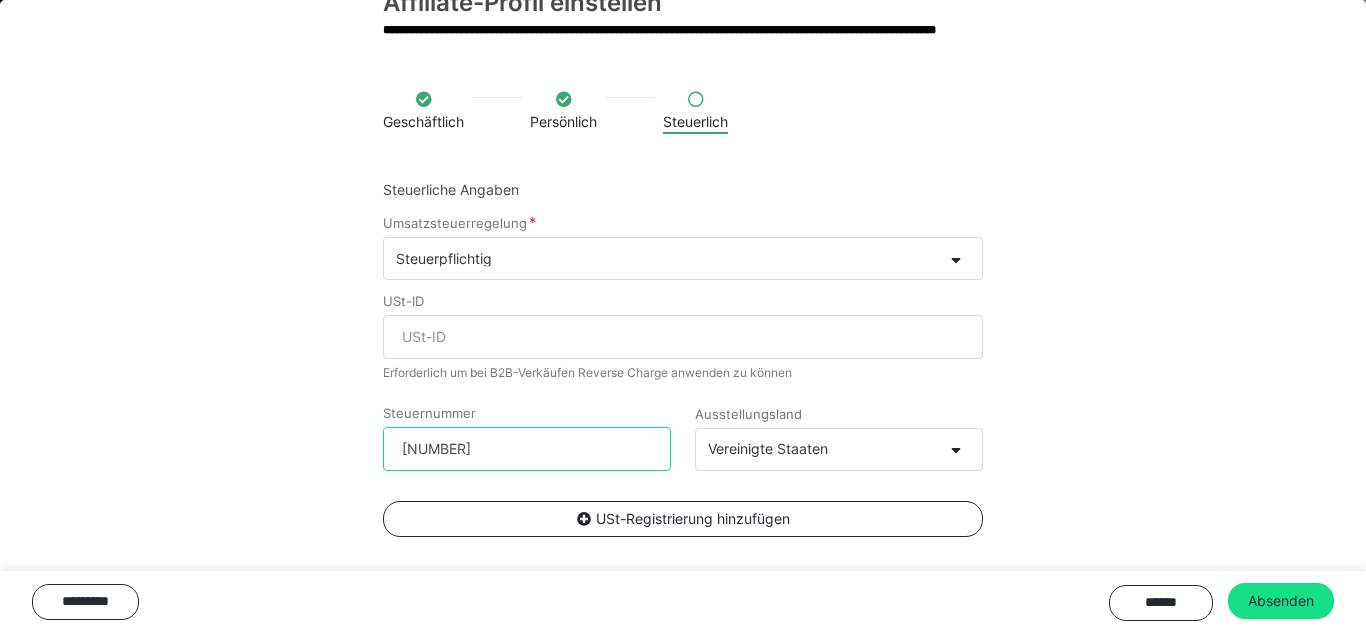 scroll, scrollTop: 68, scrollLeft: 0, axis: vertical 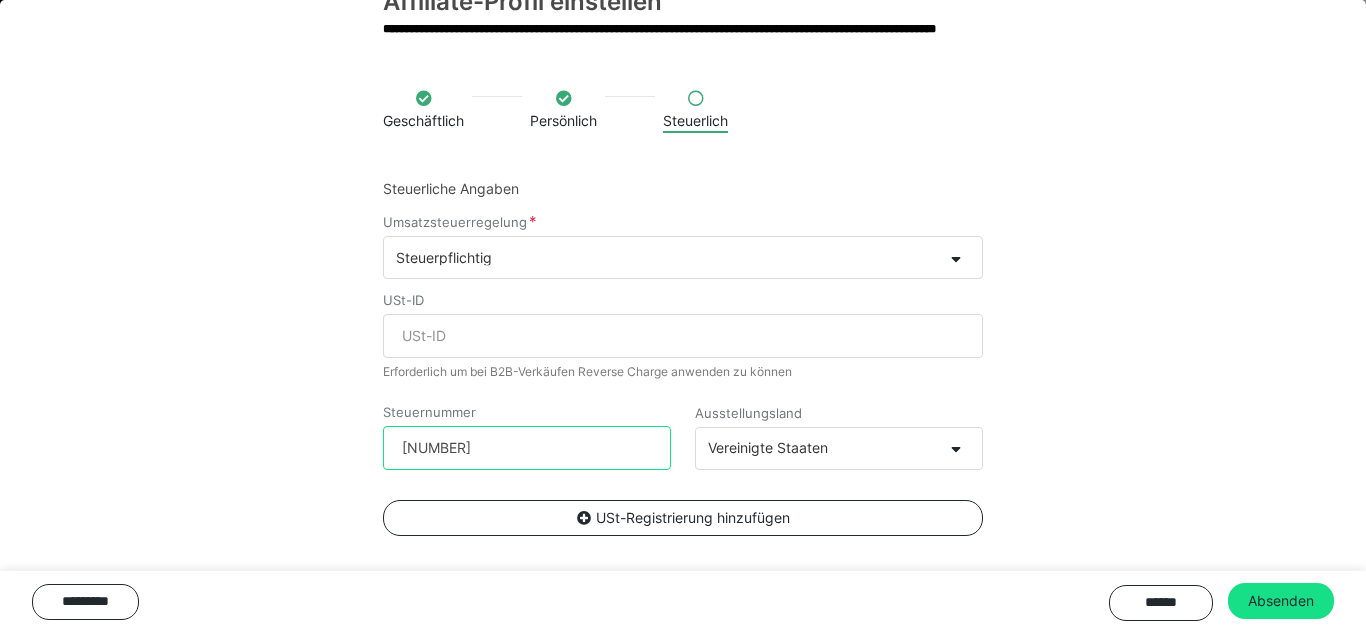 type on "[NUMBER]" 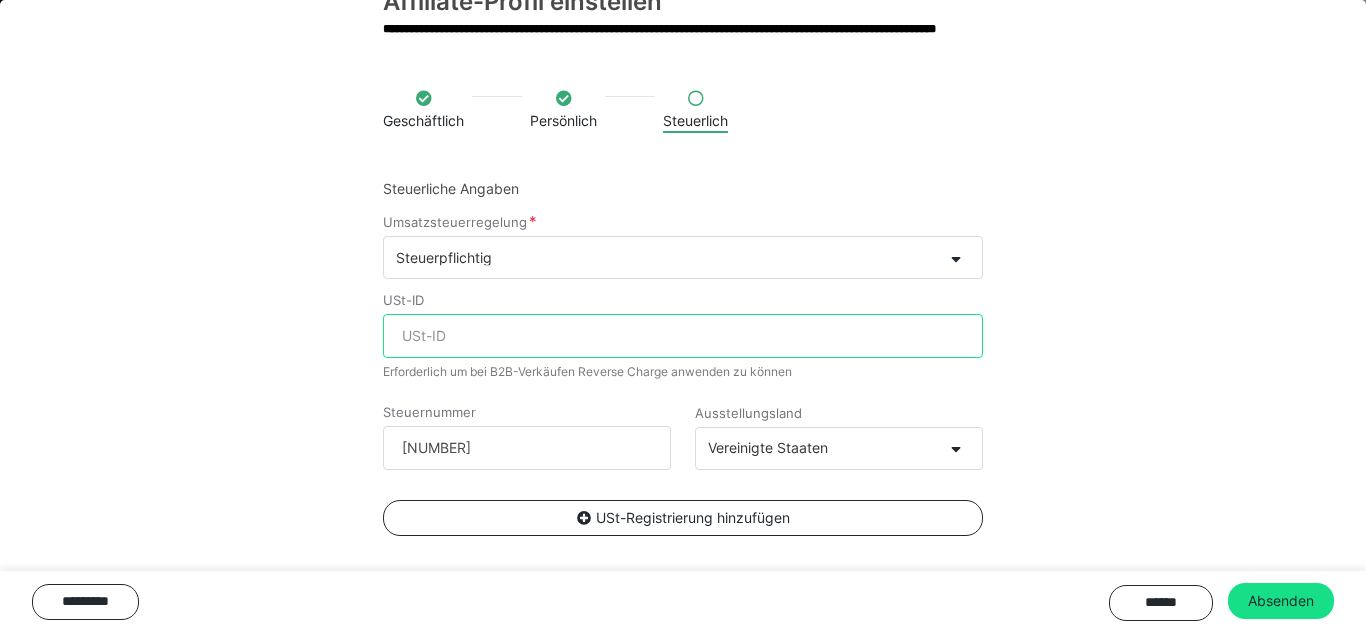 click on "USt-ID" at bounding box center (683, 336) 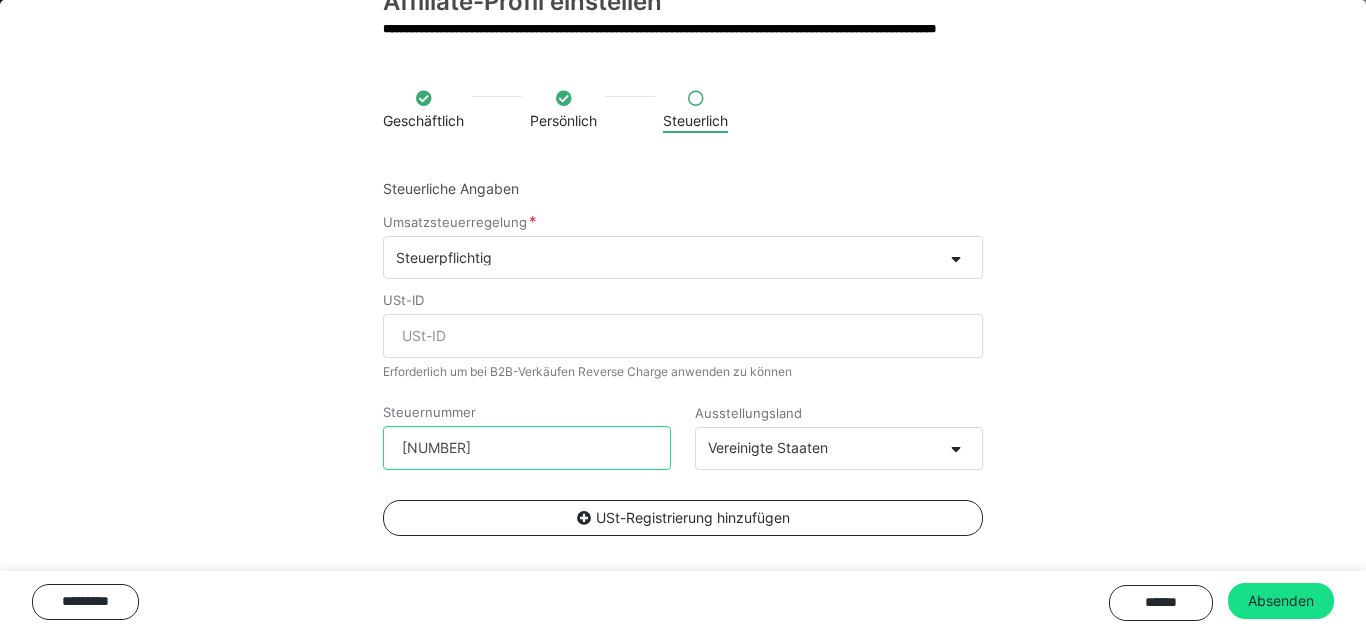 drag, startPoint x: 455, startPoint y: 449, endPoint x: 318, endPoint y: 460, distance: 137.4409 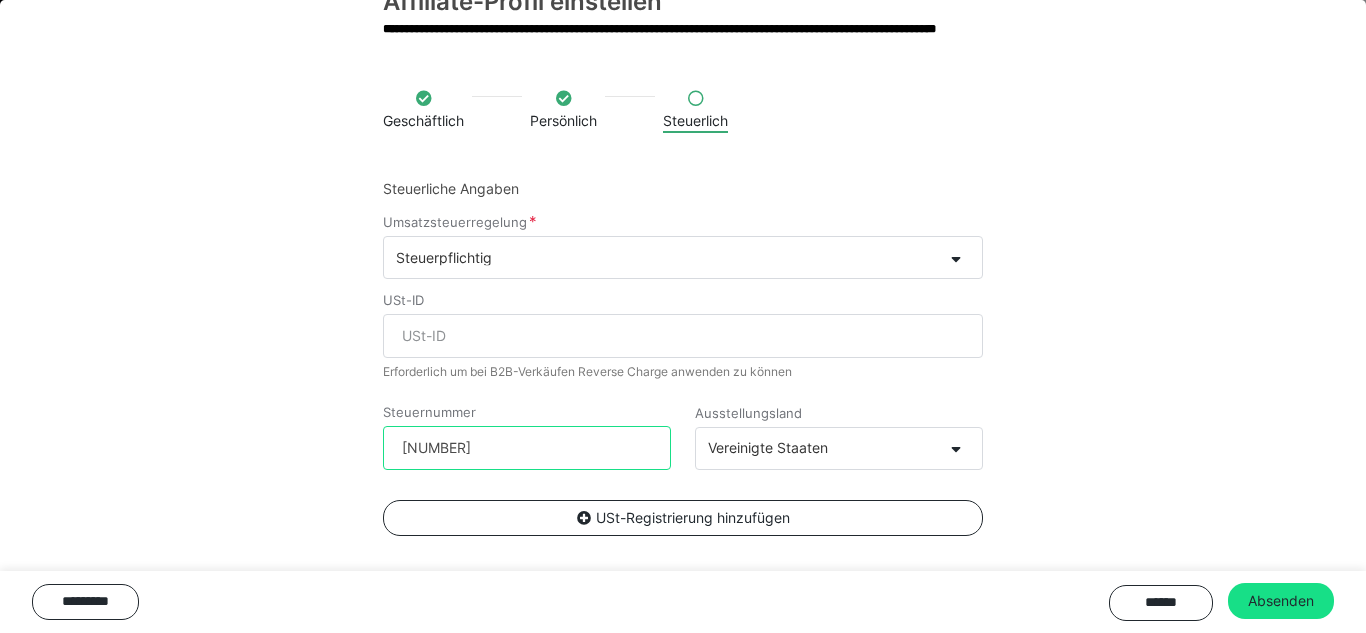 click on "Geschäftlich Persönlich Steuerlich Steuerliche Angaben Umsatzsteuerregelung Steuerpflichtig USt-ID Erforderlich um bei B2B-Verkäufen Reverse Charge anwenden zu können Steuernummer 352832329 Ausstellungsland Vereinigte Staaten USt-Registrierung hinzufügen ********* ****** Absenden" at bounding box center [683, 356] 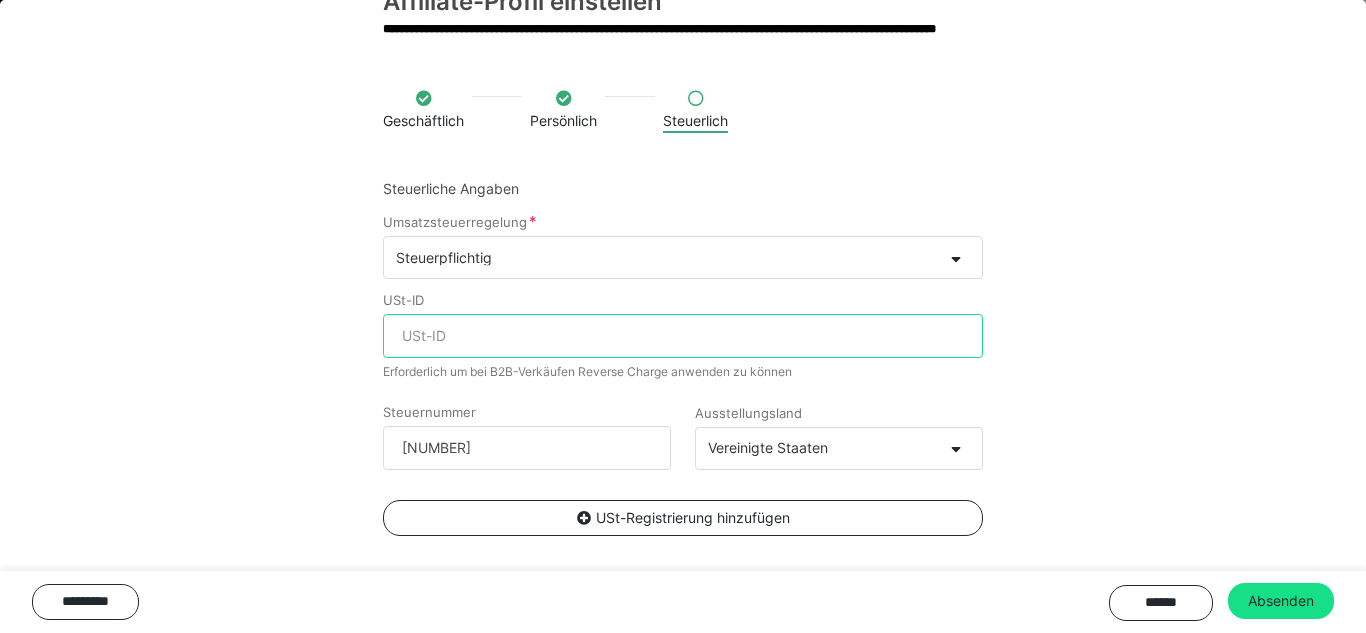 click on "USt-ID" at bounding box center [683, 336] 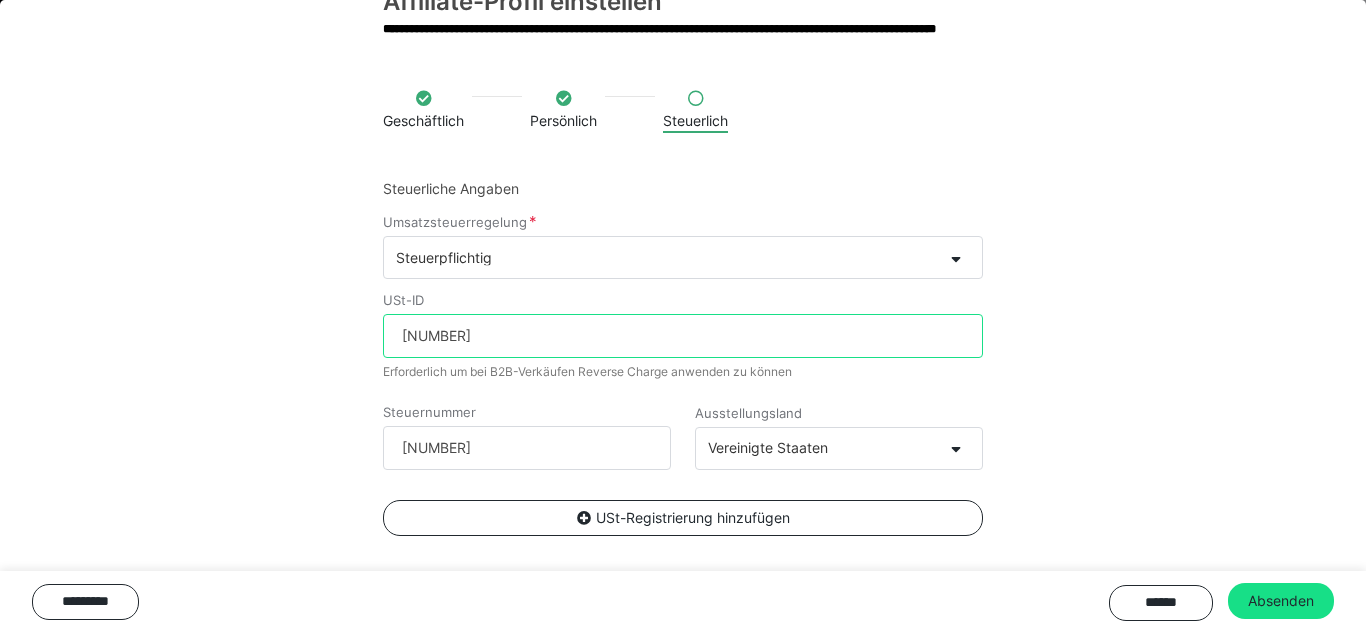 click on "[NUMBER]" at bounding box center (683, 336) 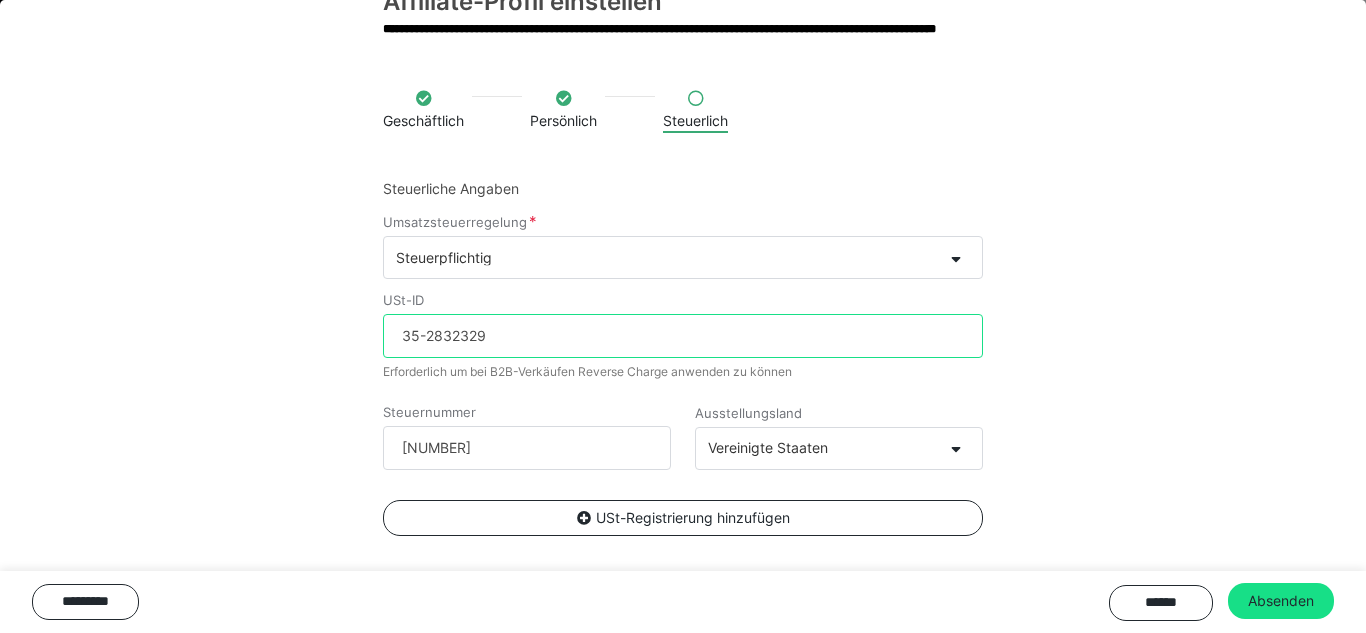 type on "35-2832329" 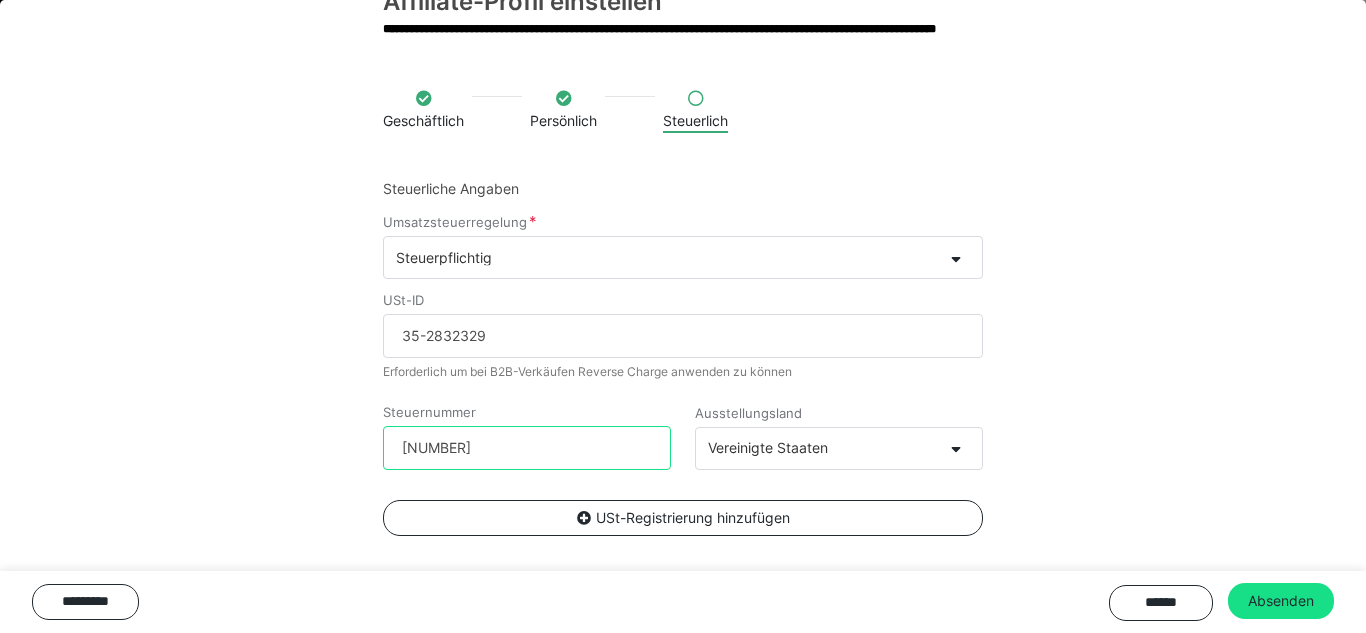 click on "[NUMBER]" at bounding box center (527, 448) 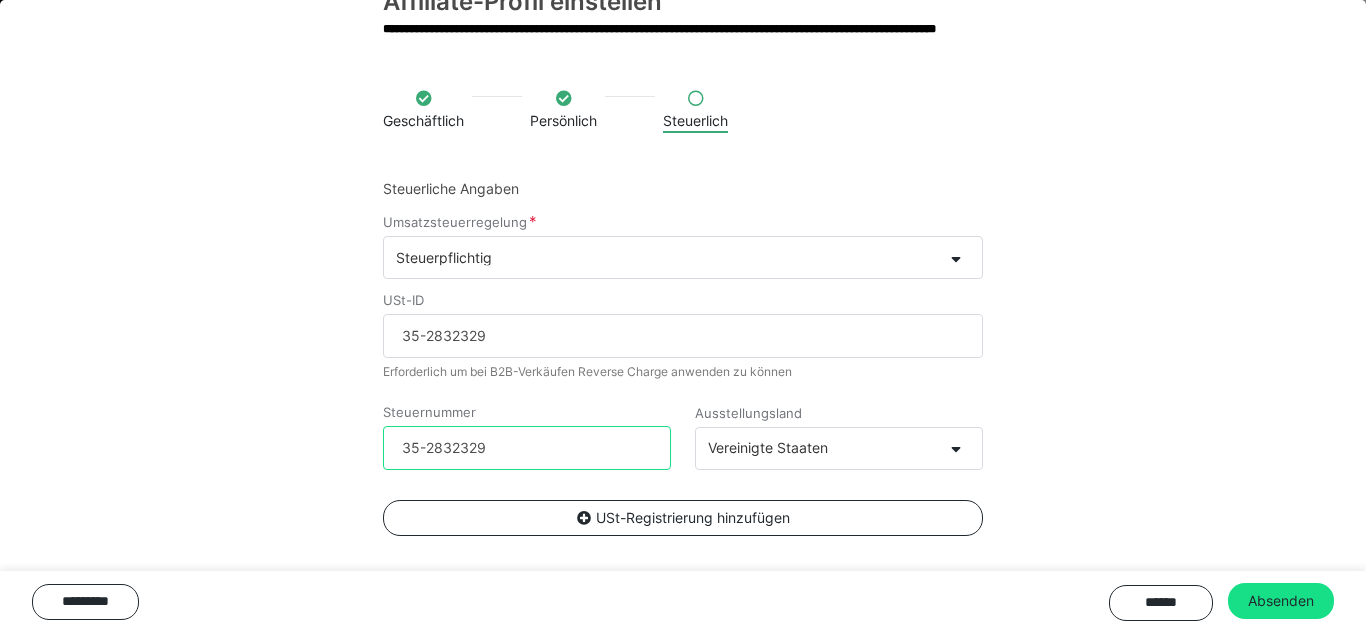 type on "35-2832329" 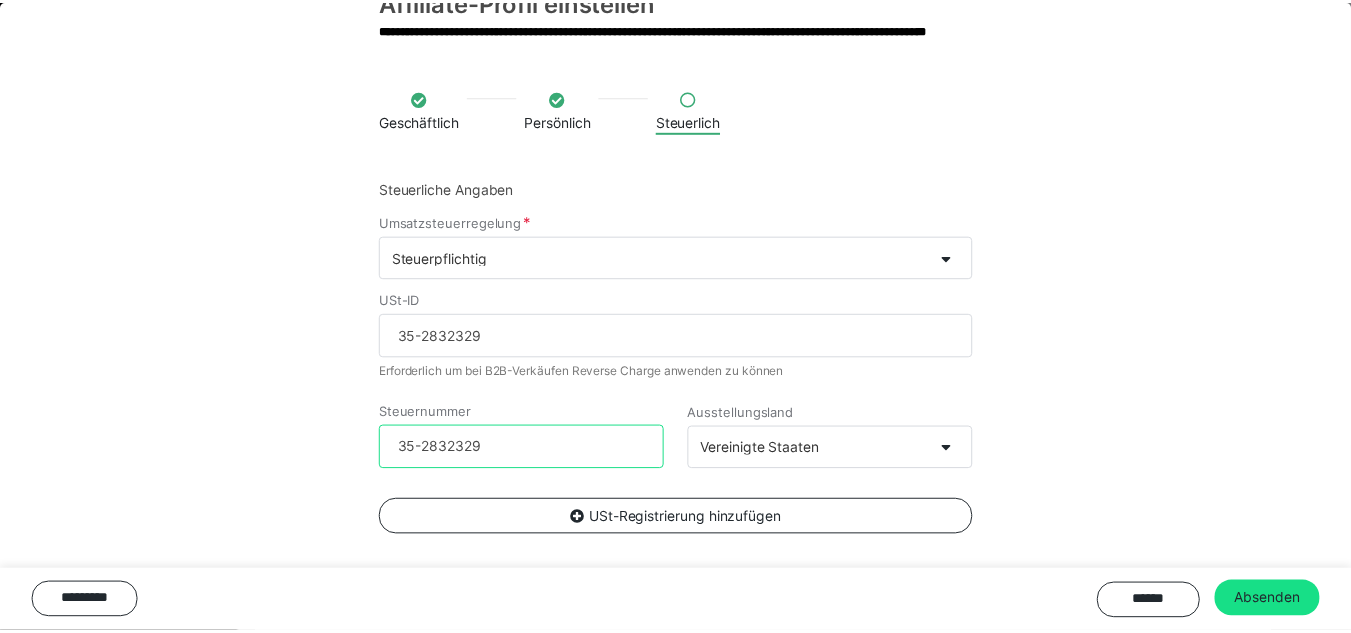 scroll, scrollTop: 91, scrollLeft: 0, axis: vertical 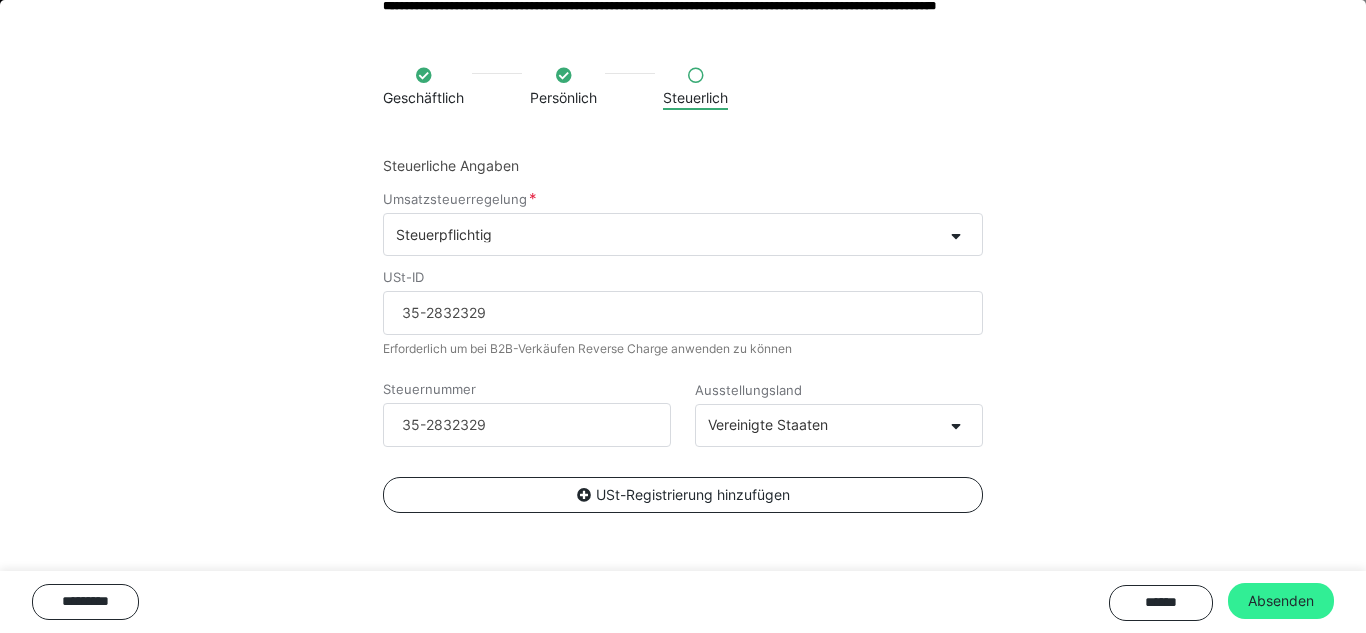 click on "Absenden" at bounding box center (1281, 601) 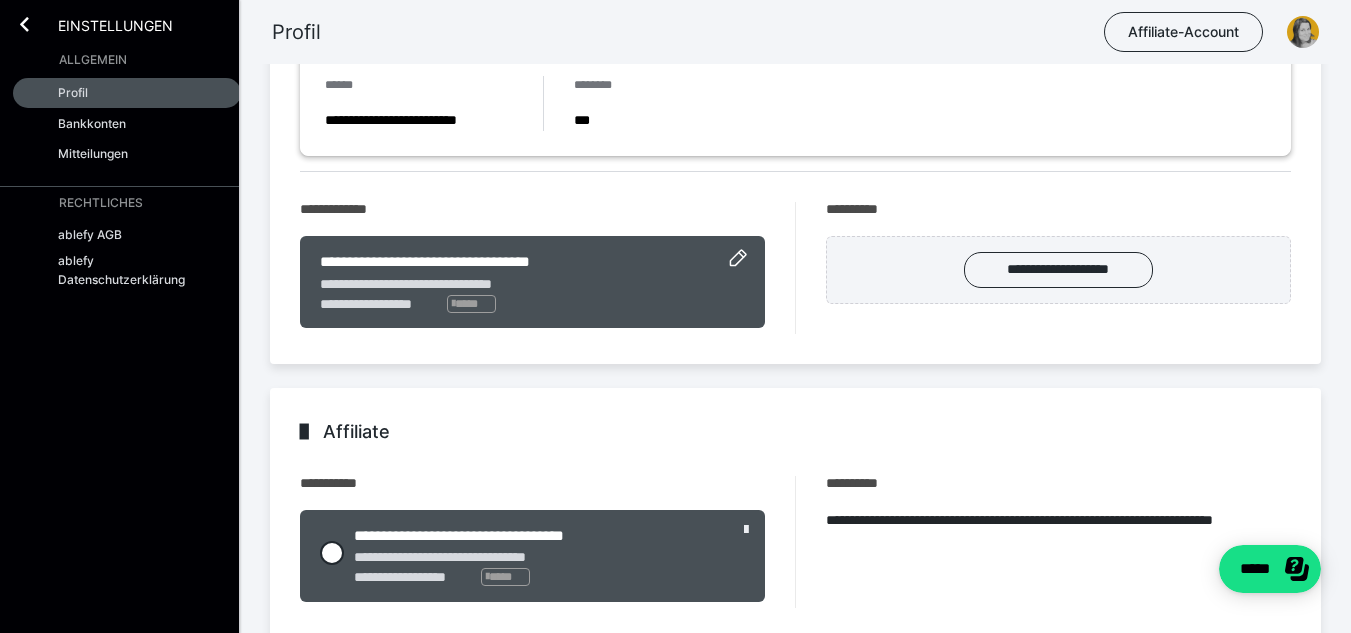 scroll, scrollTop: 367, scrollLeft: 0, axis: vertical 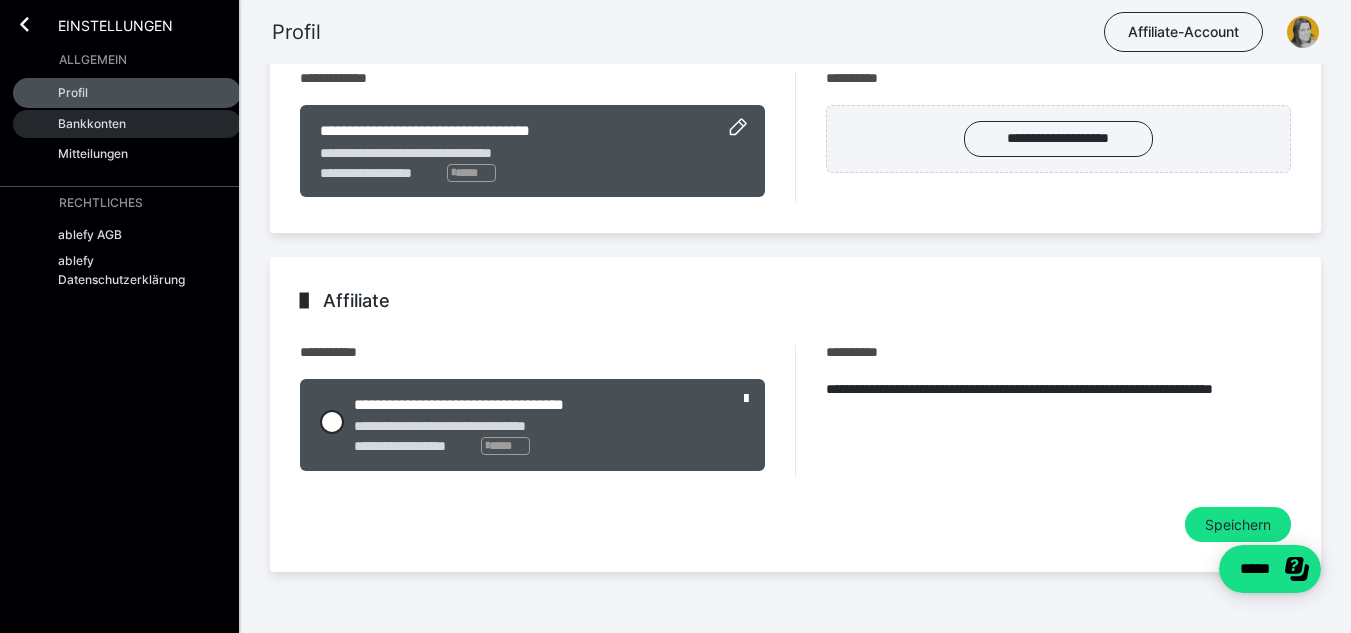 click on "Bankkonten" at bounding box center [92, 123] 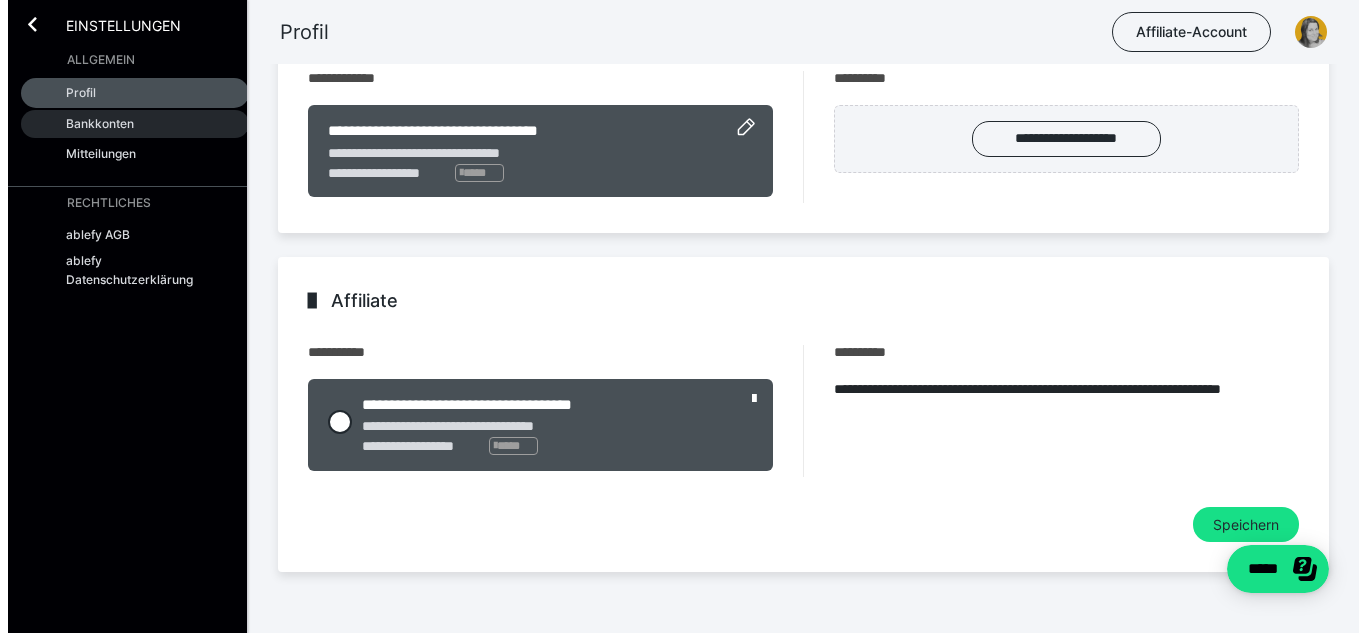 scroll, scrollTop: 0, scrollLeft: 0, axis: both 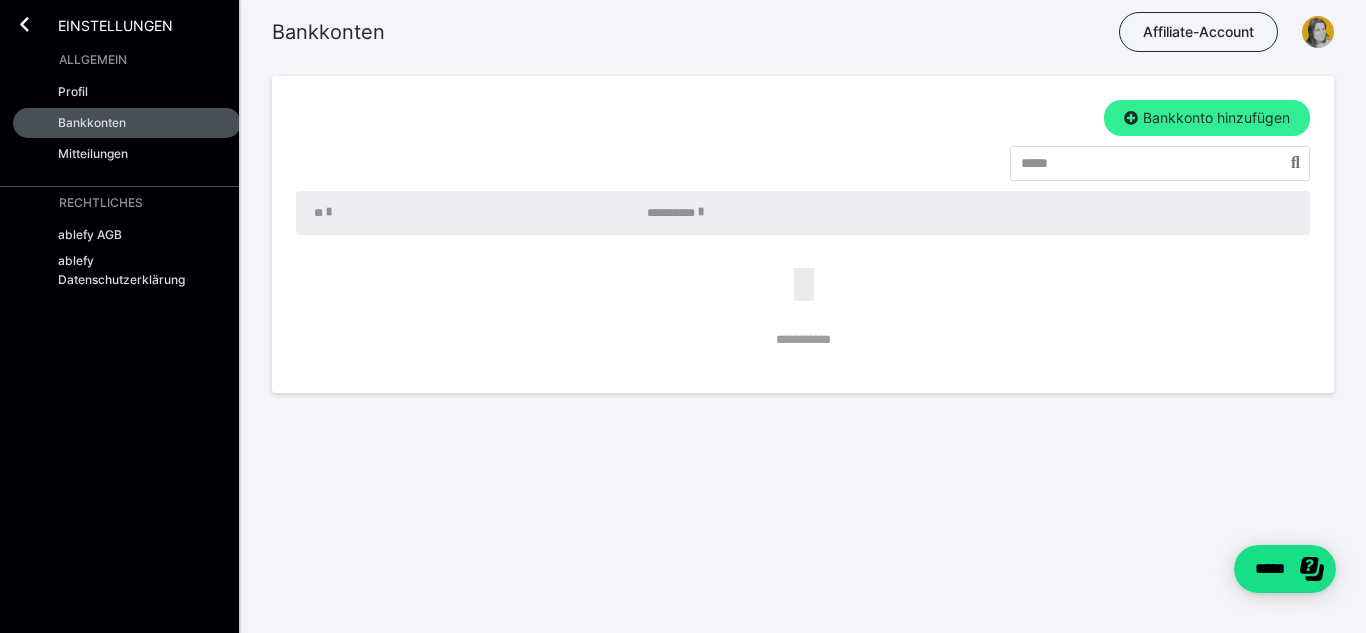 click on "Bankkonto hinzufügen" at bounding box center [1207, 118] 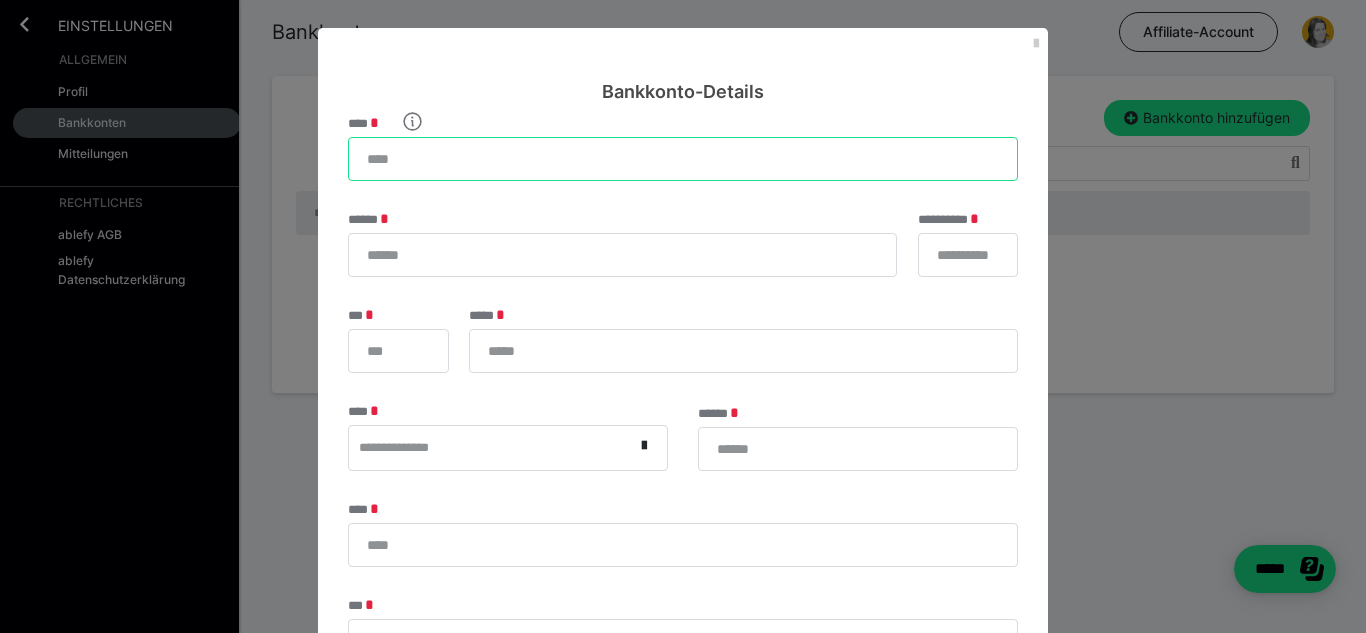 click on "****" at bounding box center [683, 159] 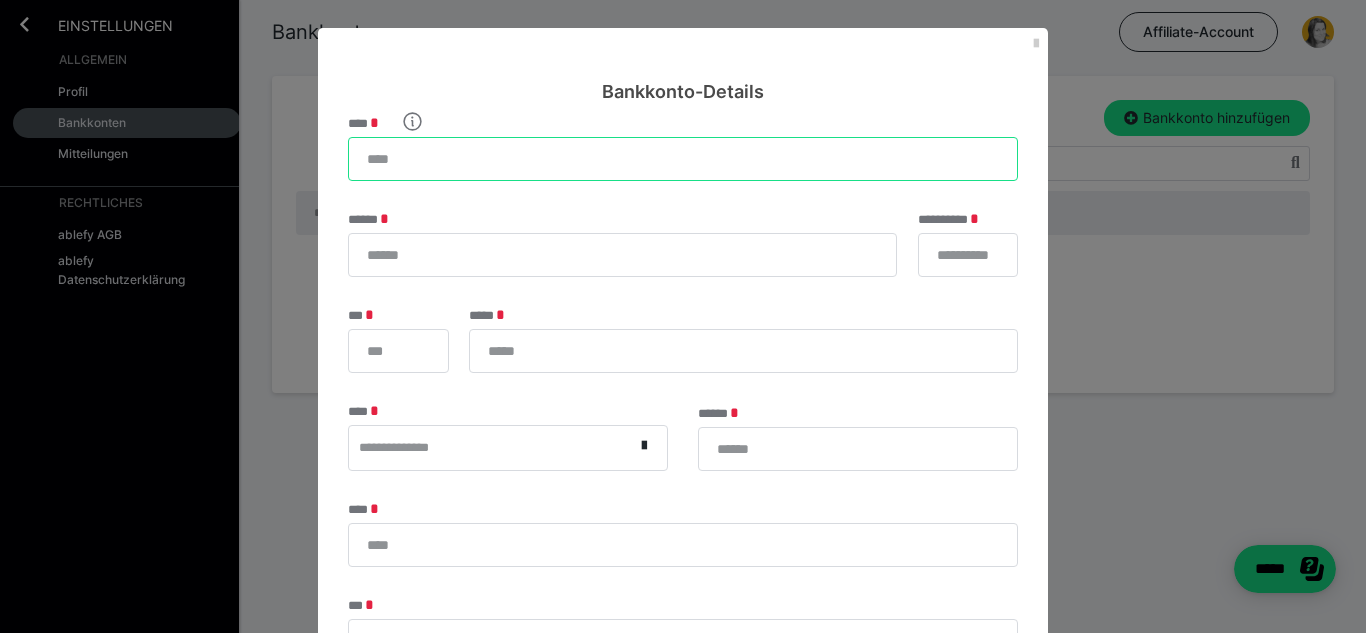 type on "*" 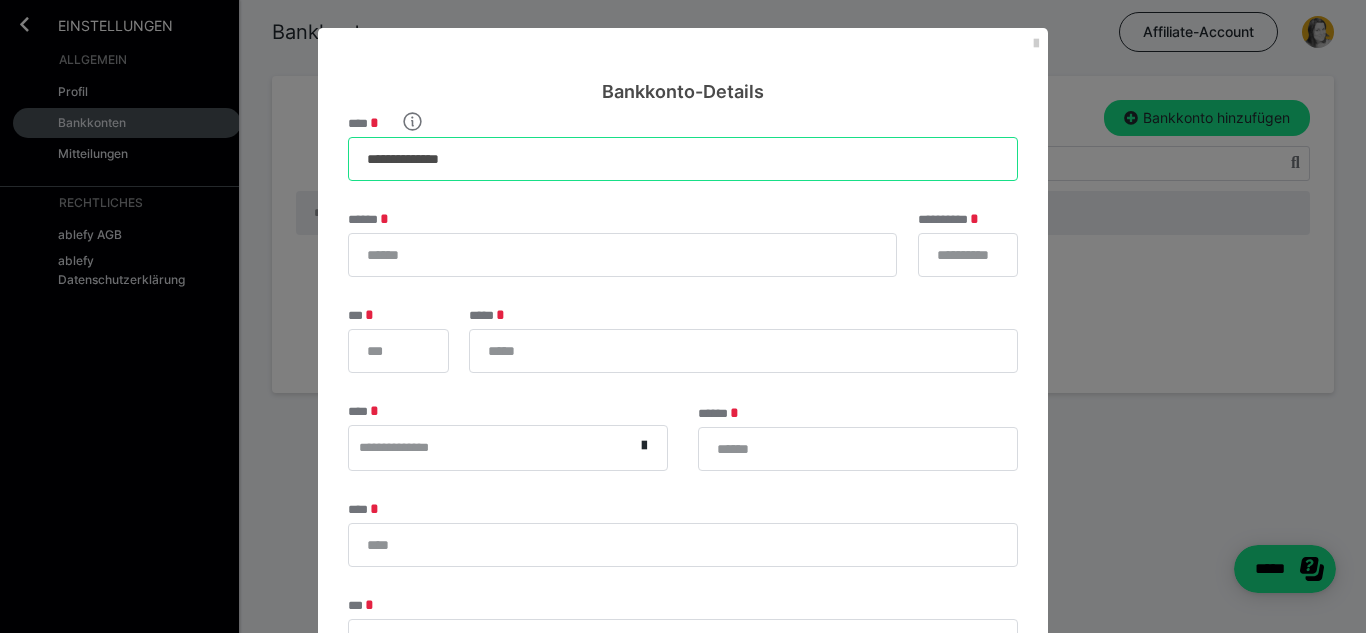 type on "**********" 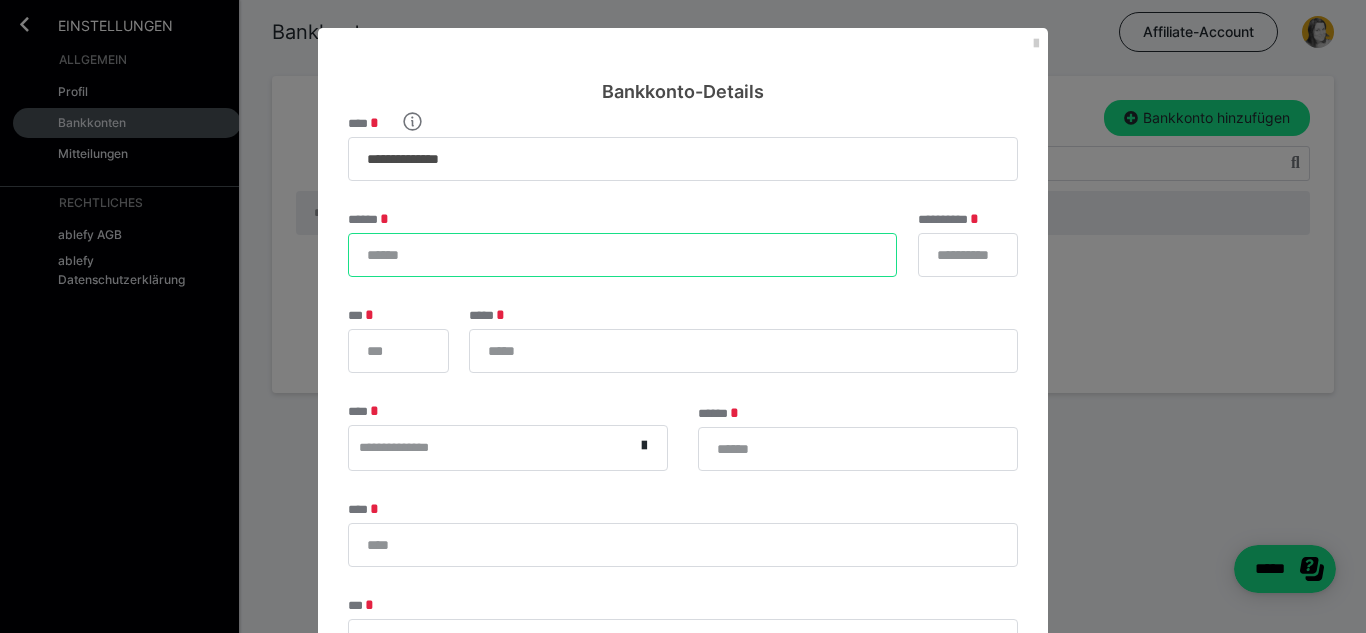 click on "******" at bounding box center [622, 255] 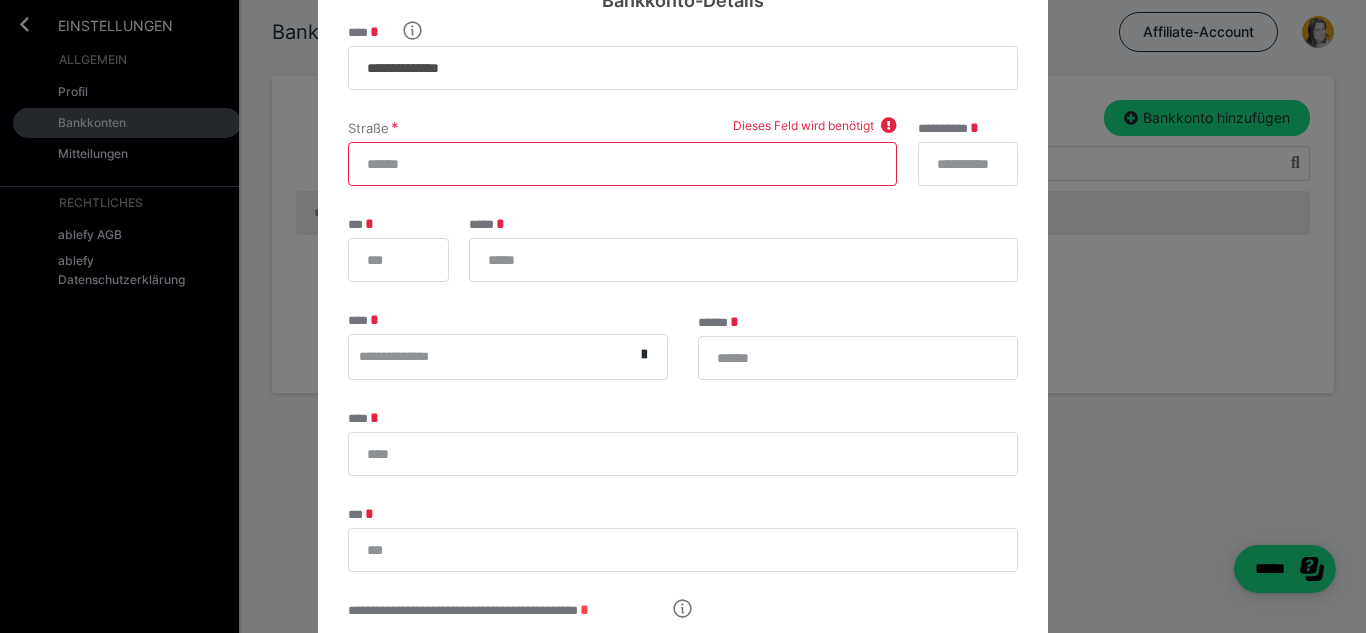 scroll, scrollTop: 0, scrollLeft: 0, axis: both 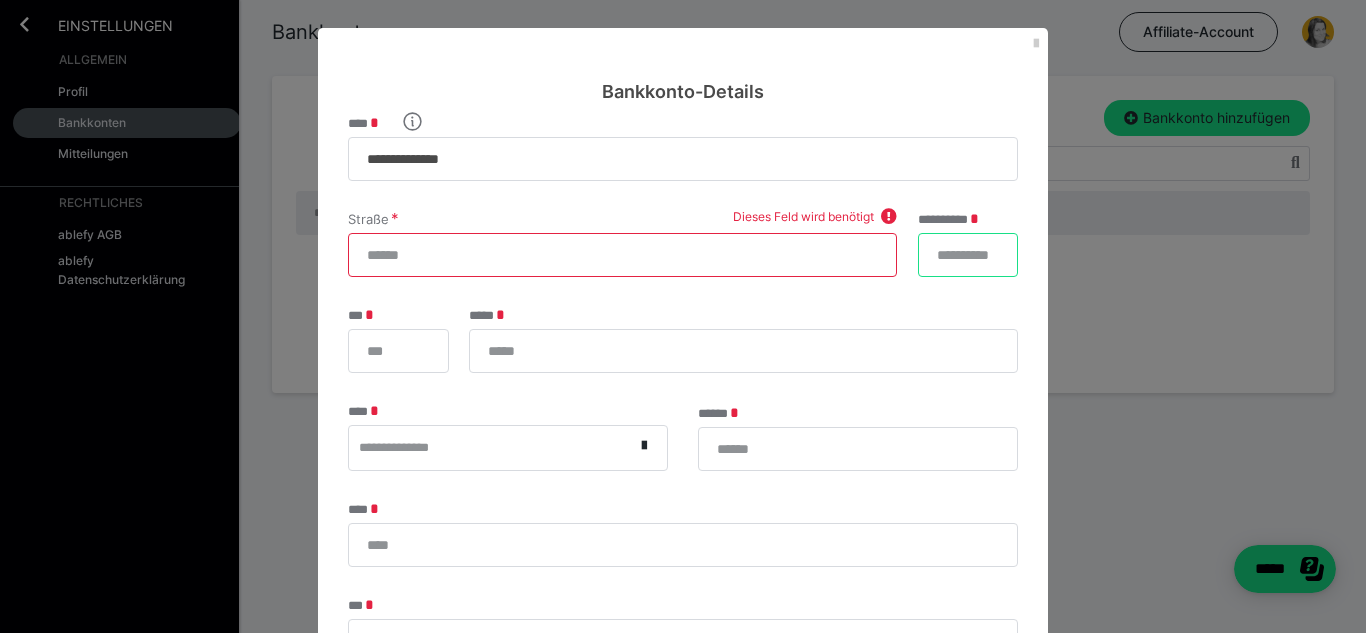 click on "**********" at bounding box center (968, 255) 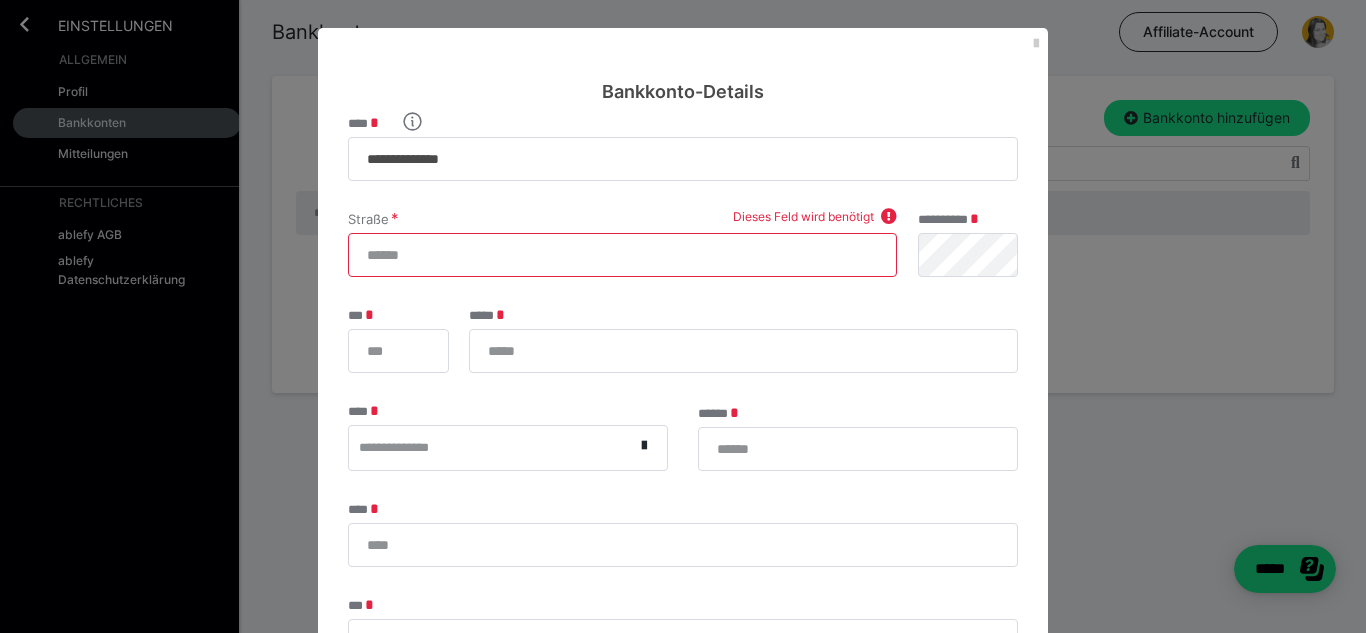 click on "Straße" at bounding box center (622, 255) 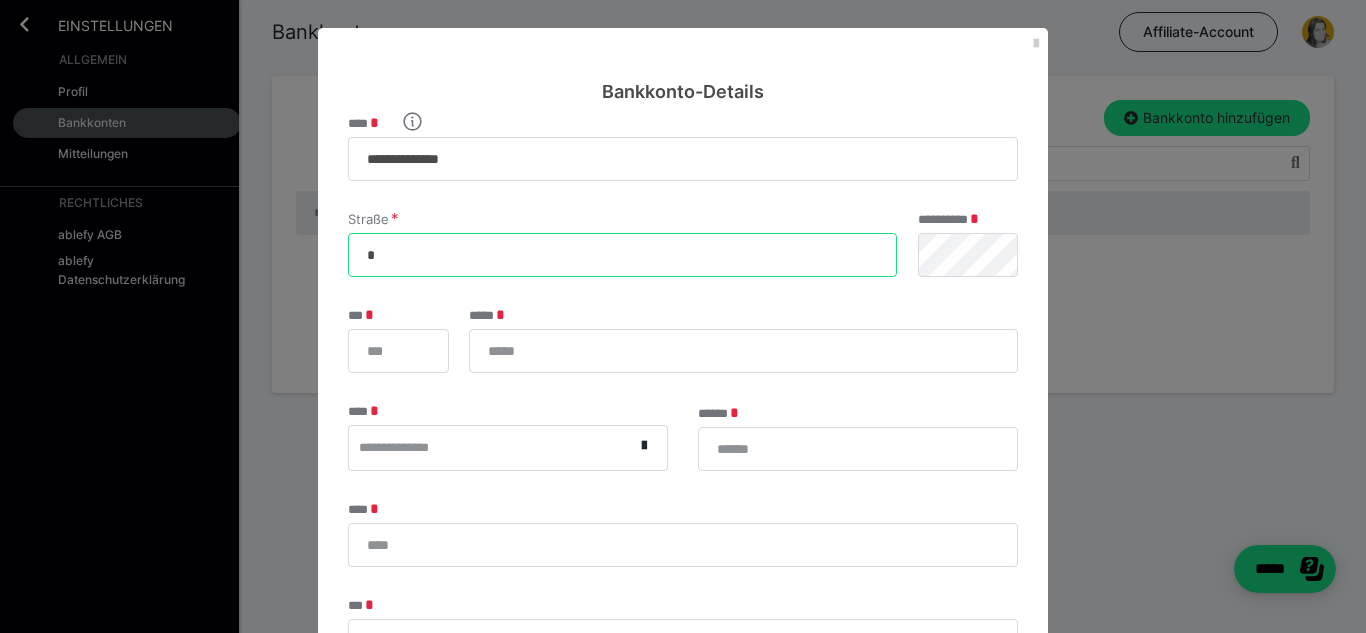 type on "*****" 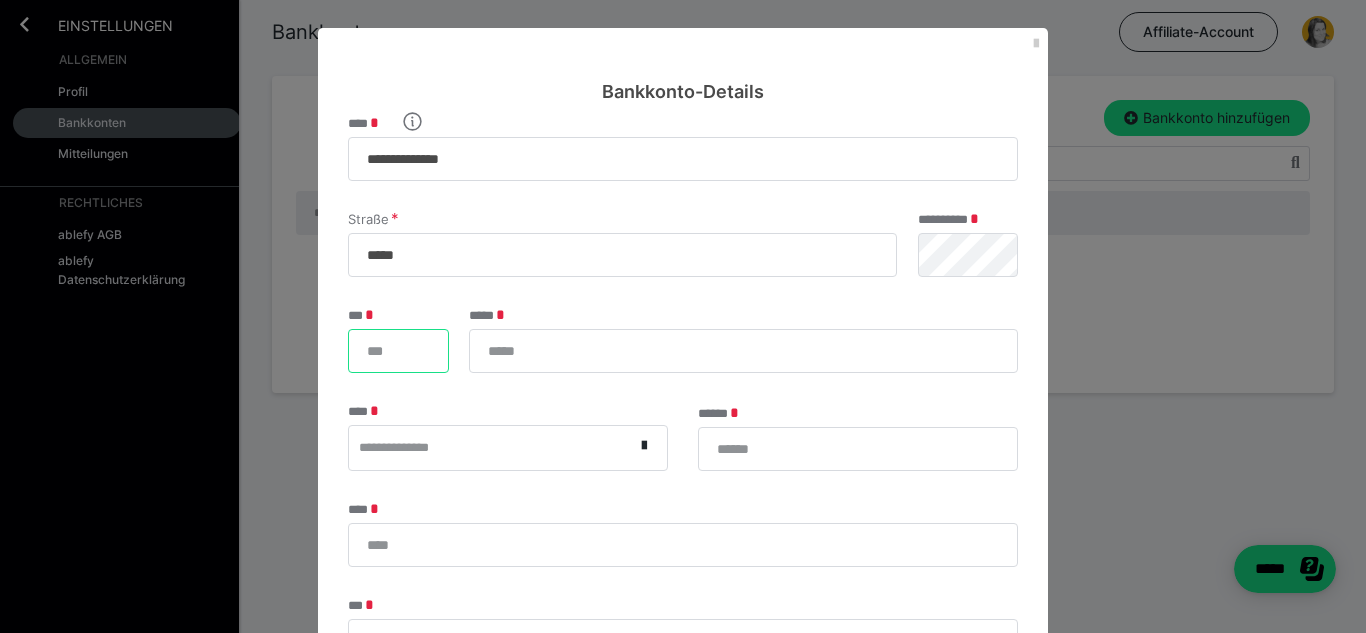 type on "*****" 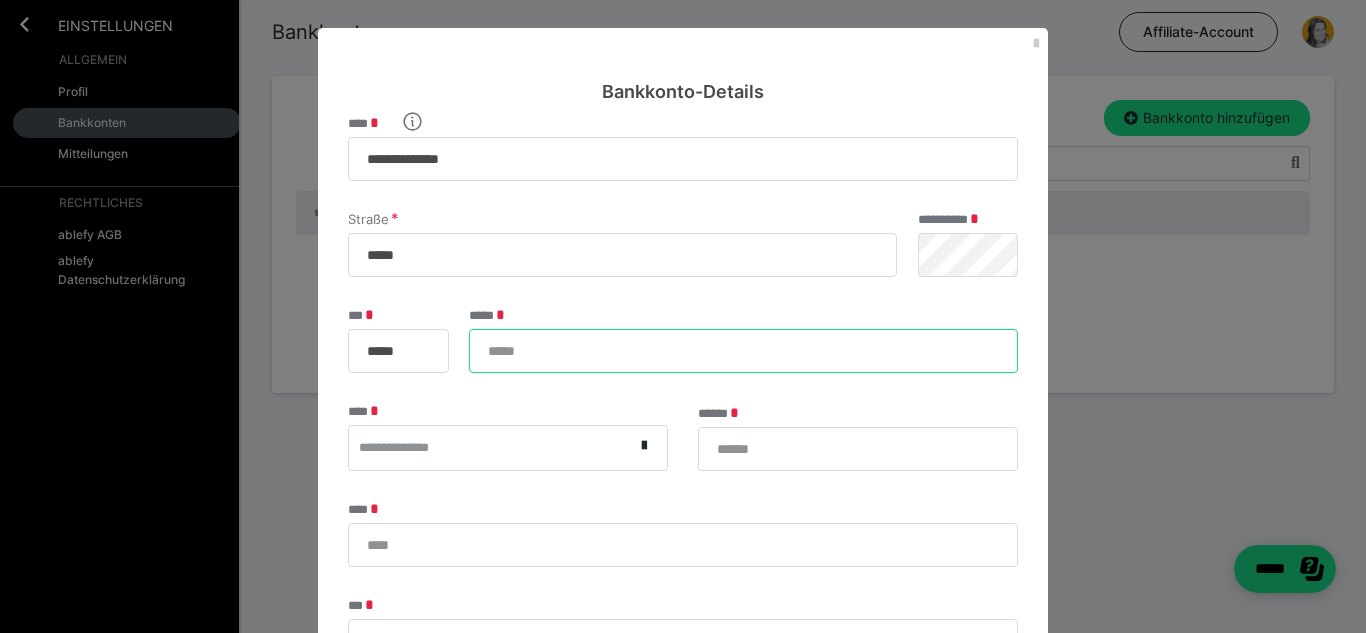type on "***" 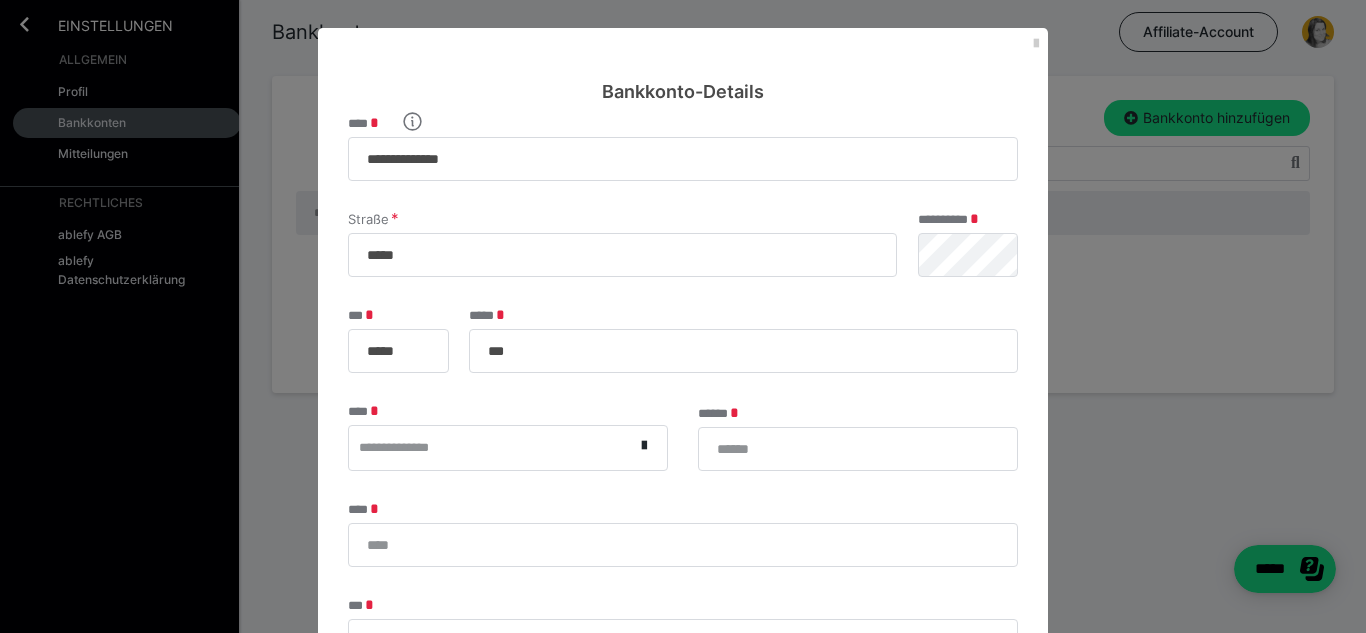 type on "********" 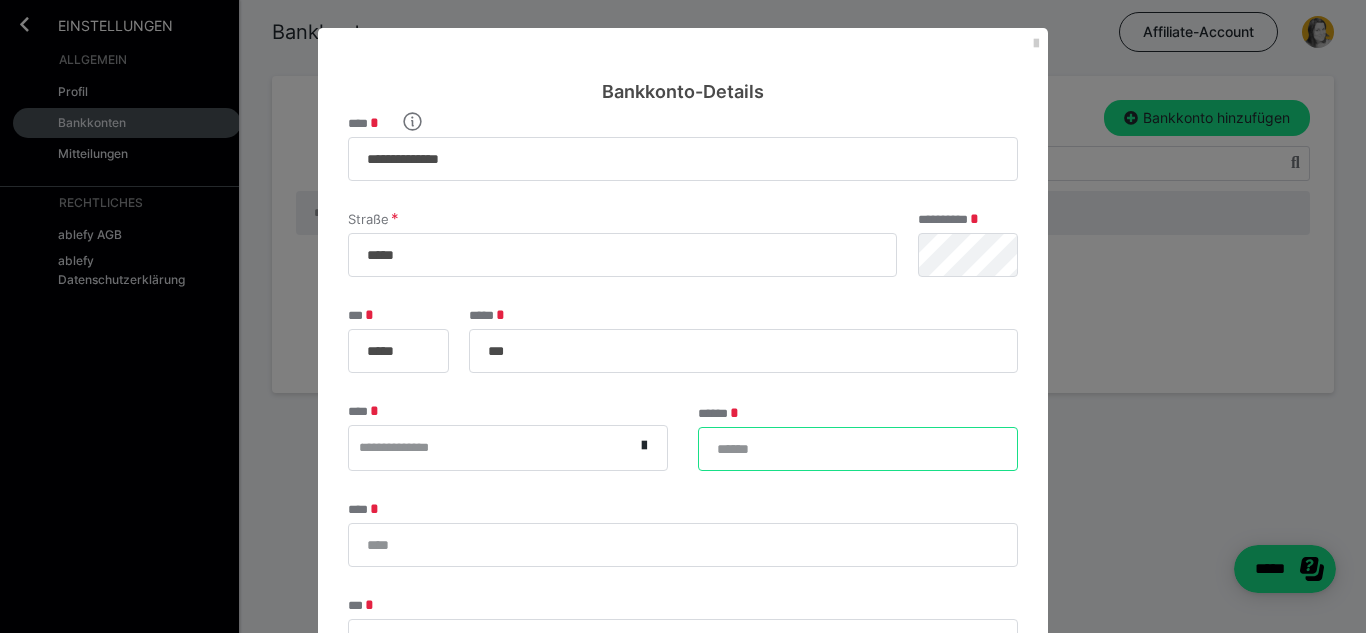 type on "**********" 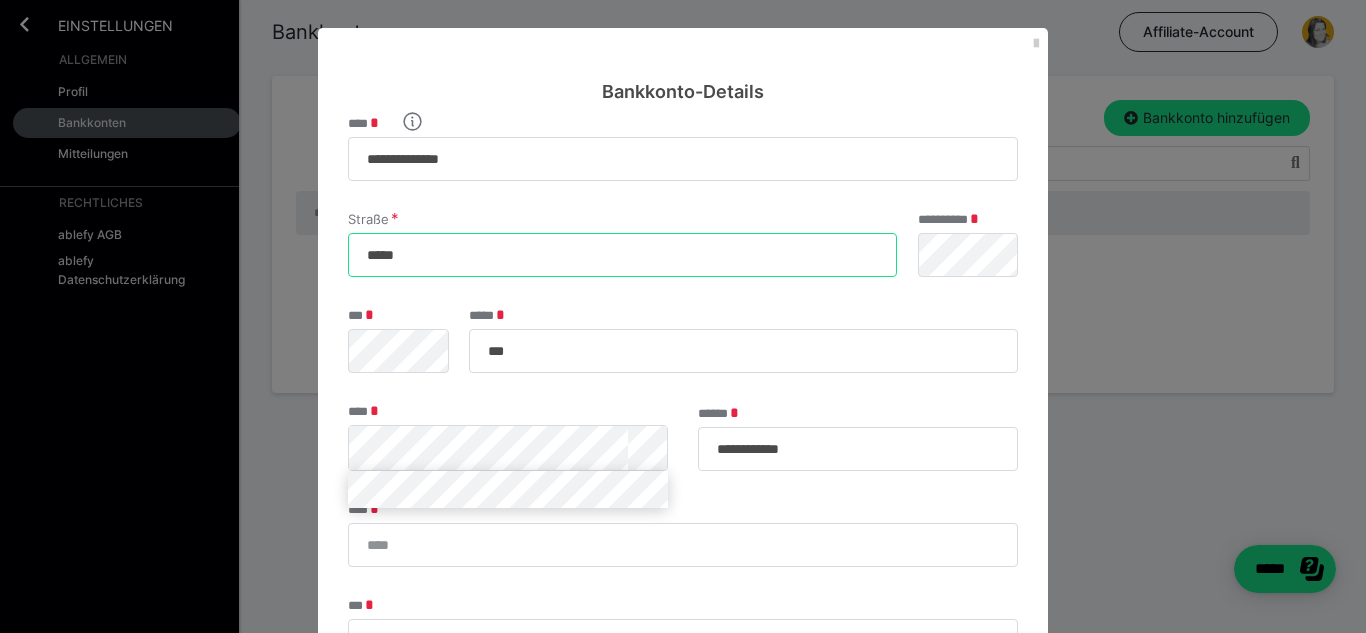 scroll, scrollTop: 91, scrollLeft: 0, axis: vertical 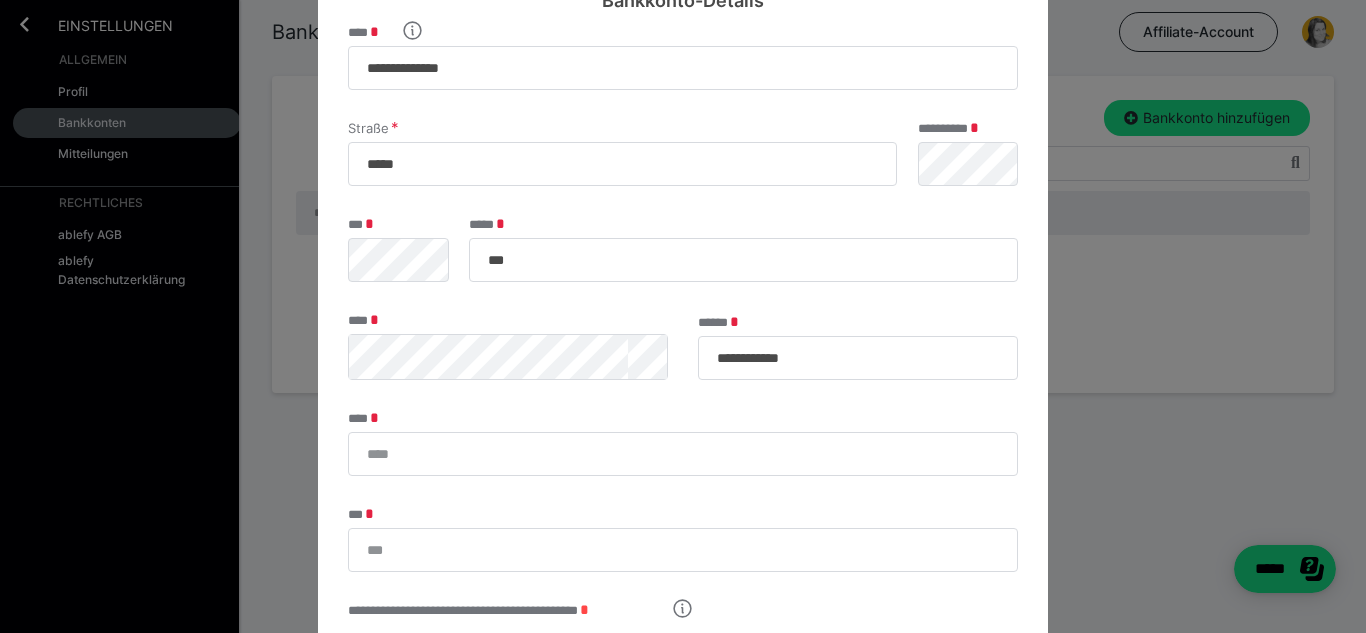 click on "**********" at bounding box center (683, 361) 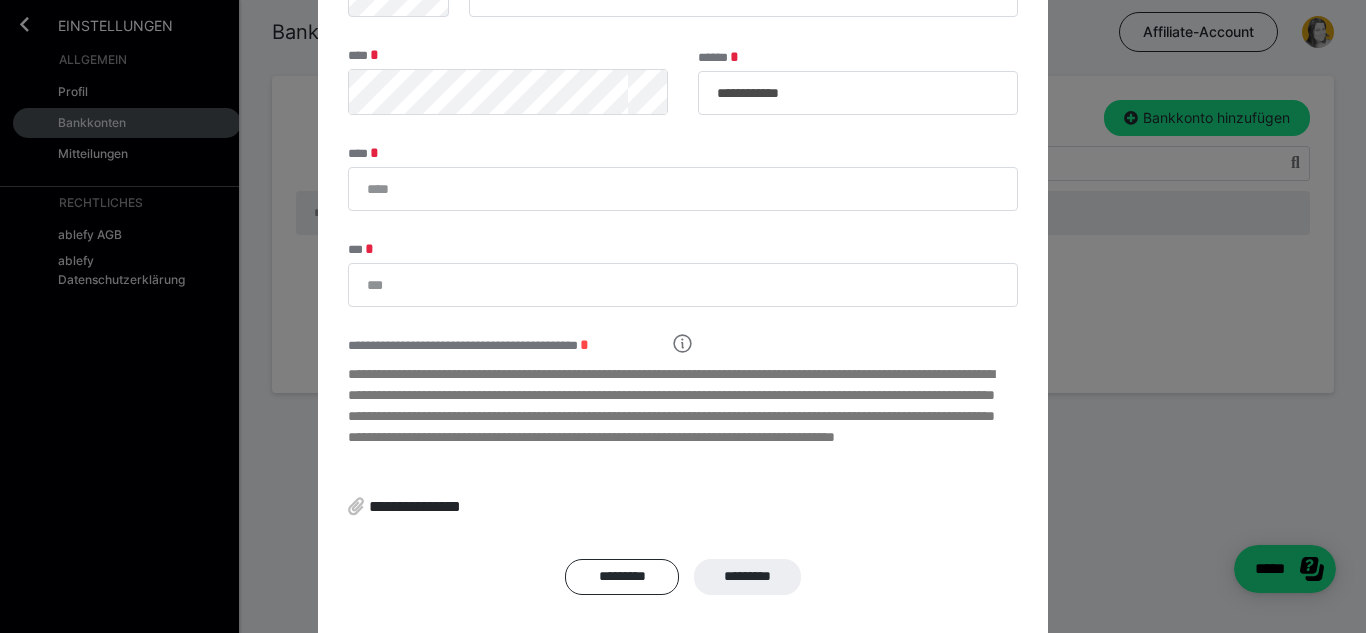 scroll, scrollTop: 355, scrollLeft: 0, axis: vertical 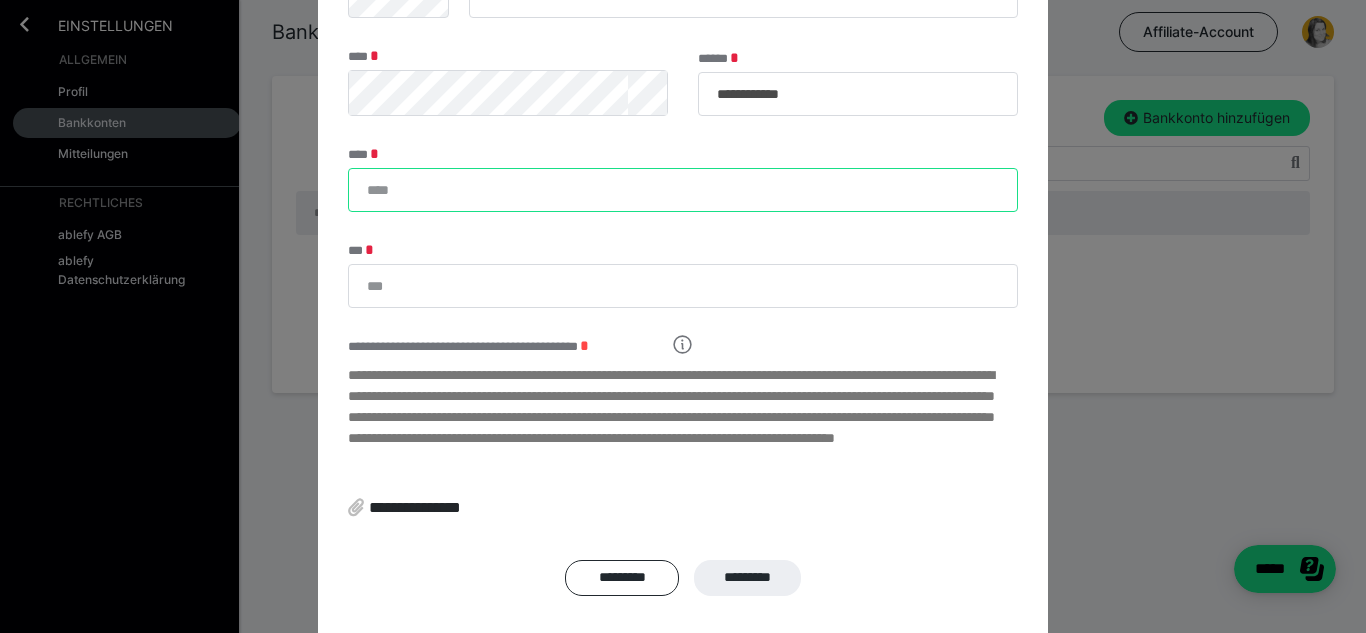 click on "****" at bounding box center [683, 190] 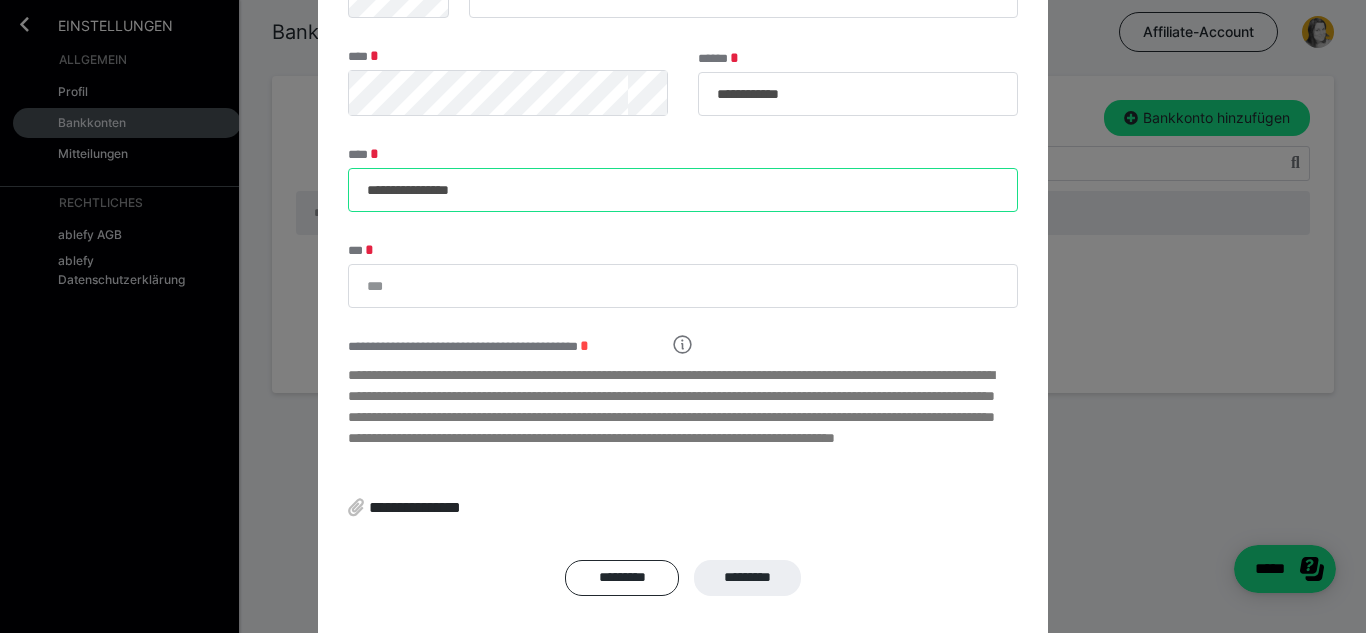 type on "**********" 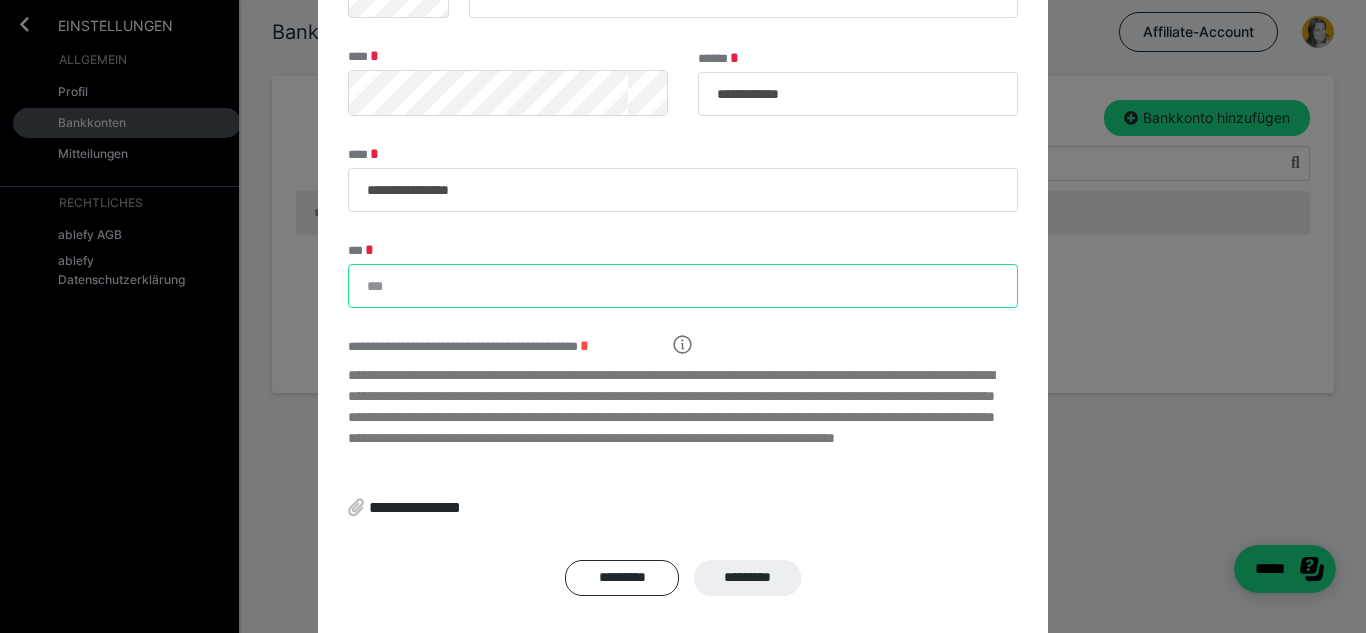 click on "***" at bounding box center [683, 286] 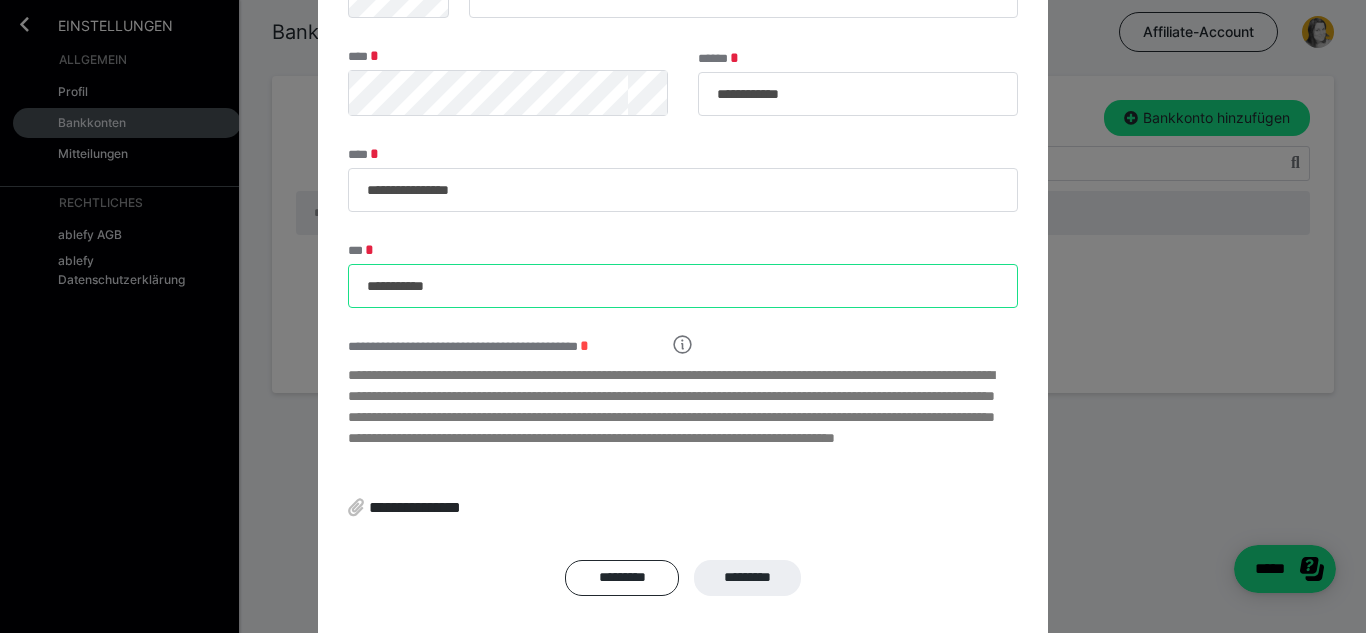 type on "**********" 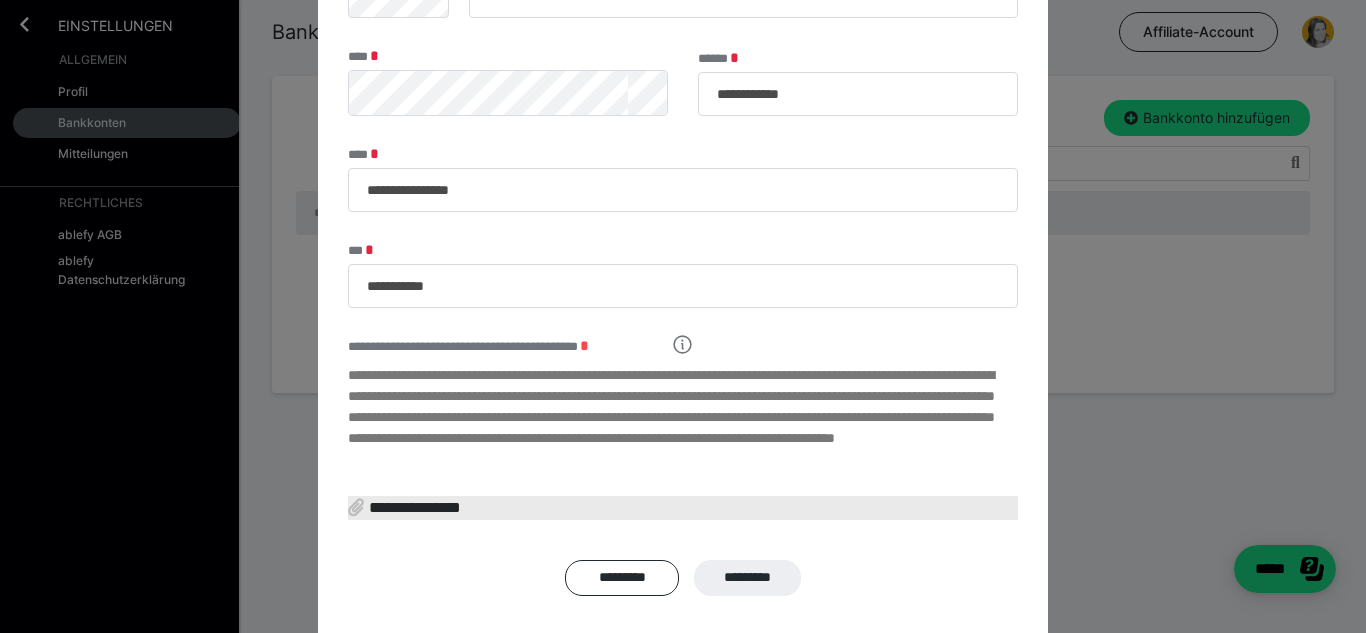 click on "**********" at bounding box center (412, 506) 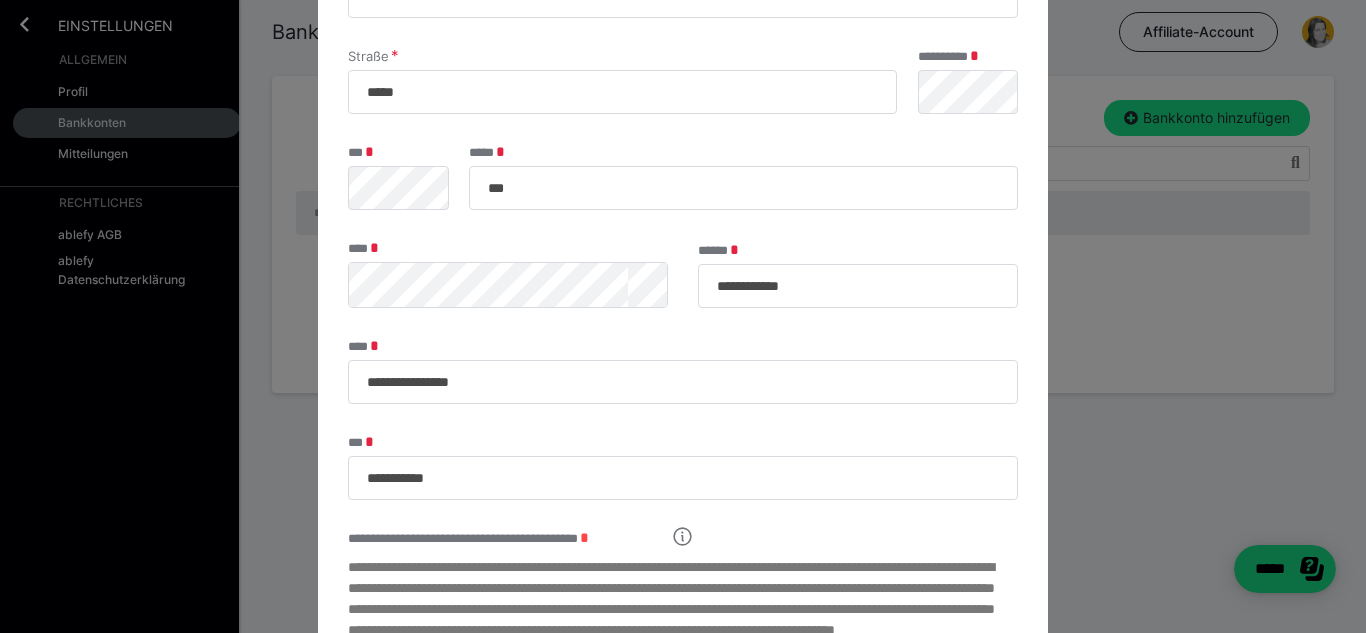scroll, scrollTop: 396, scrollLeft: 0, axis: vertical 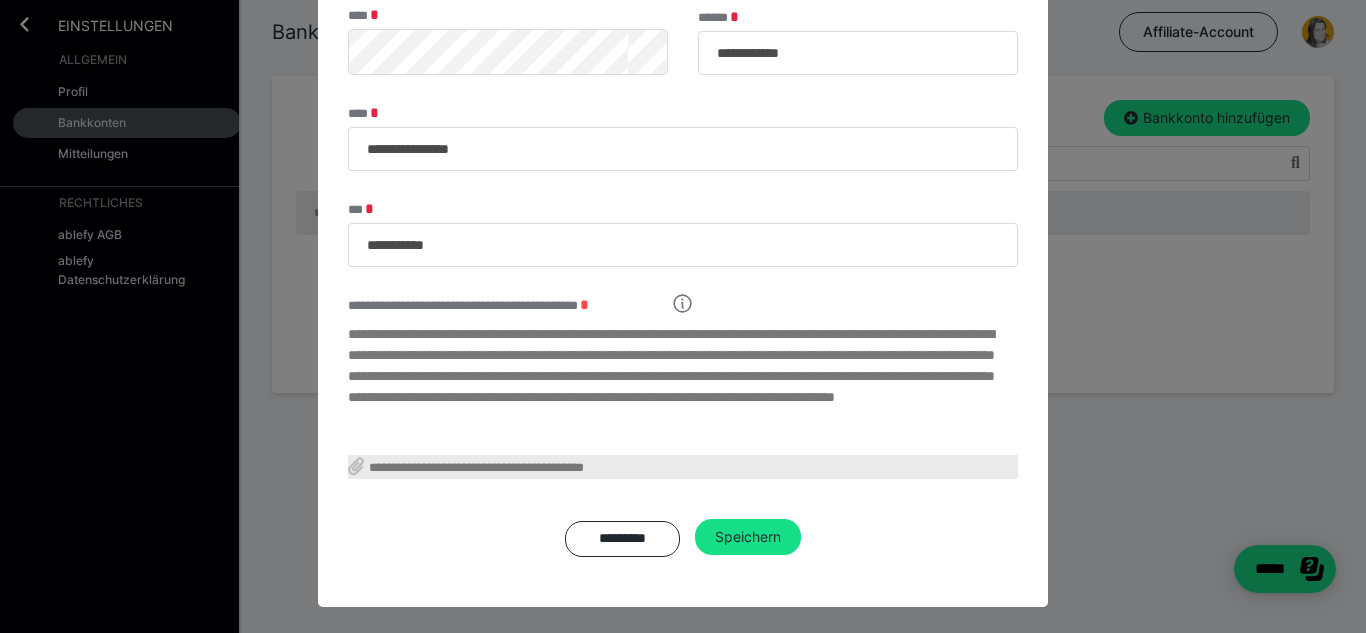 click on "**********" at bounding box center (683, 467) 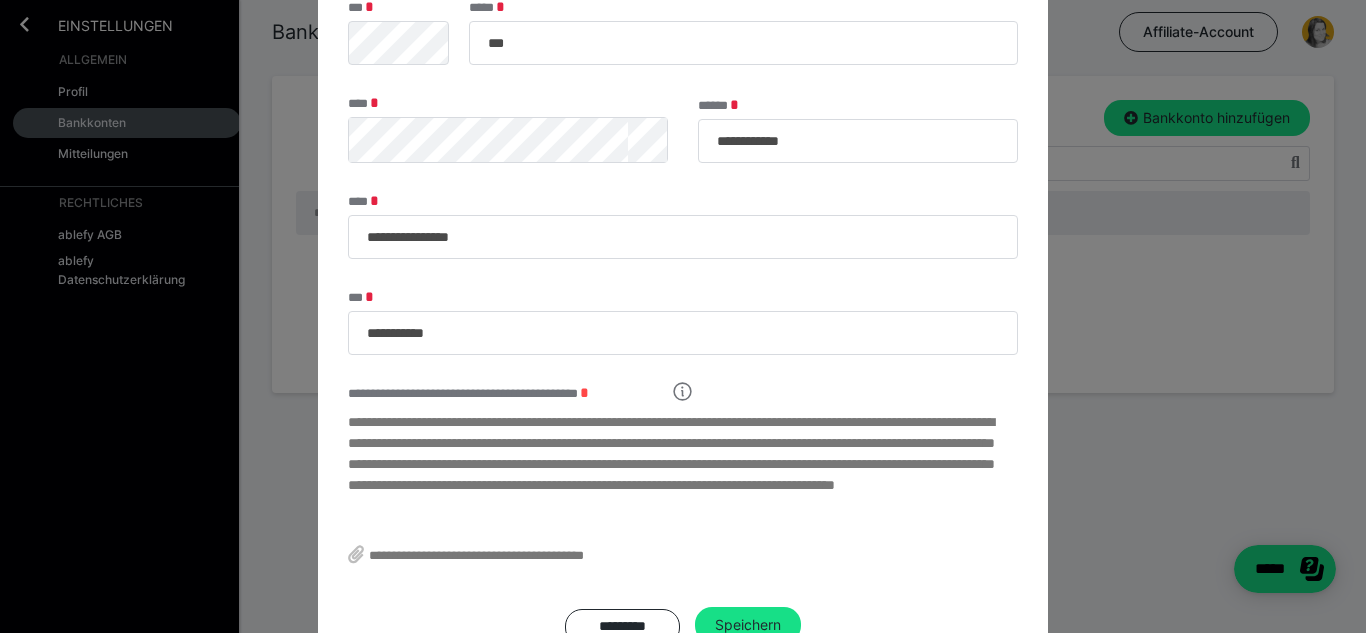 scroll, scrollTop: 396, scrollLeft: 0, axis: vertical 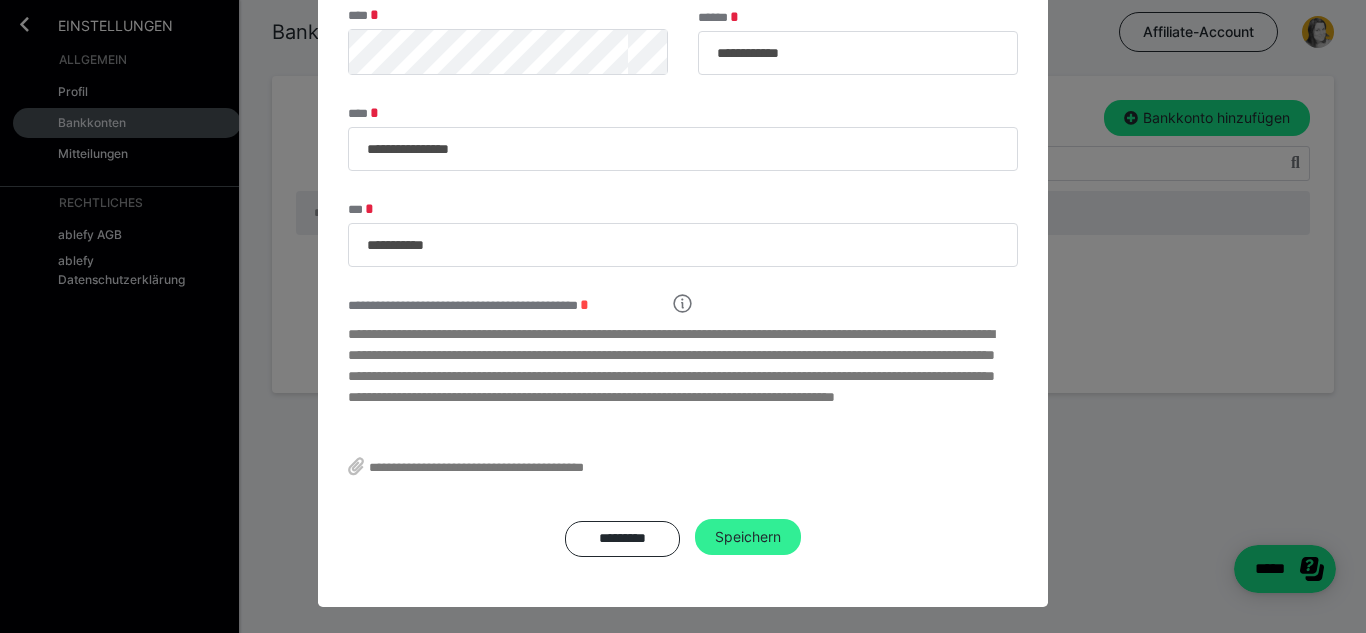 click on "Speichern" at bounding box center (748, 537) 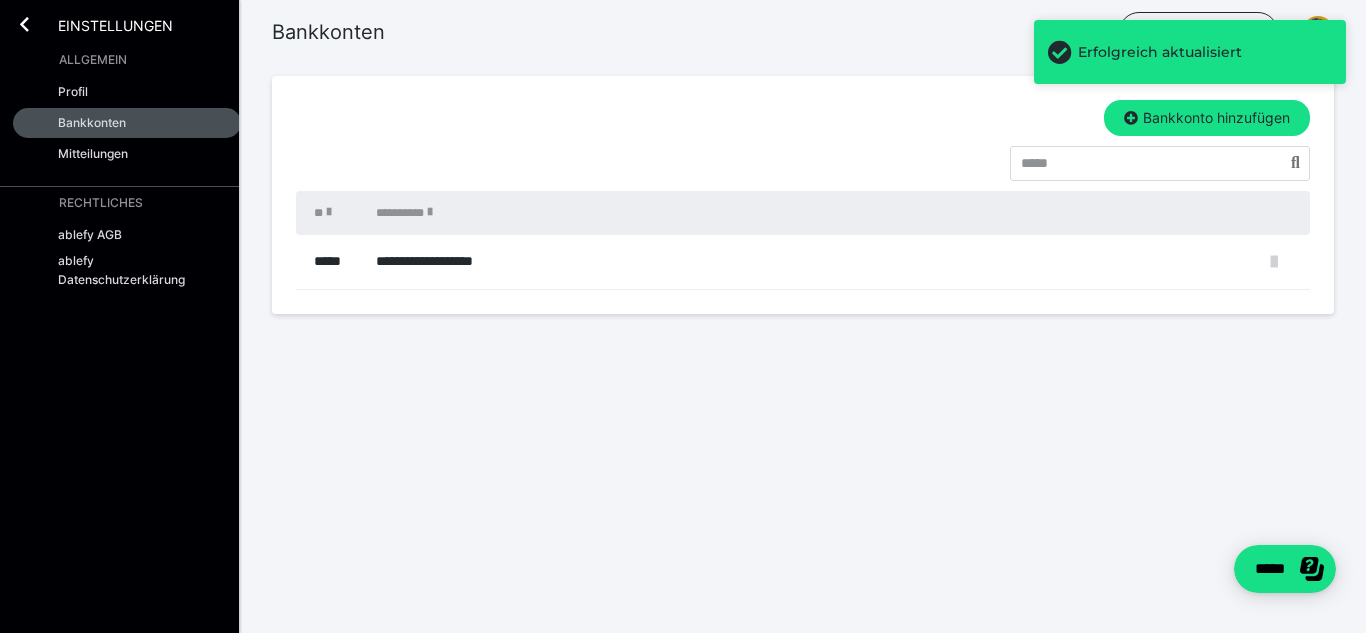 click at bounding box center (1274, 262) 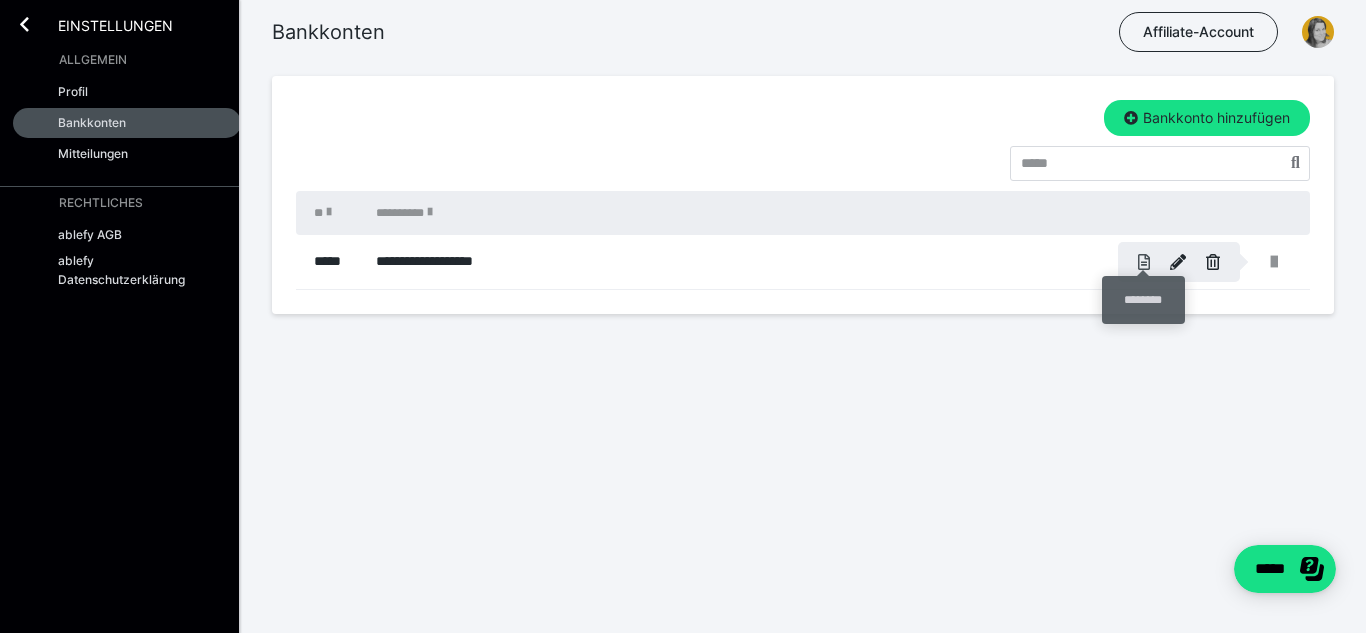 click at bounding box center [1144, 262] 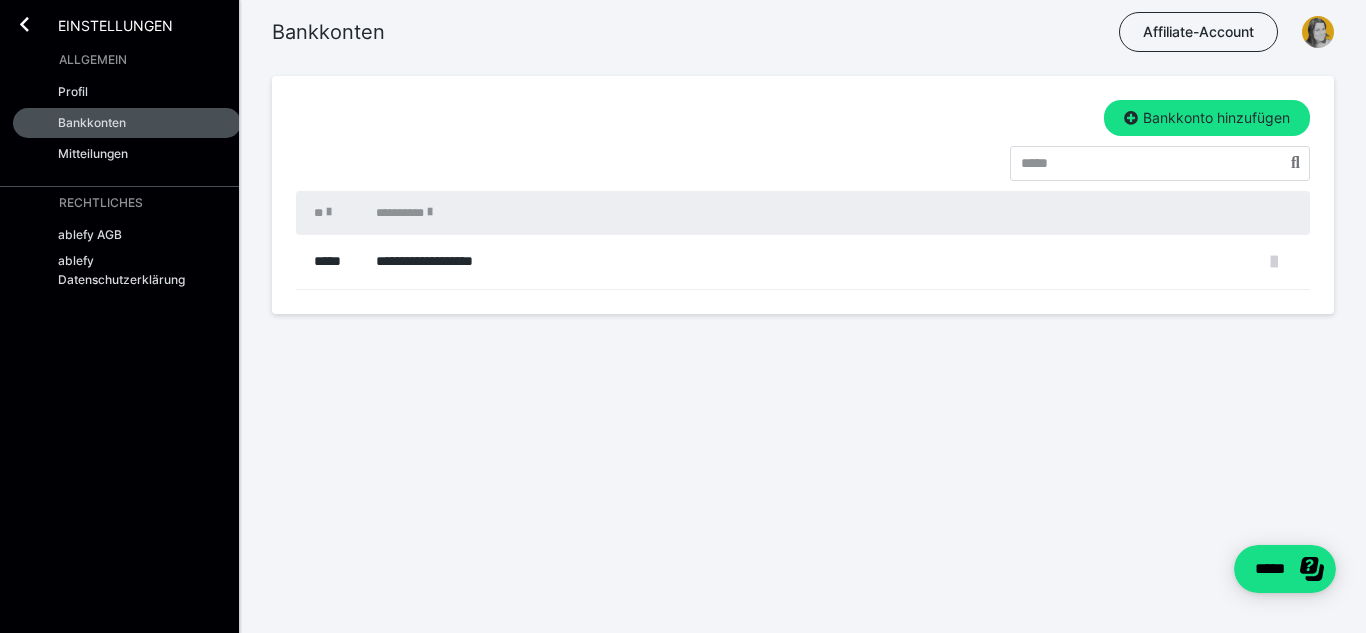 click at bounding box center [1274, 262] 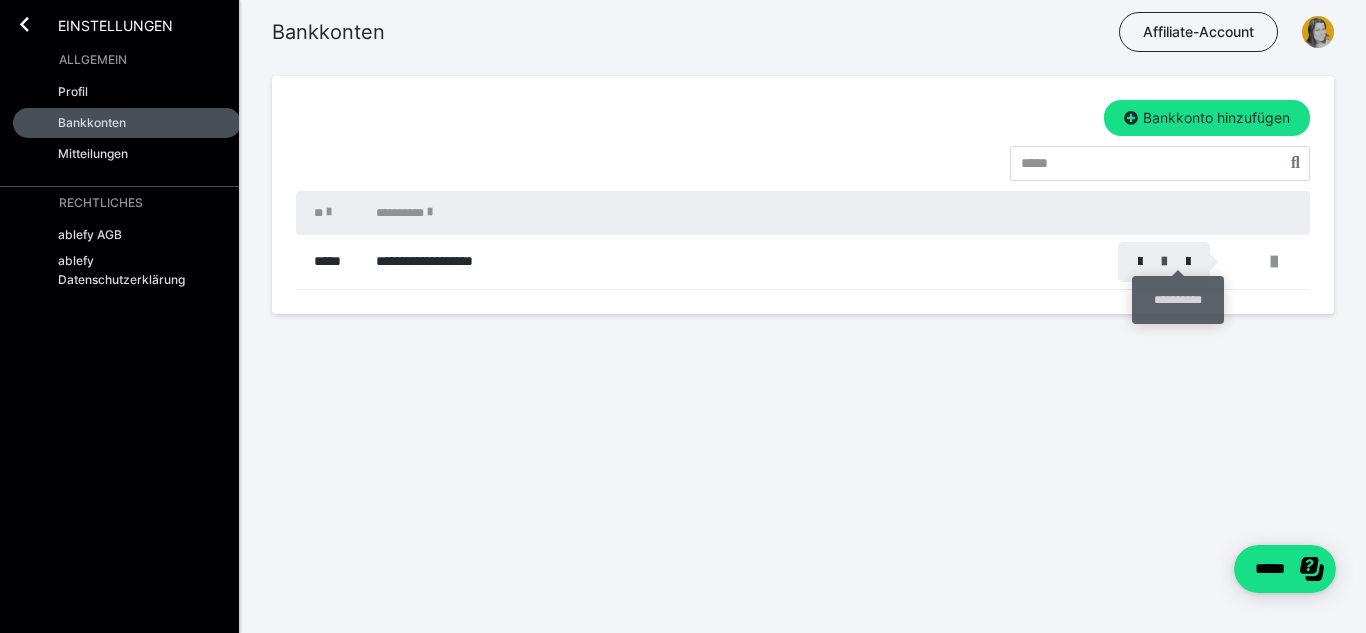 click at bounding box center [1164, 262] 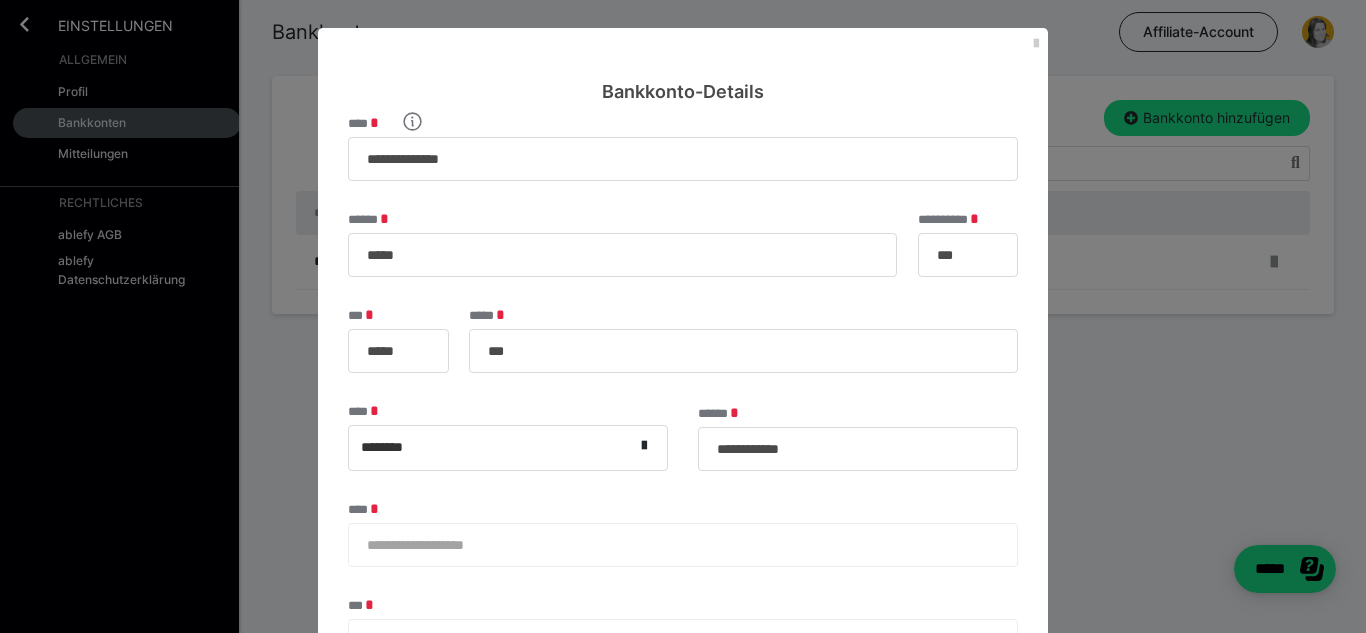 scroll, scrollTop: 396, scrollLeft: 0, axis: vertical 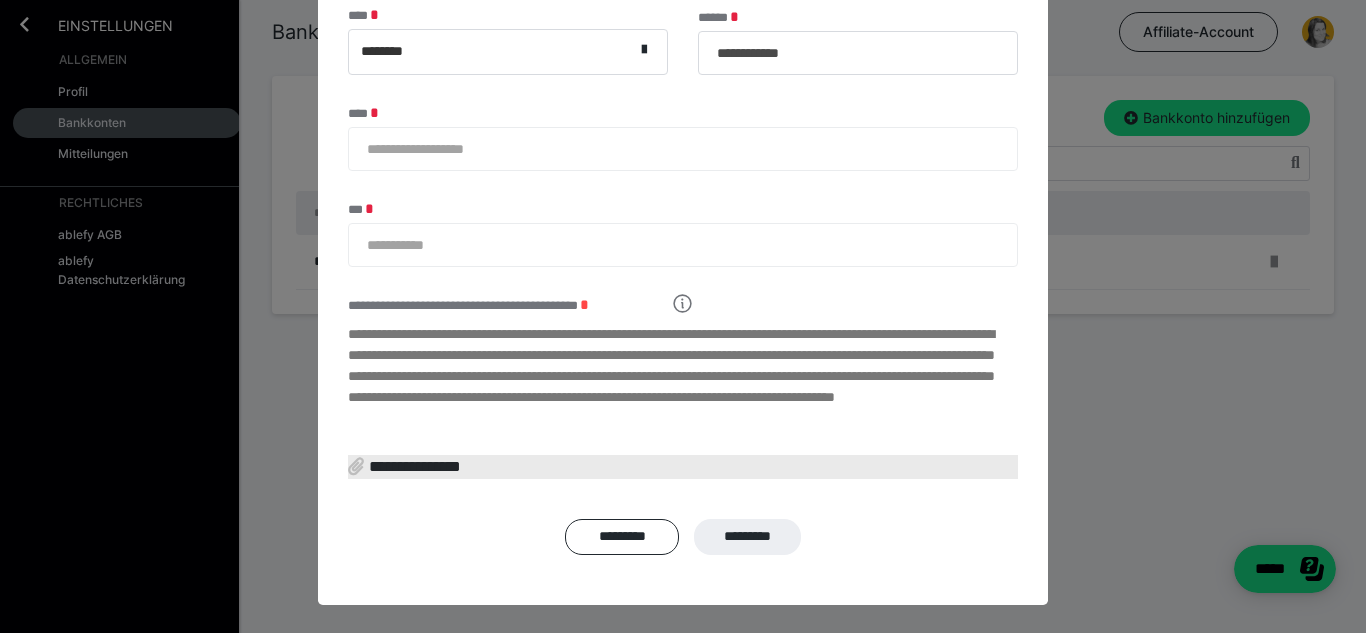 click on "**********" at bounding box center (412, 465) 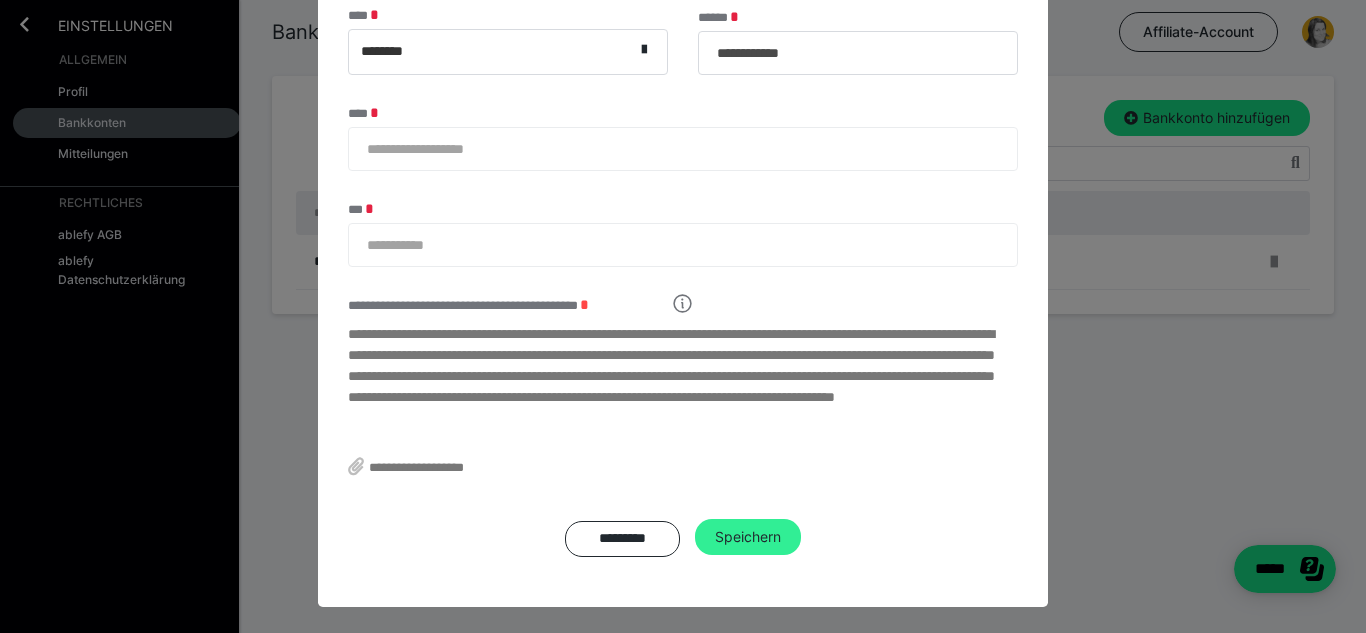 click on "Speichern" at bounding box center [748, 537] 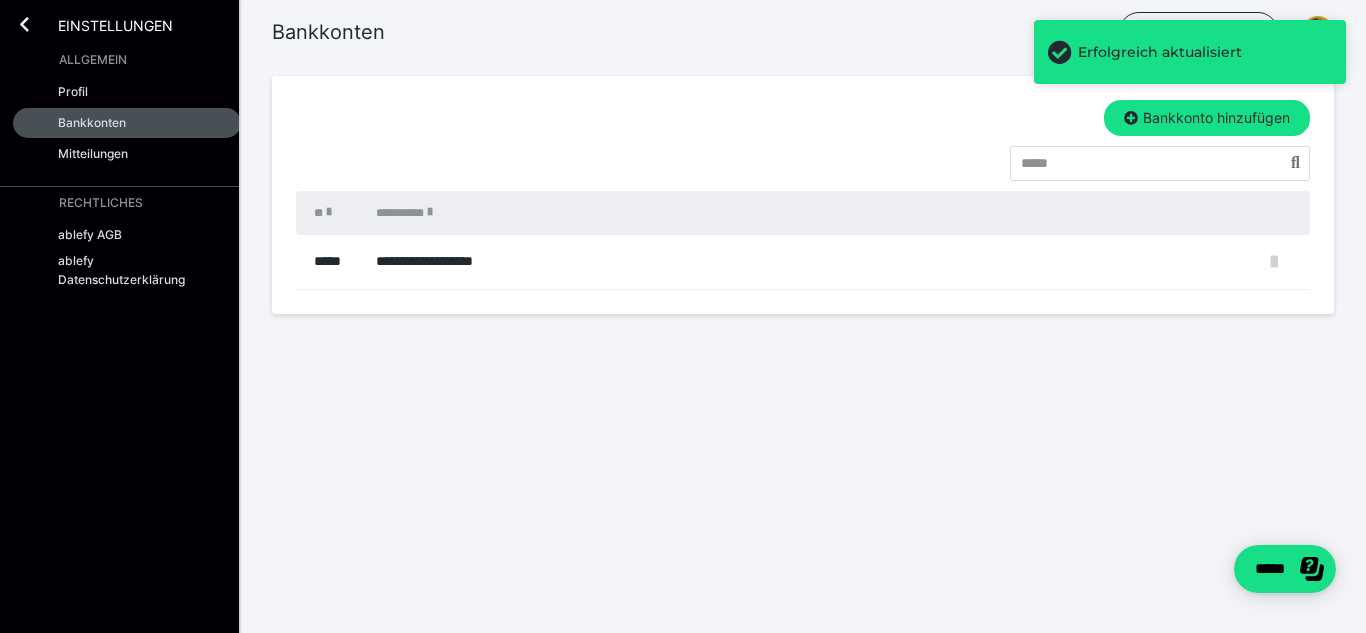 click at bounding box center (1274, 262) 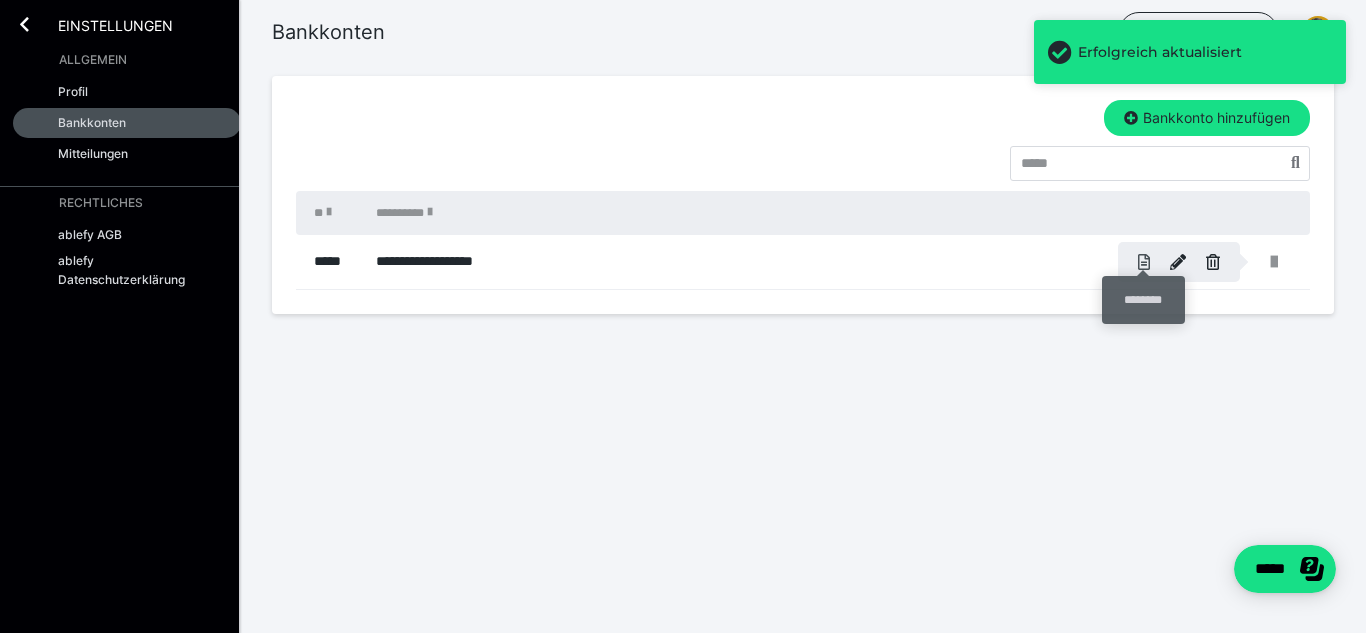 click at bounding box center (1144, 262) 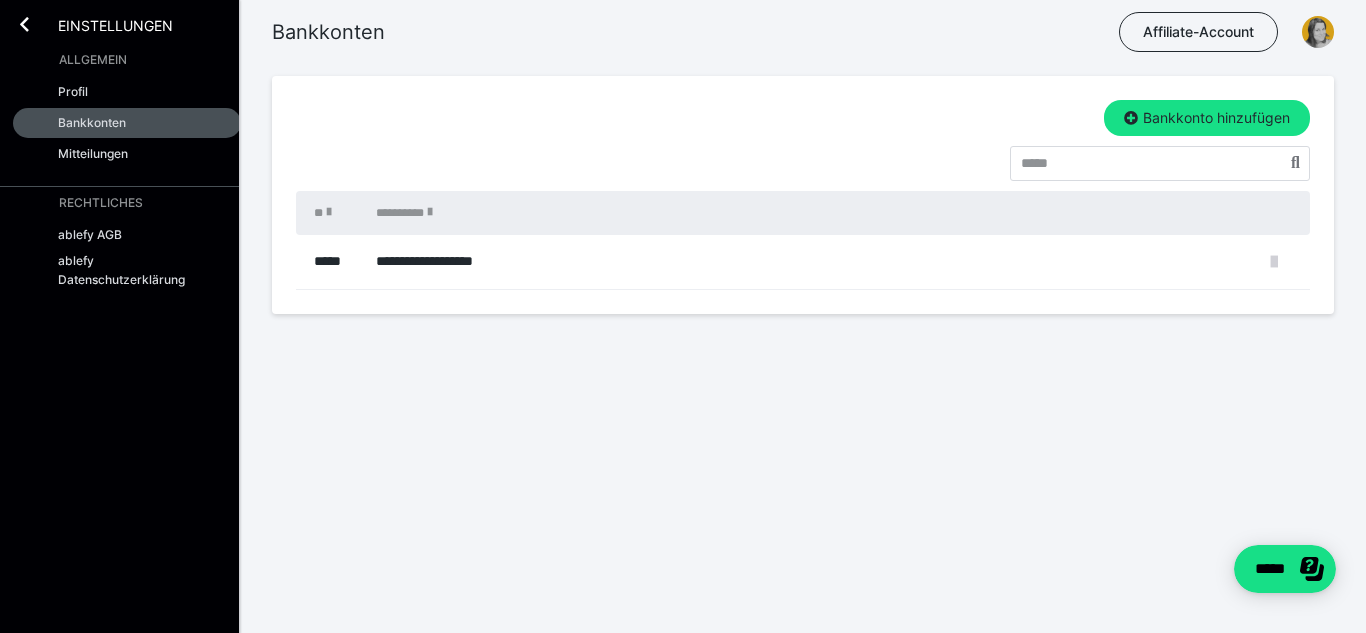 click at bounding box center [1274, 262] 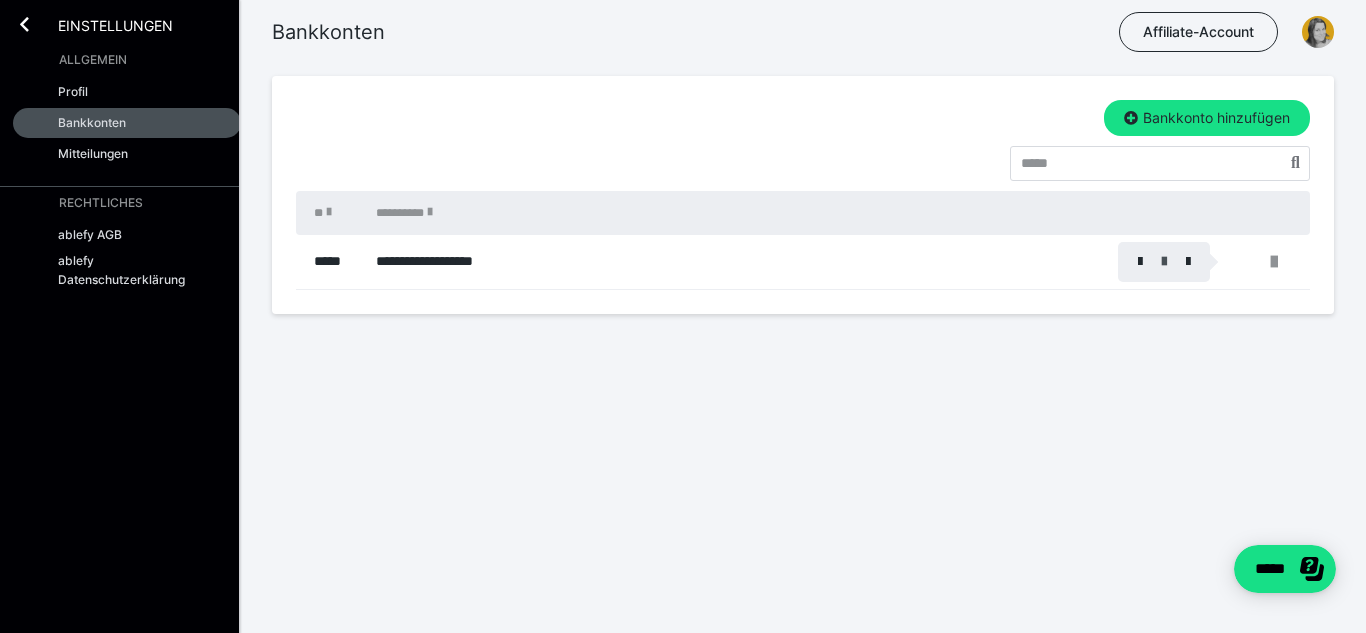 click at bounding box center (1164, 262) 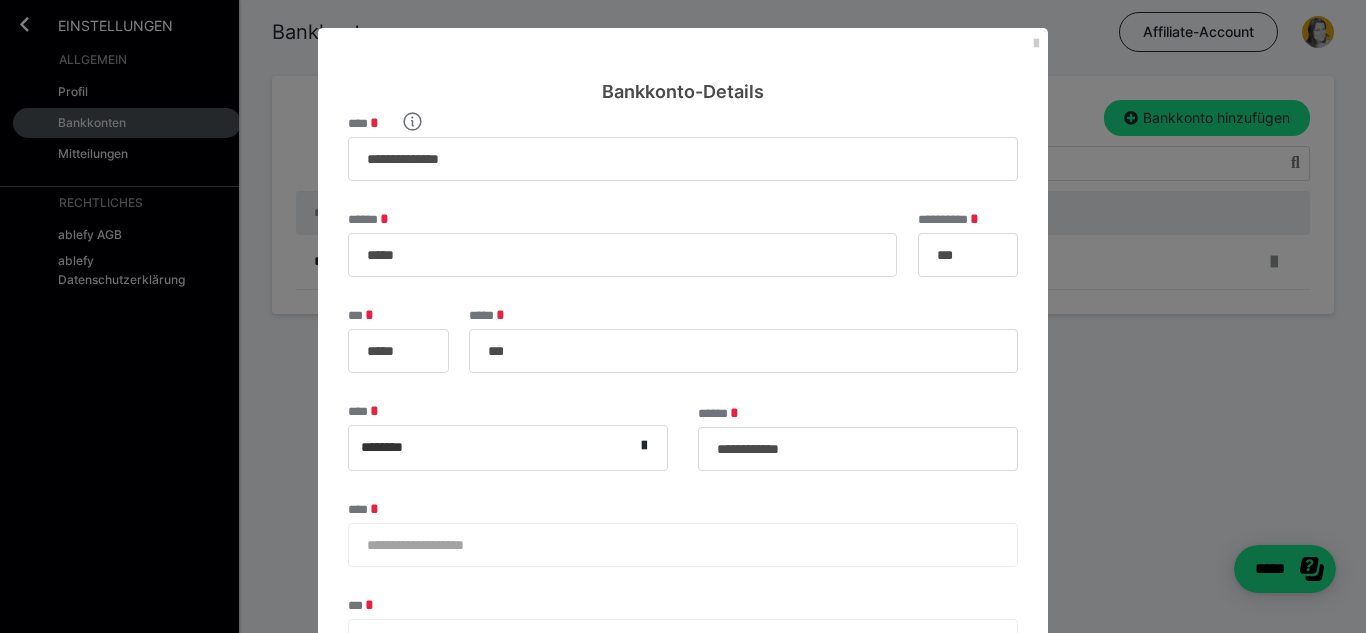 scroll, scrollTop: 396, scrollLeft: 0, axis: vertical 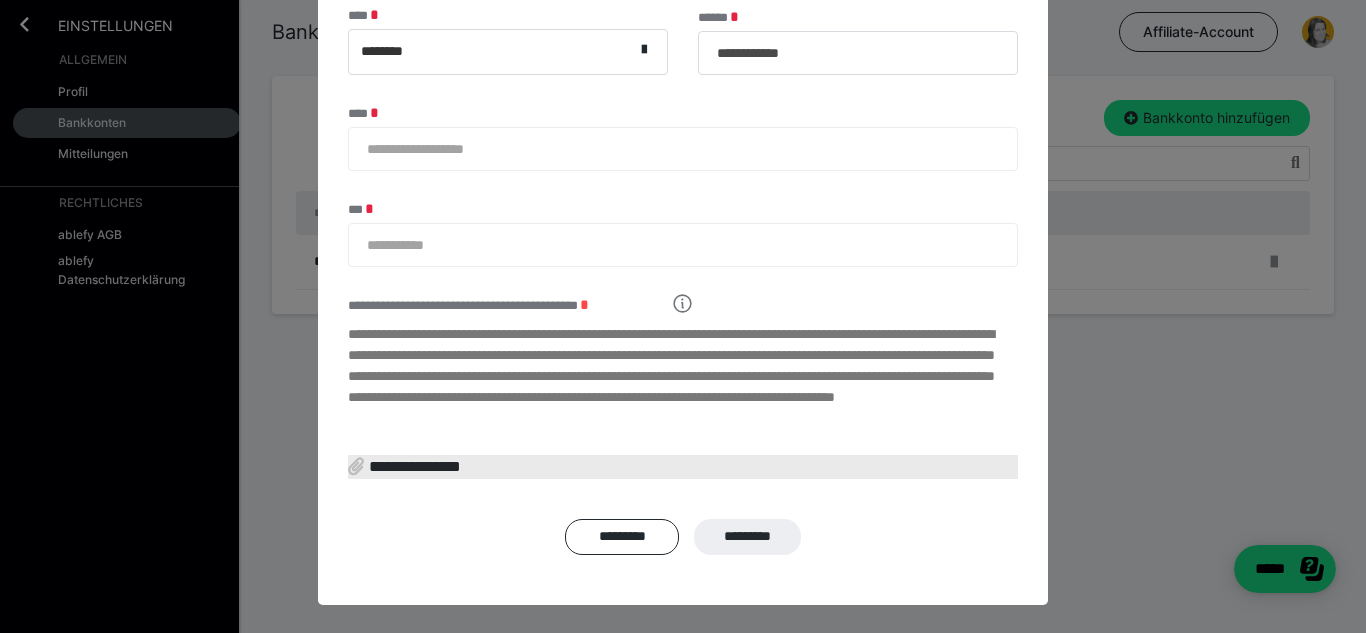 click on "**********" at bounding box center (412, 465) 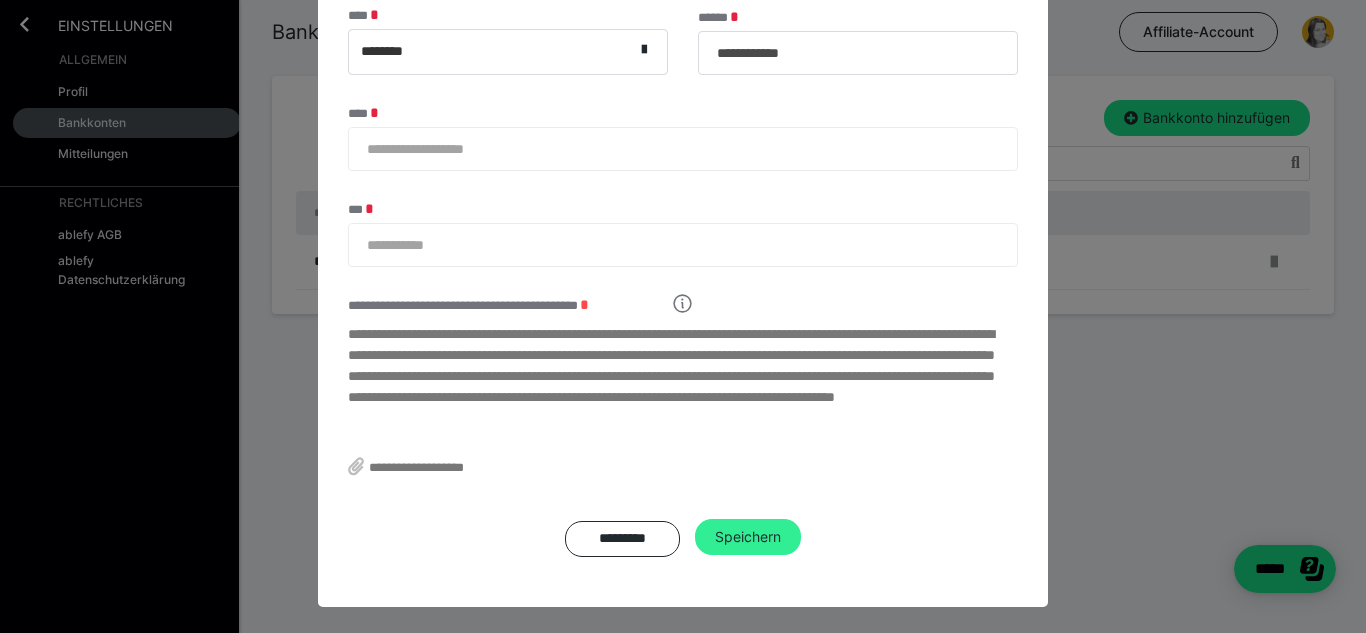 click on "Speichern" at bounding box center (748, 537) 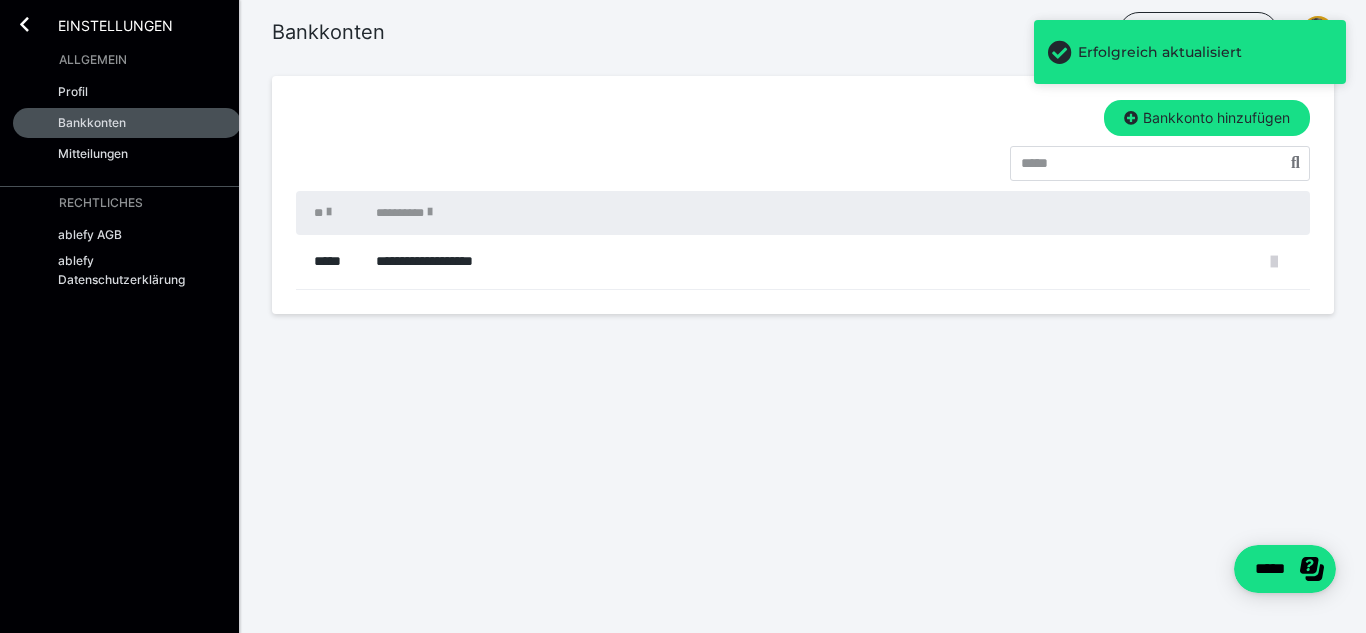 click at bounding box center [1274, 262] 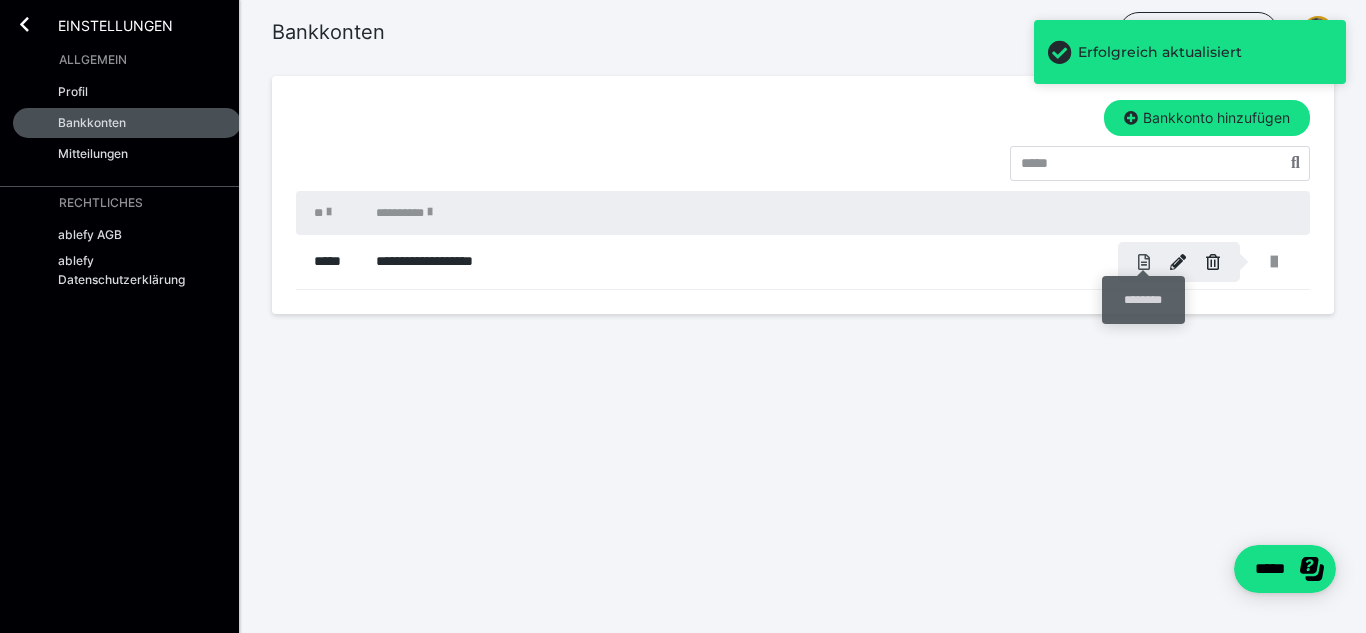 click at bounding box center (1144, 262) 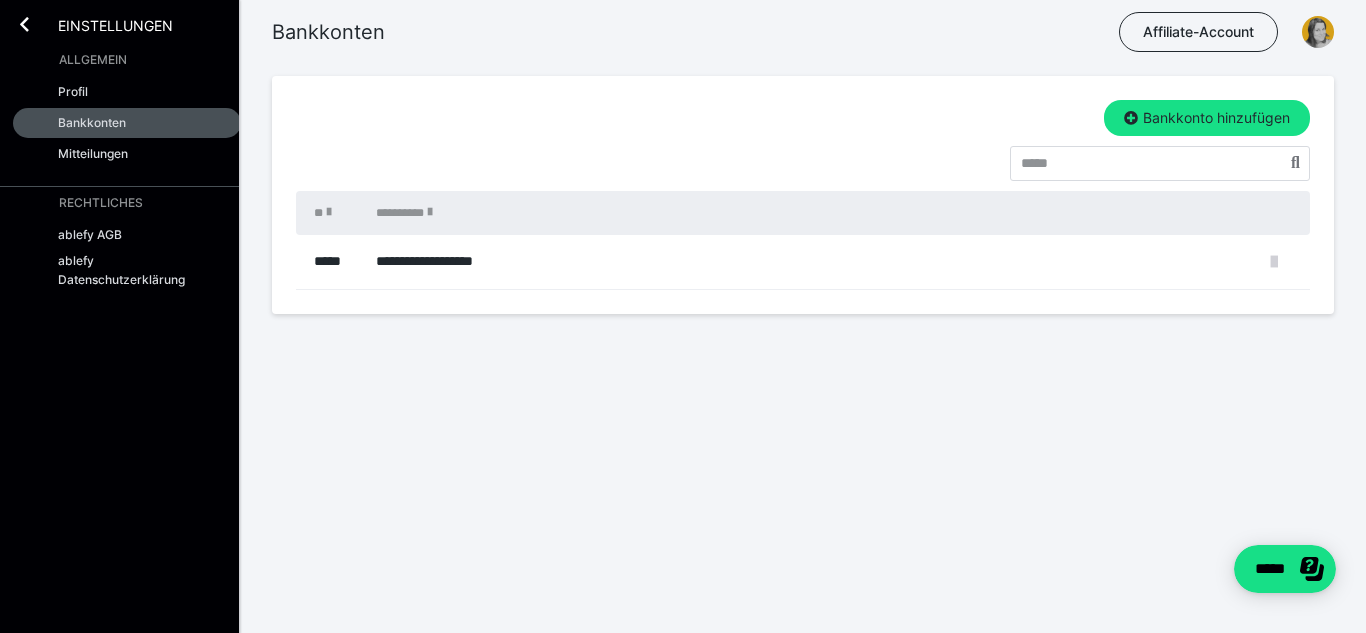 click at bounding box center (1274, 262) 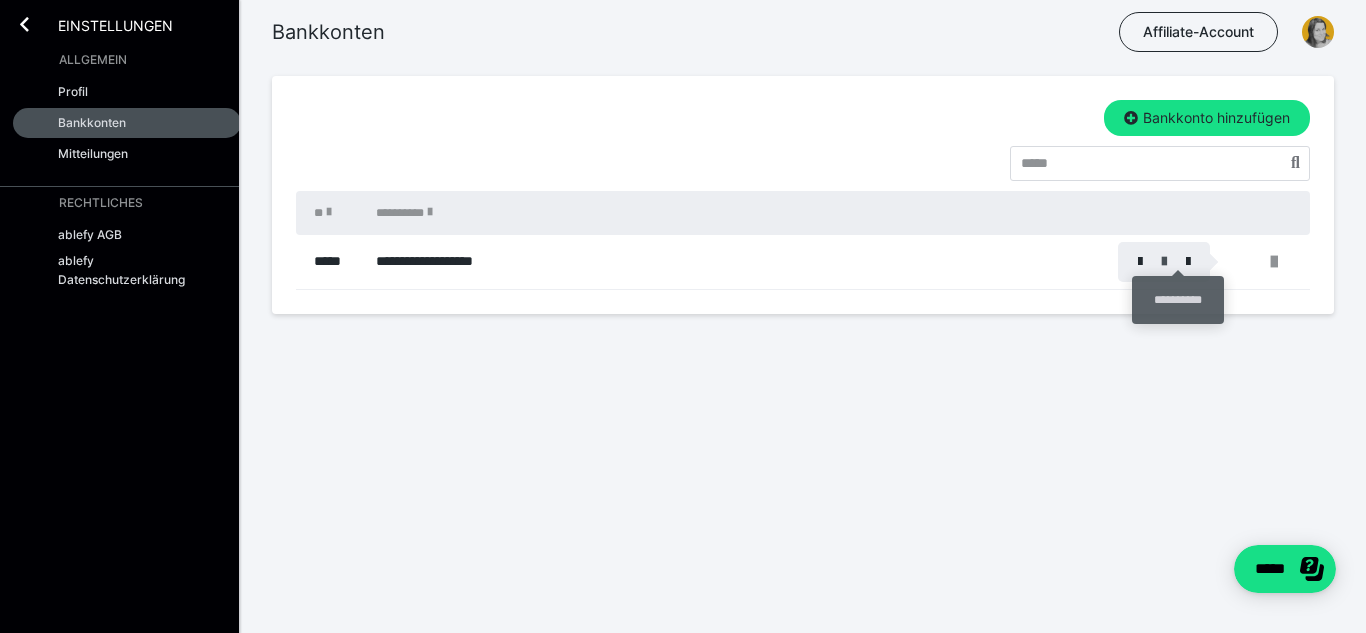 click at bounding box center (1164, 262) 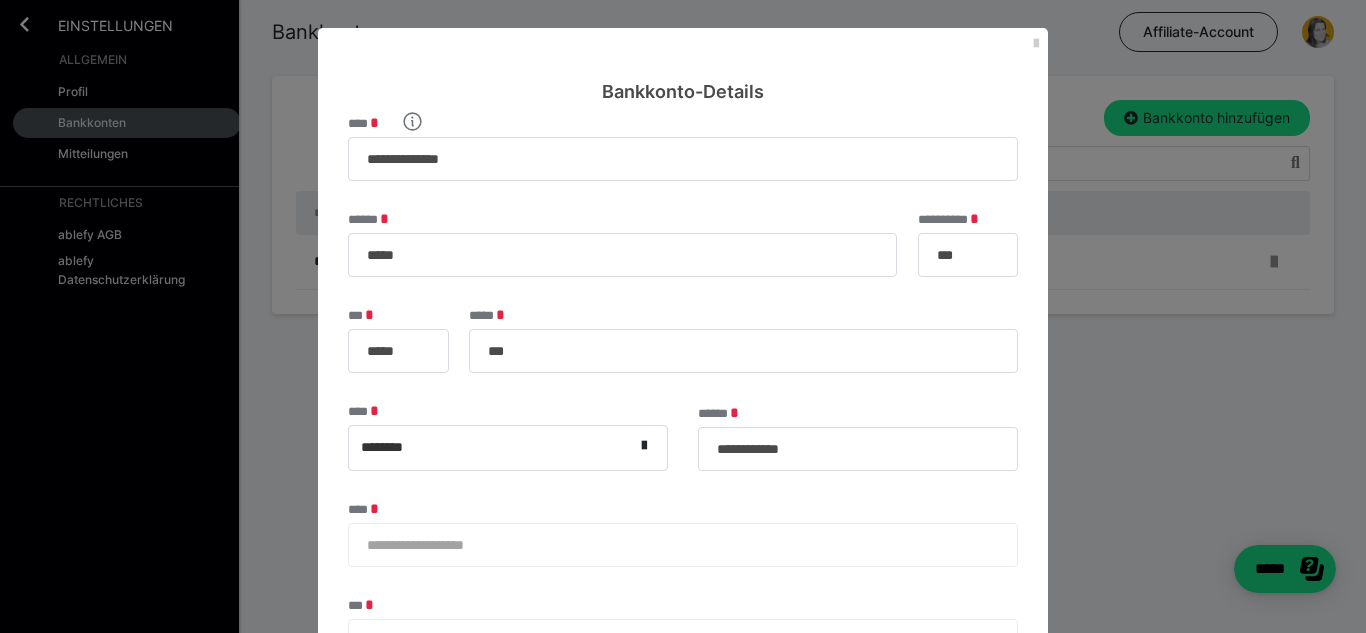 scroll, scrollTop: 396, scrollLeft: 0, axis: vertical 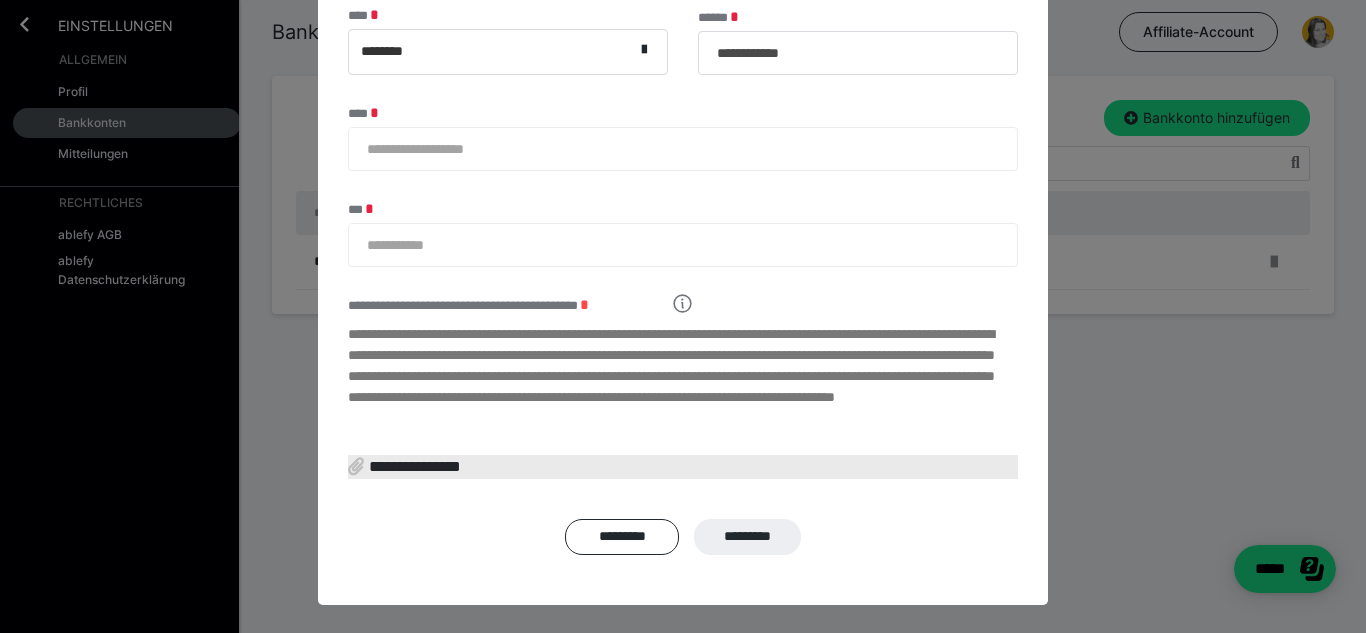 click on "**********" at bounding box center [412, 465] 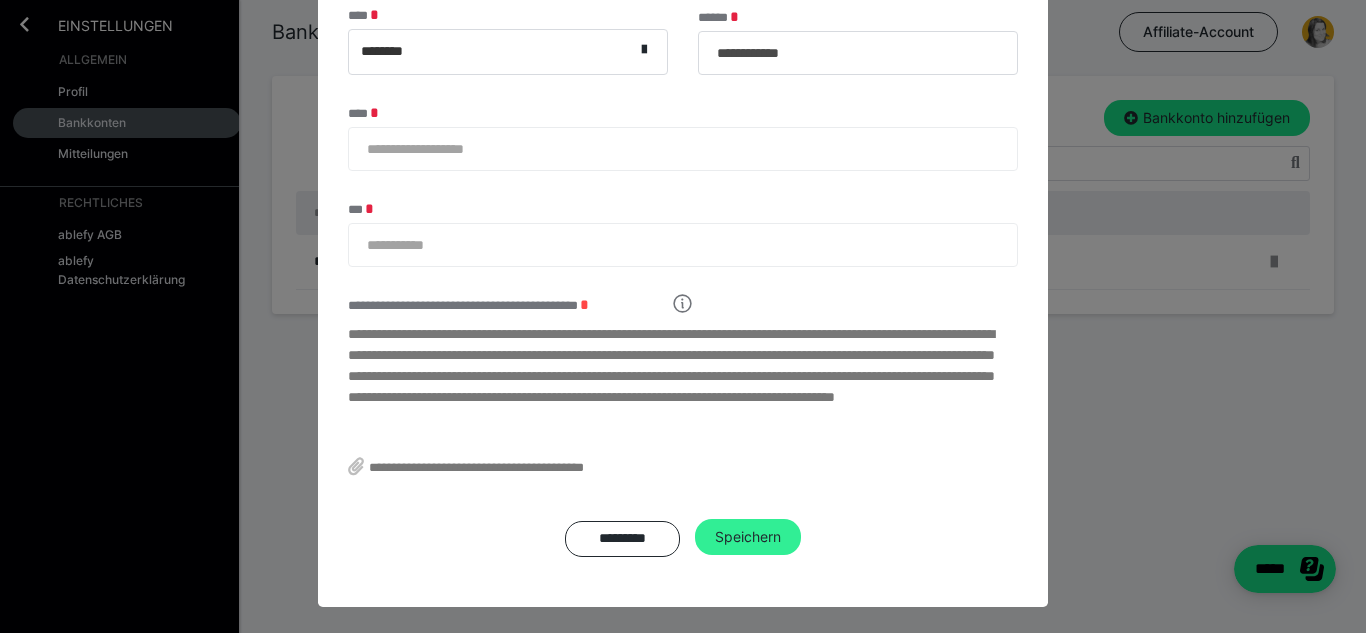 click on "Speichern" at bounding box center [748, 537] 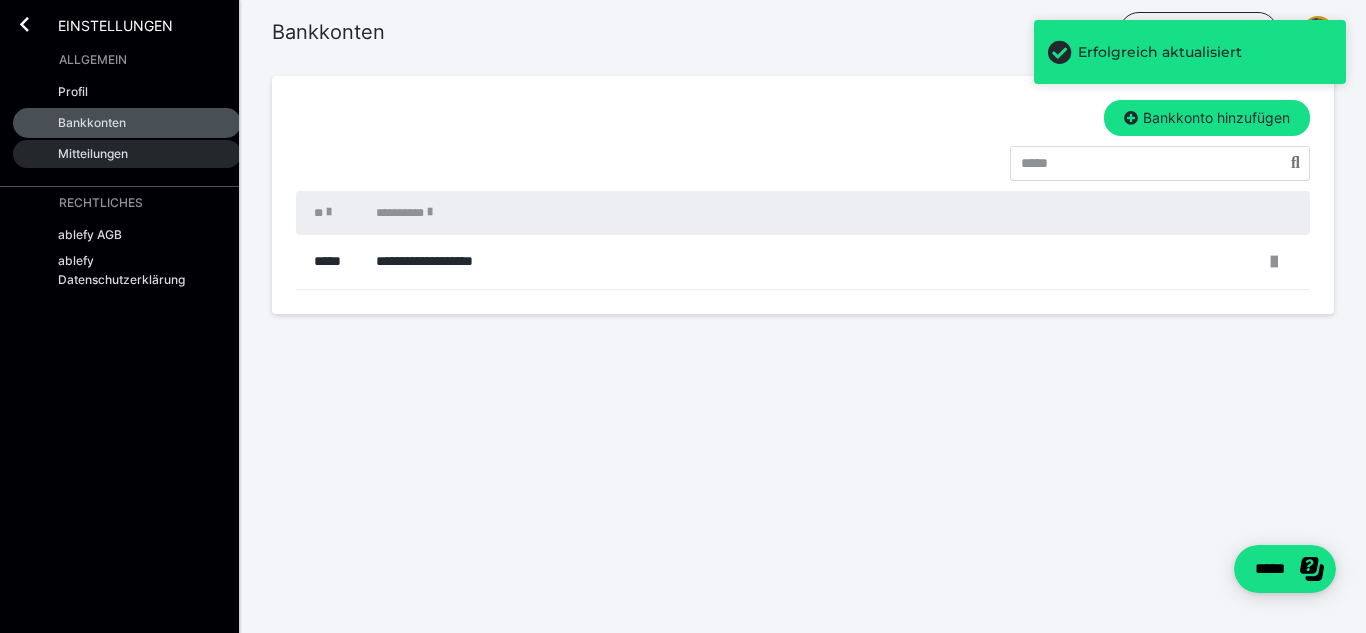 click on "Mitteilungen" at bounding box center (93, 153) 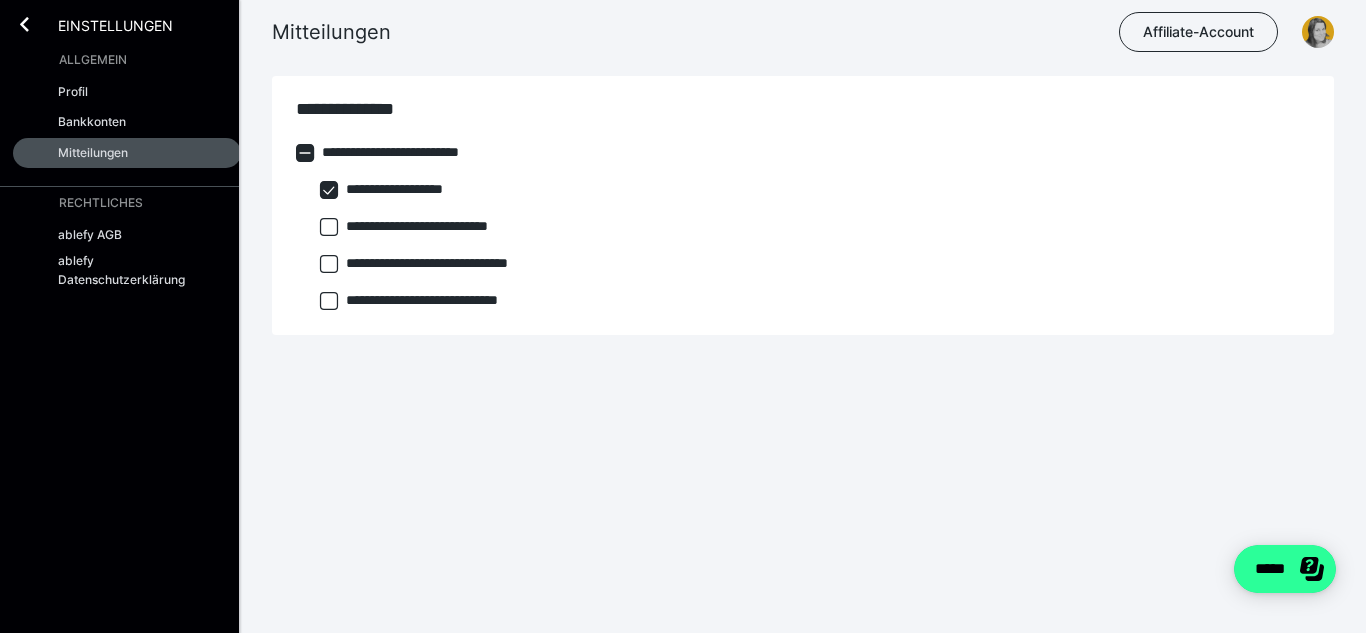 click on "*****" at bounding box center [1285, 569] 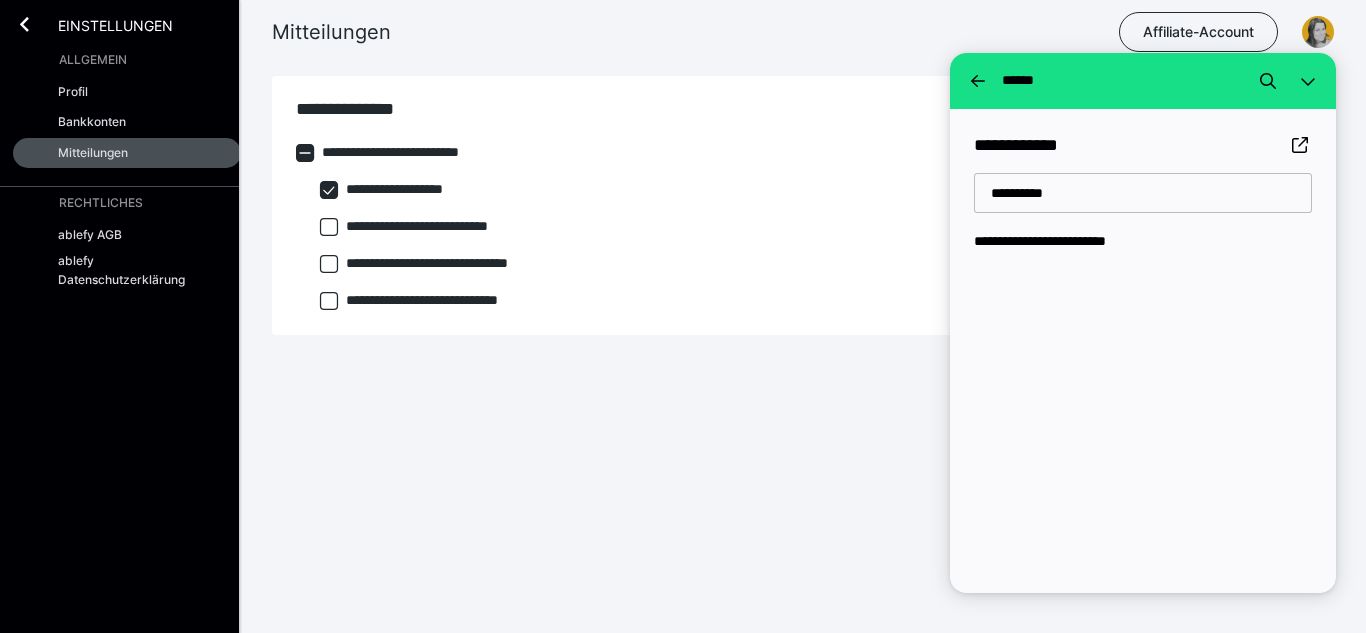 type on "**********" 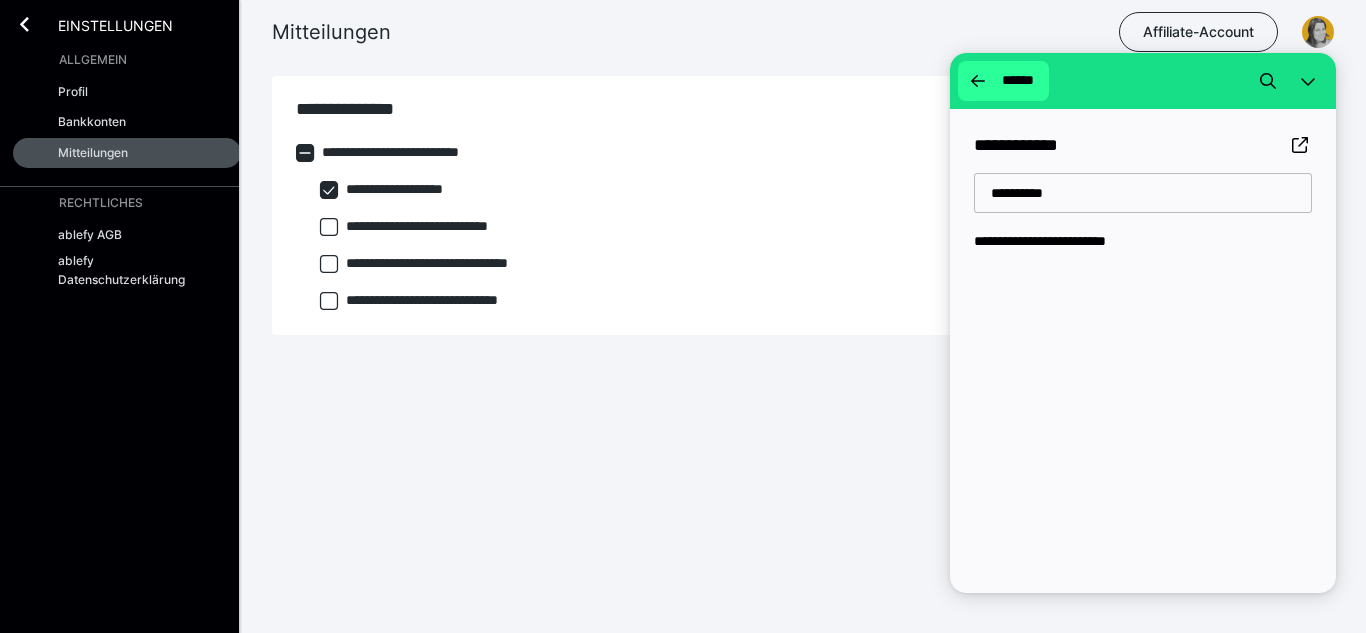 click at bounding box center (978, 81) 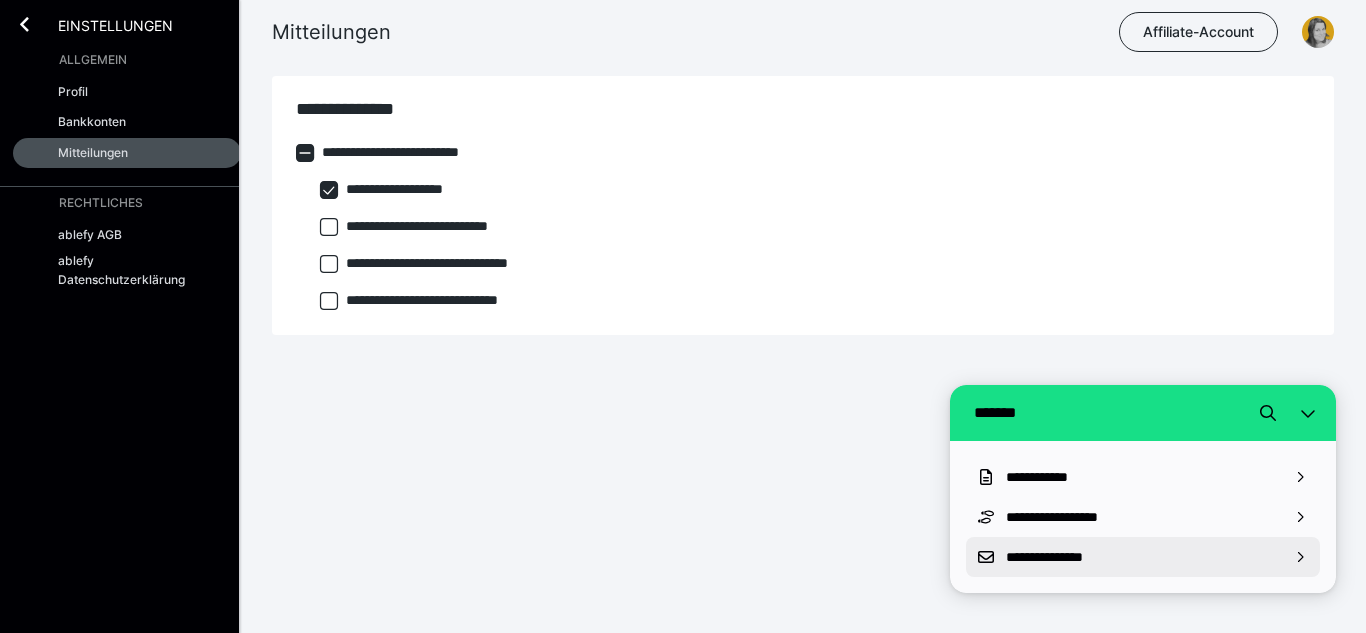 click on "**********" at bounding box center (1143, 557) 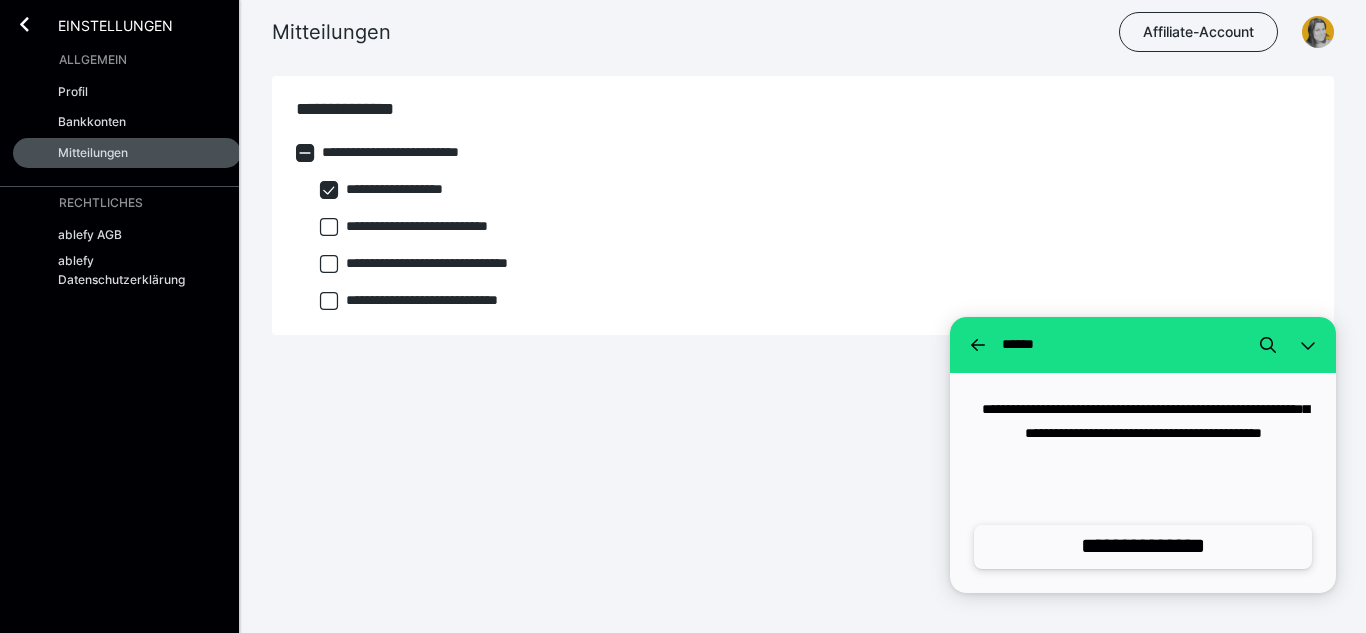 click on "**********" at bounding box center [1143, 546] 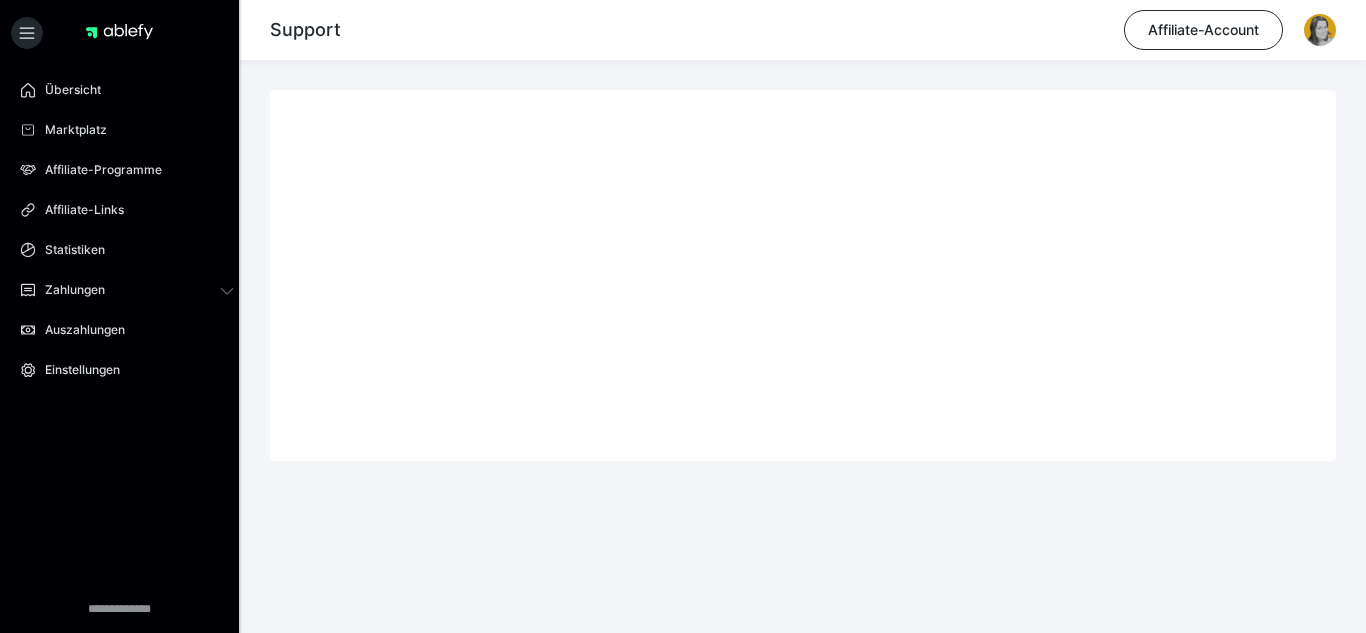 scroll, scrollTop: 0, scrollLeft: 0, axis: both 